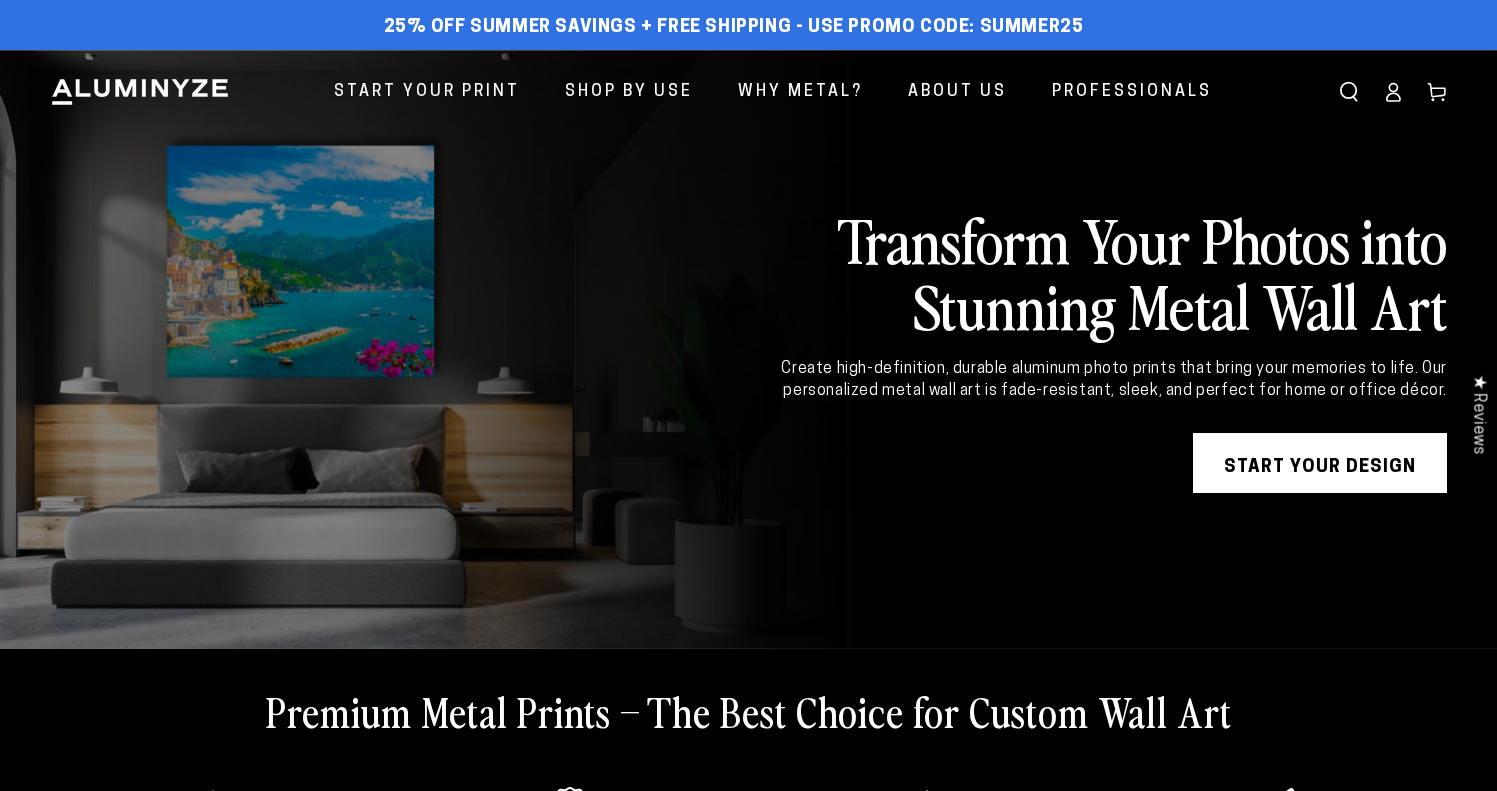 scroll, scrollTop: 0, scrollLeft: 0, axis: both 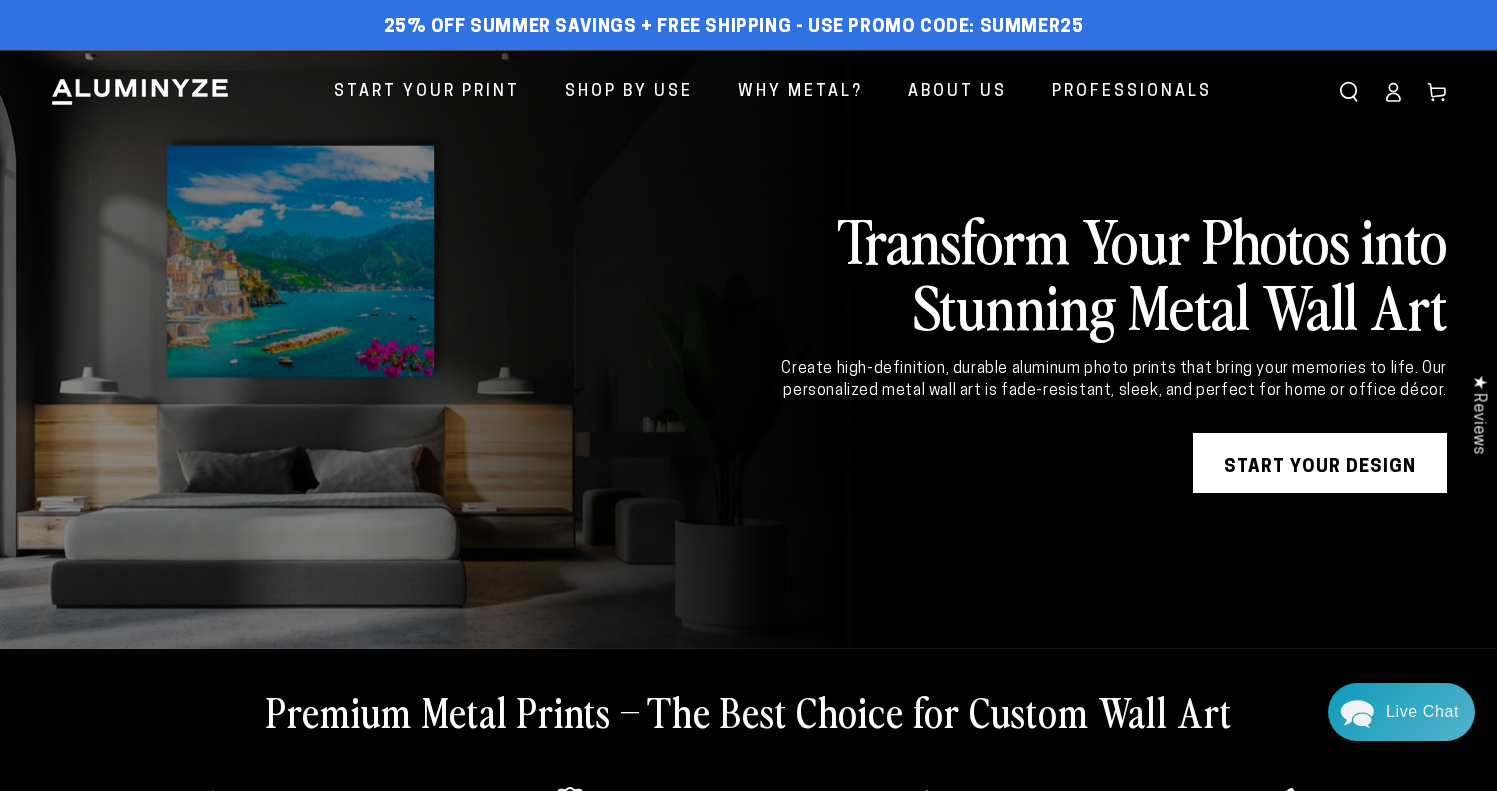 click 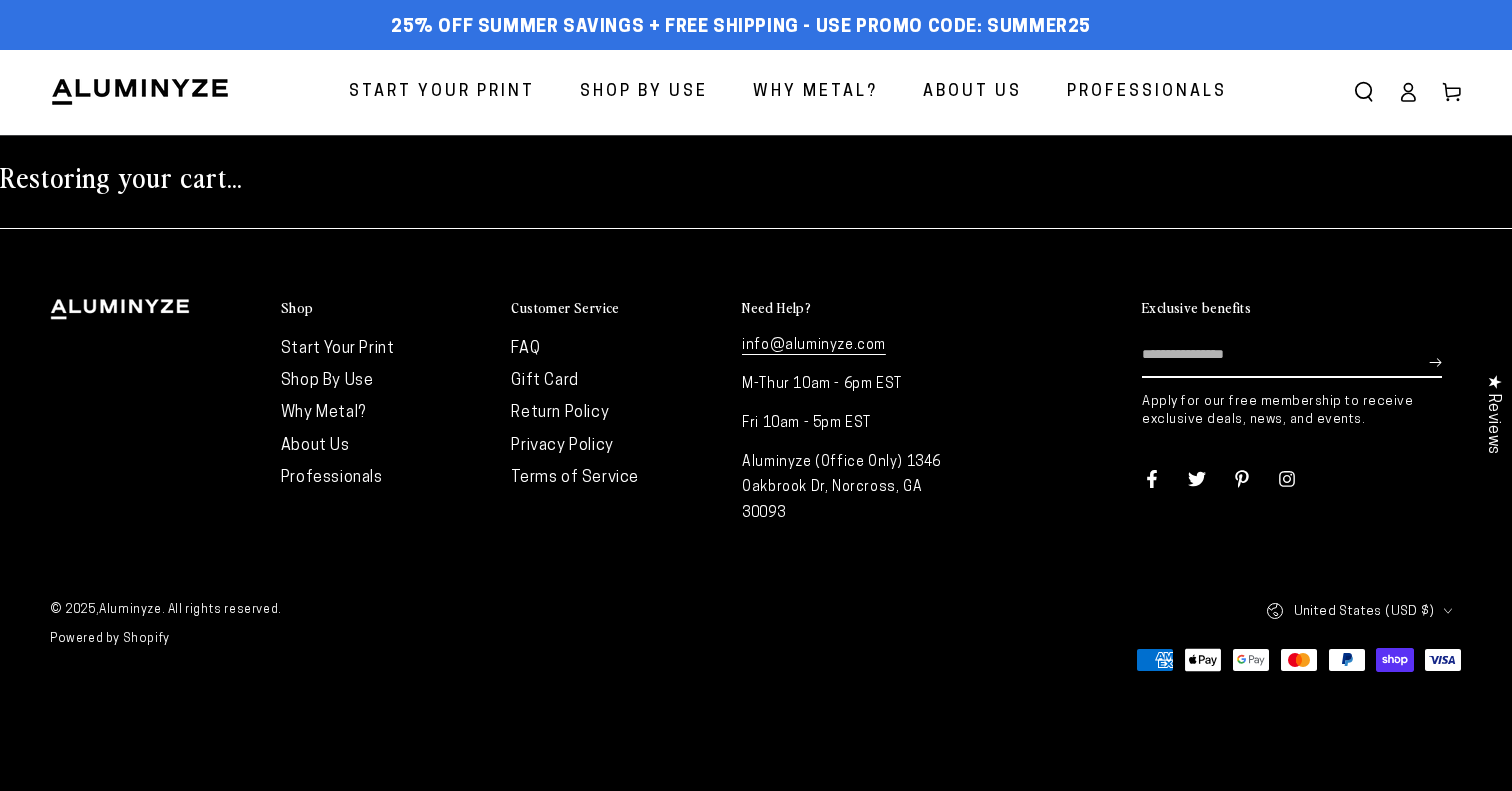 scroll, scrollTop: 0, scrollLeft: 0, axis: both 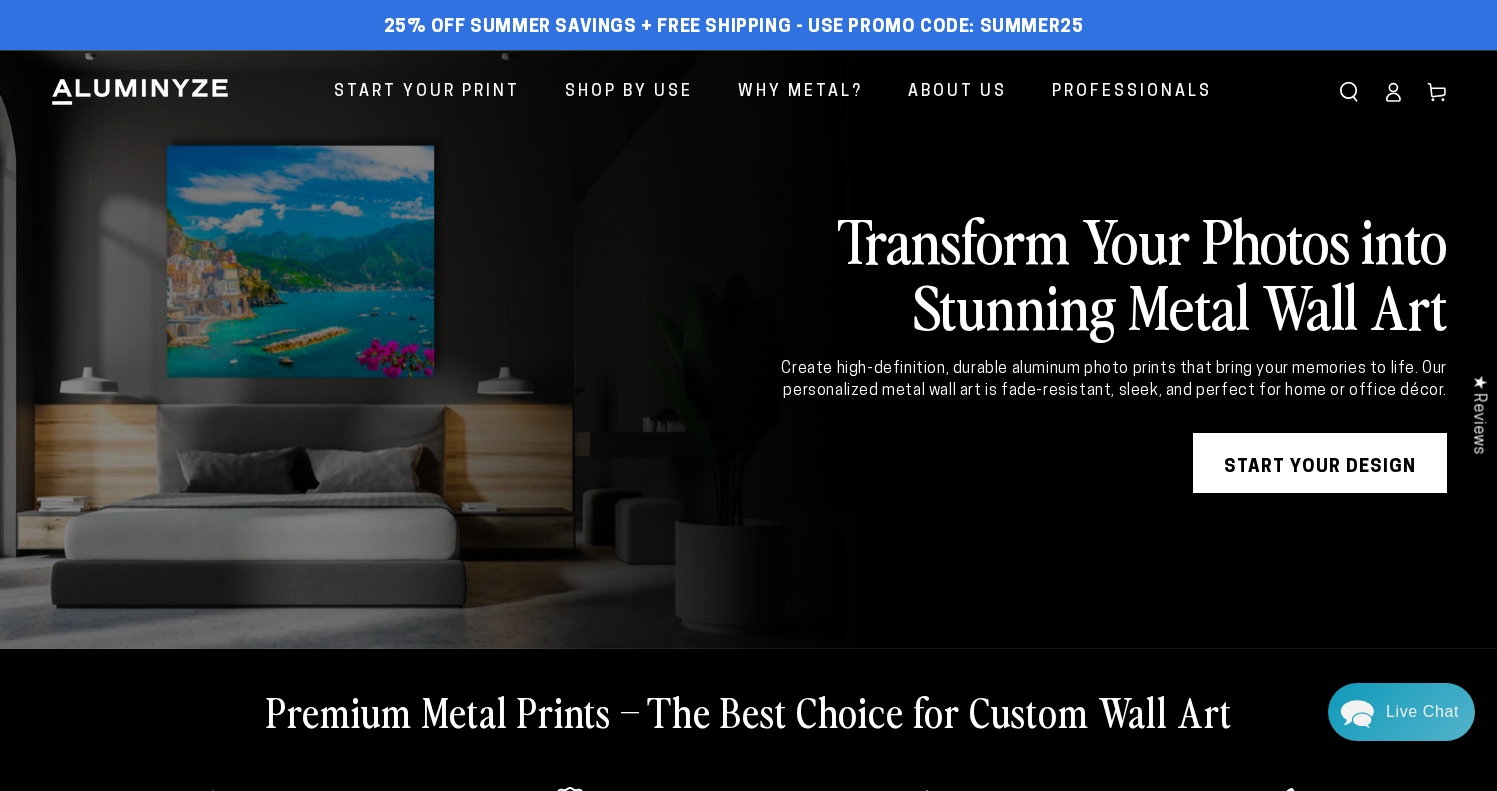 click 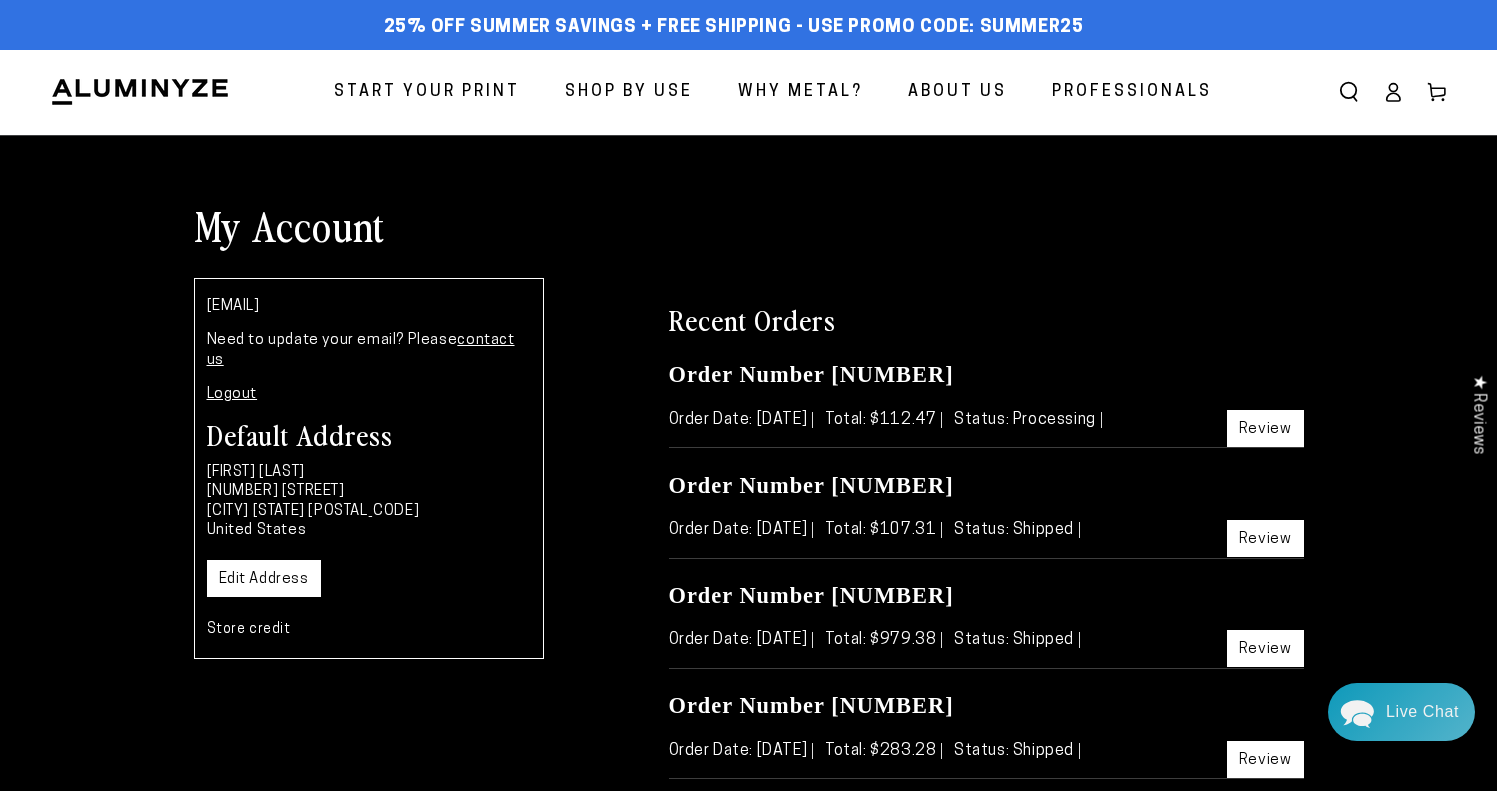 scroll, scrollTop: 0, scrollLeft: 0, axis: both 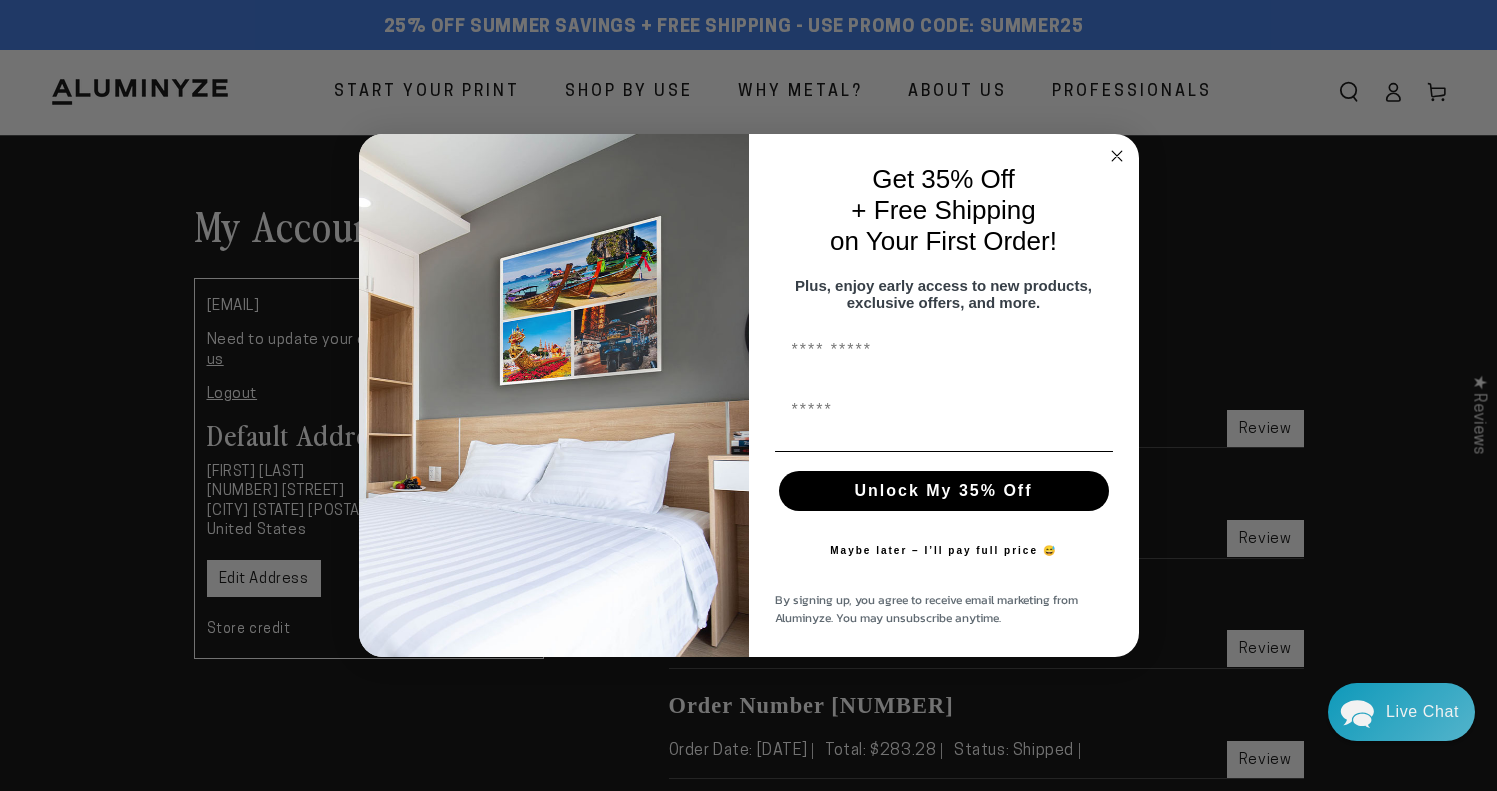 click 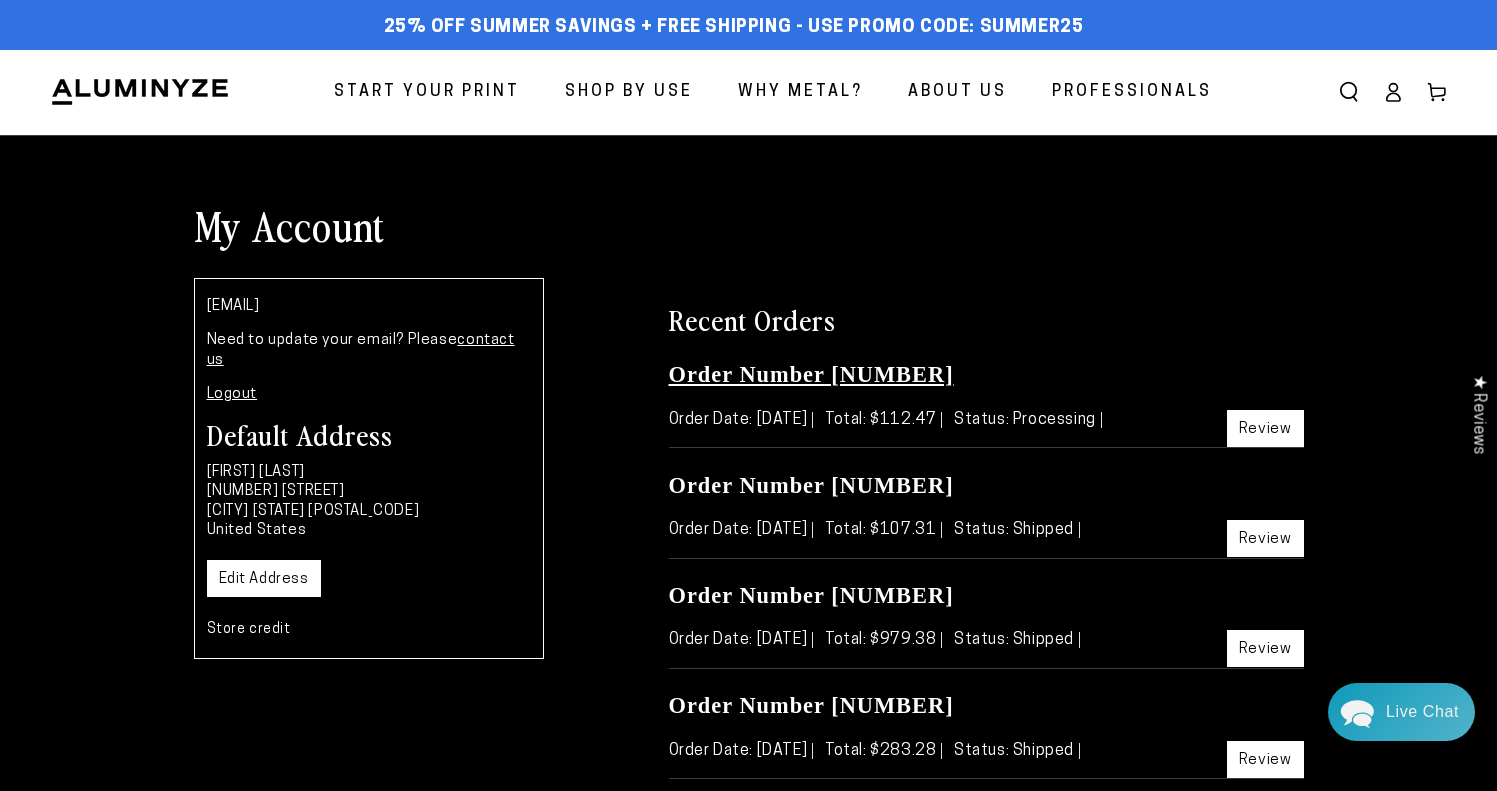click on "Order Number 53660" at bounding box center [811, 374] 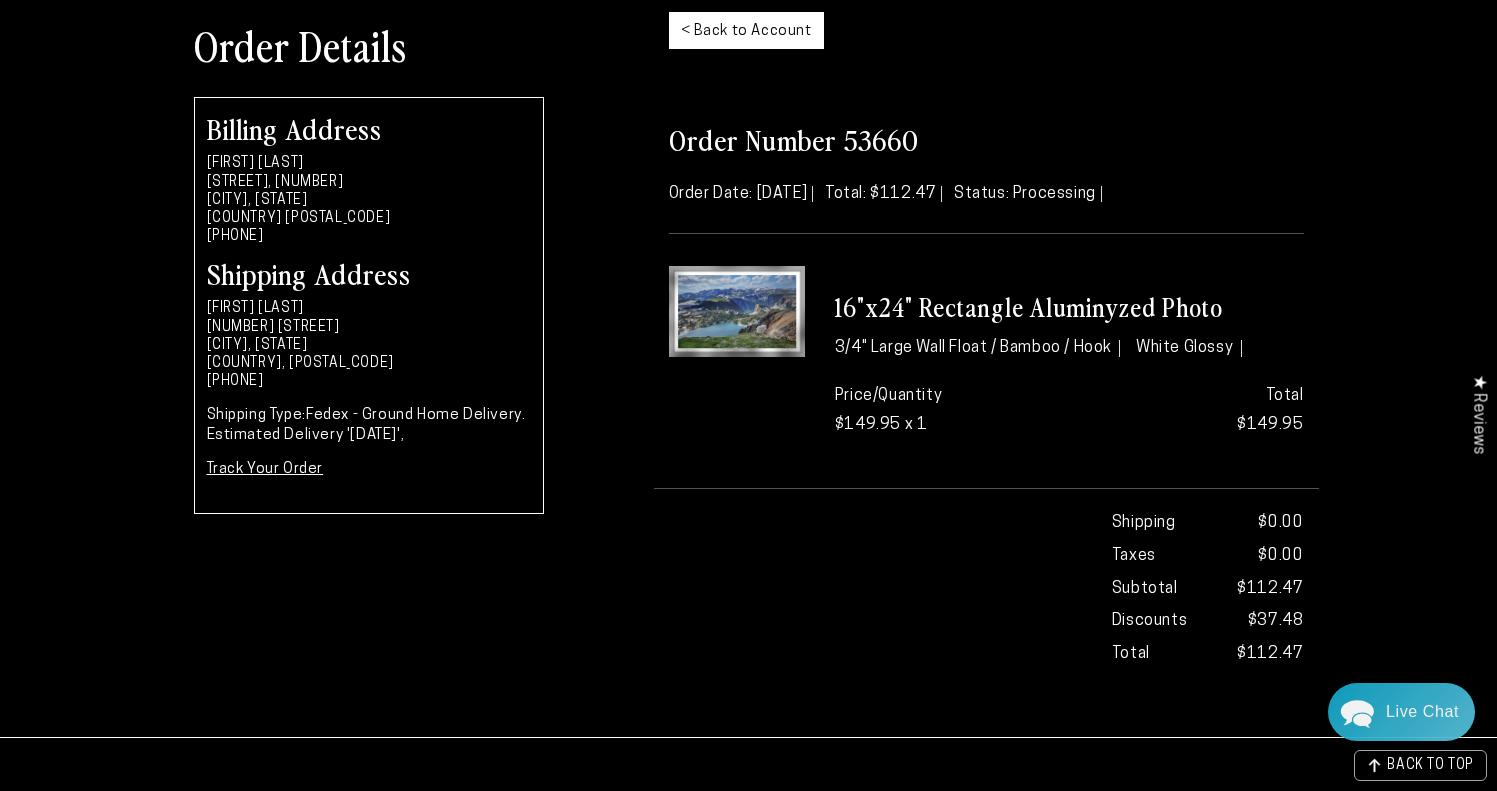 scroll, scrollTop: 211, scrollLeft: 0, axis: vertical 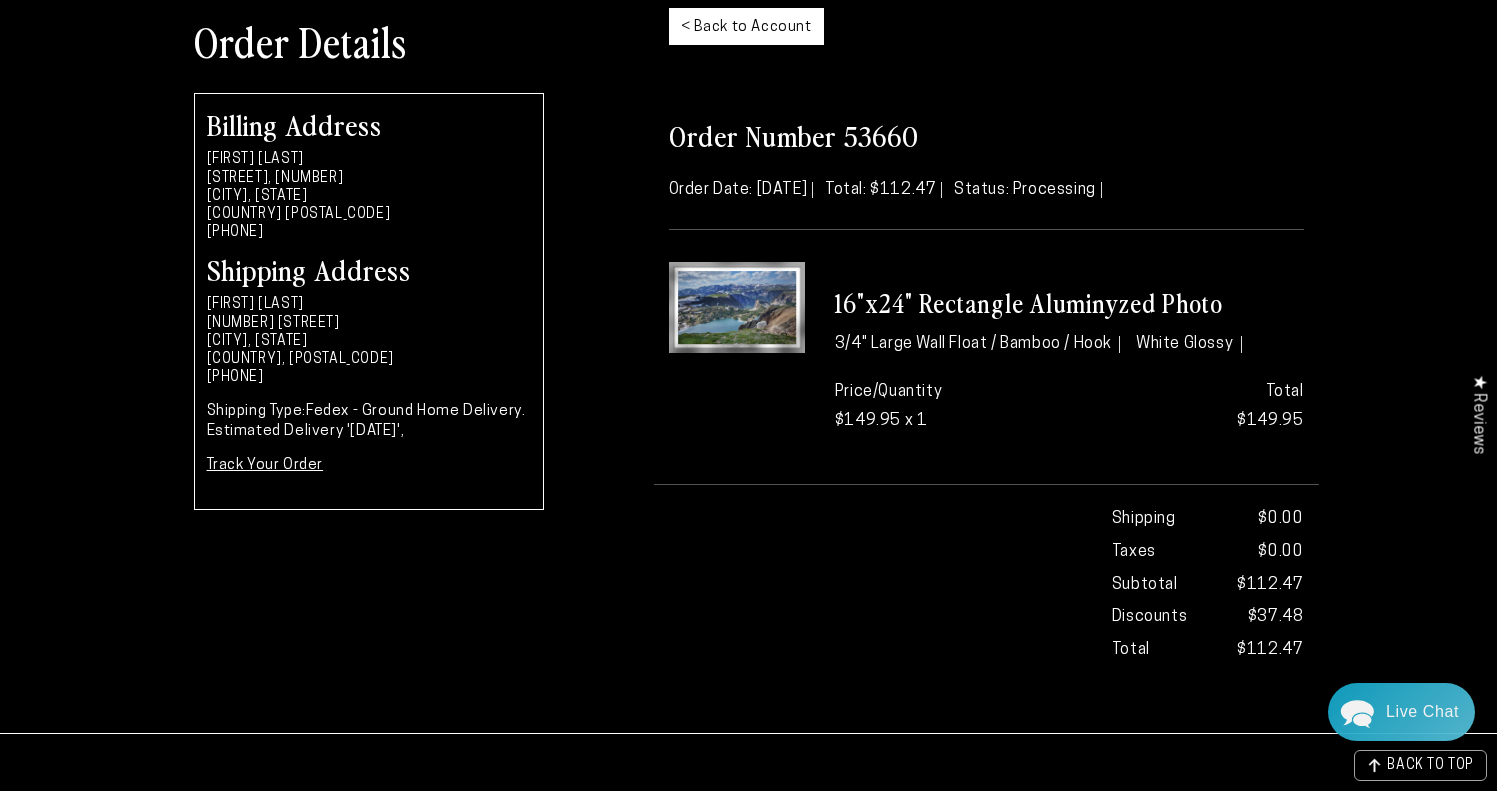 click on "Track Your Order" at bounding box center (265, 465) 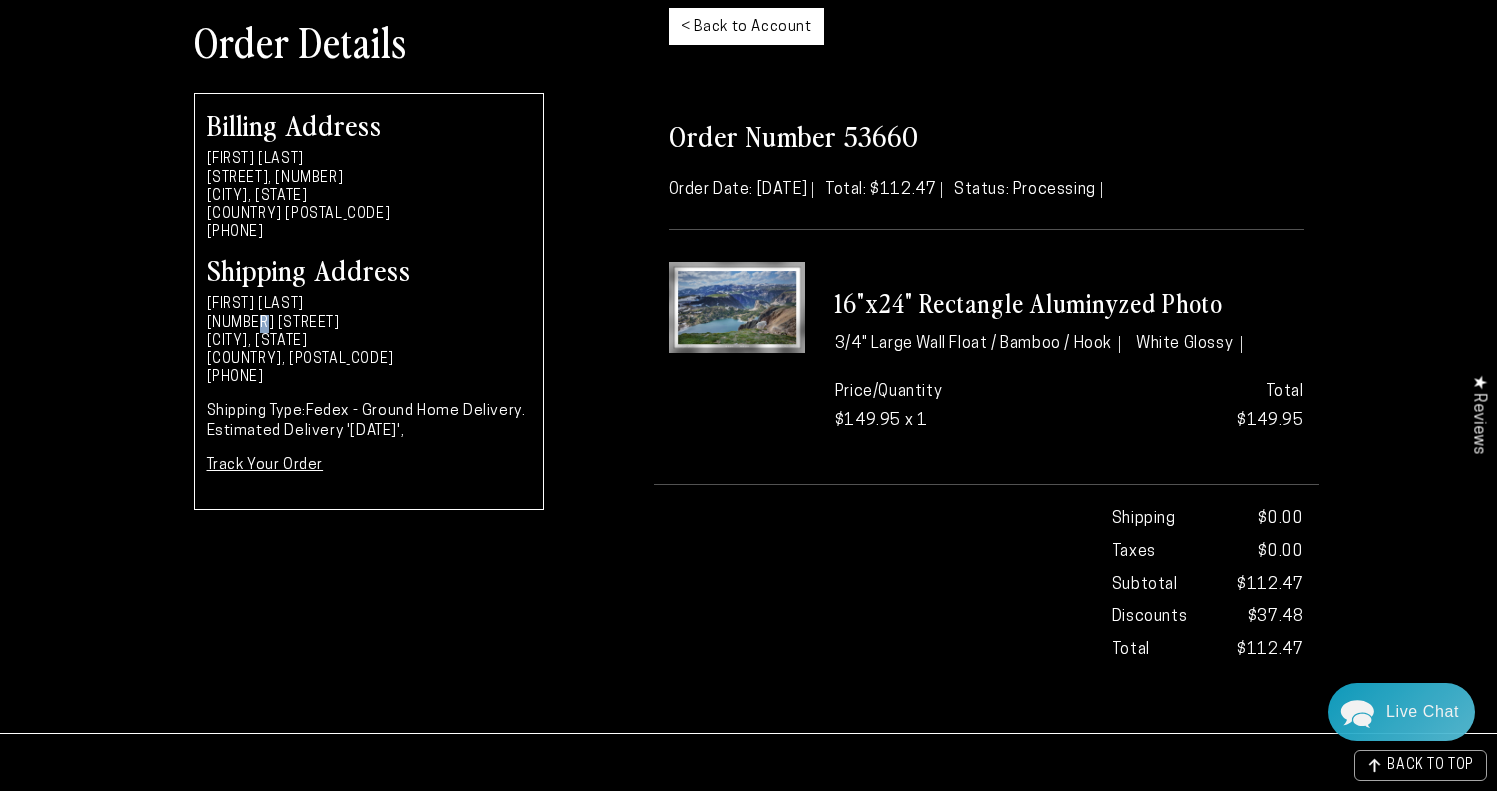 click on "109 US Highway 212 W" at bounding box center (369, 324) 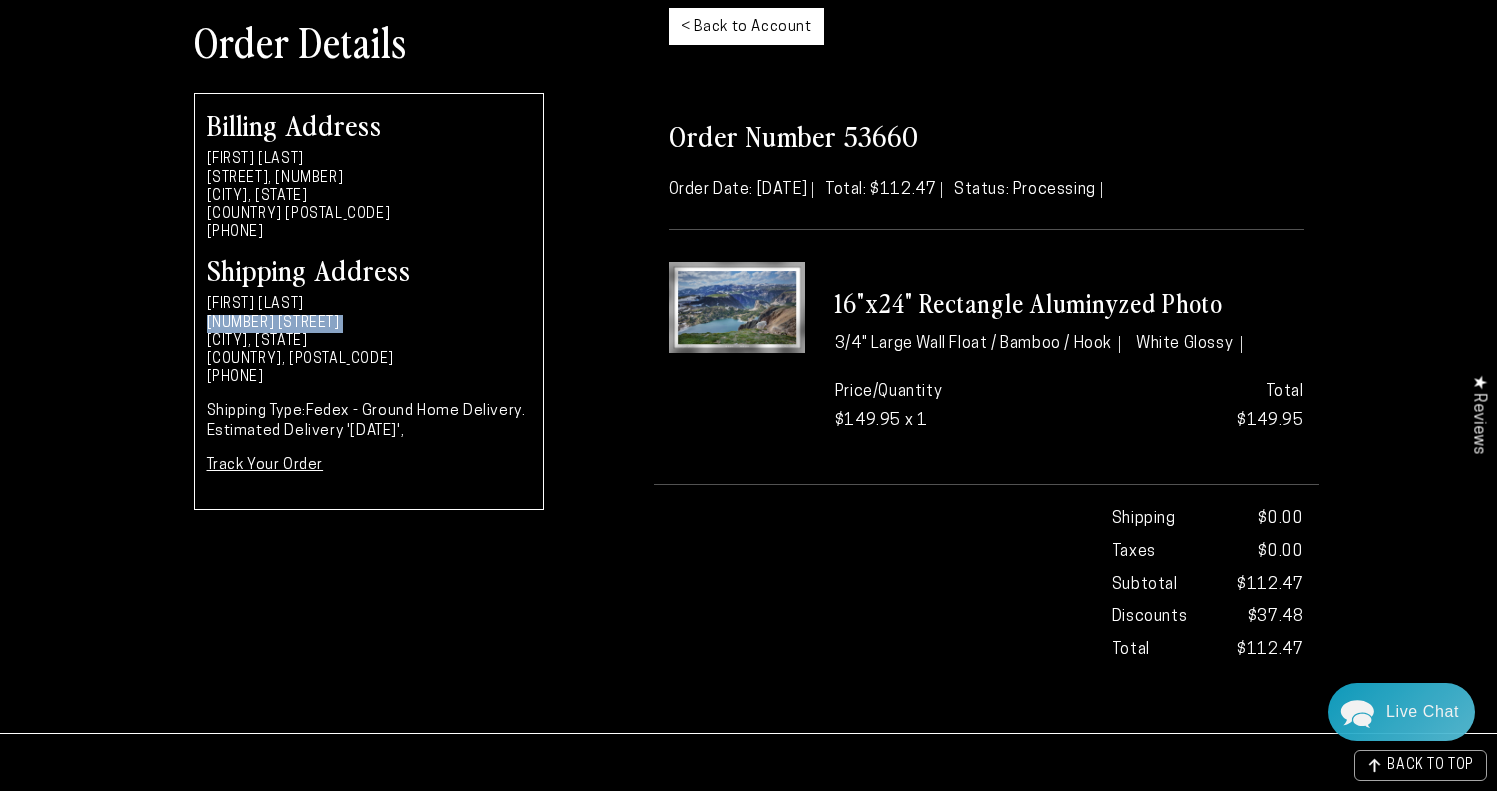 click on "109 US Highway 212 W" at bounding box center (369, 324) 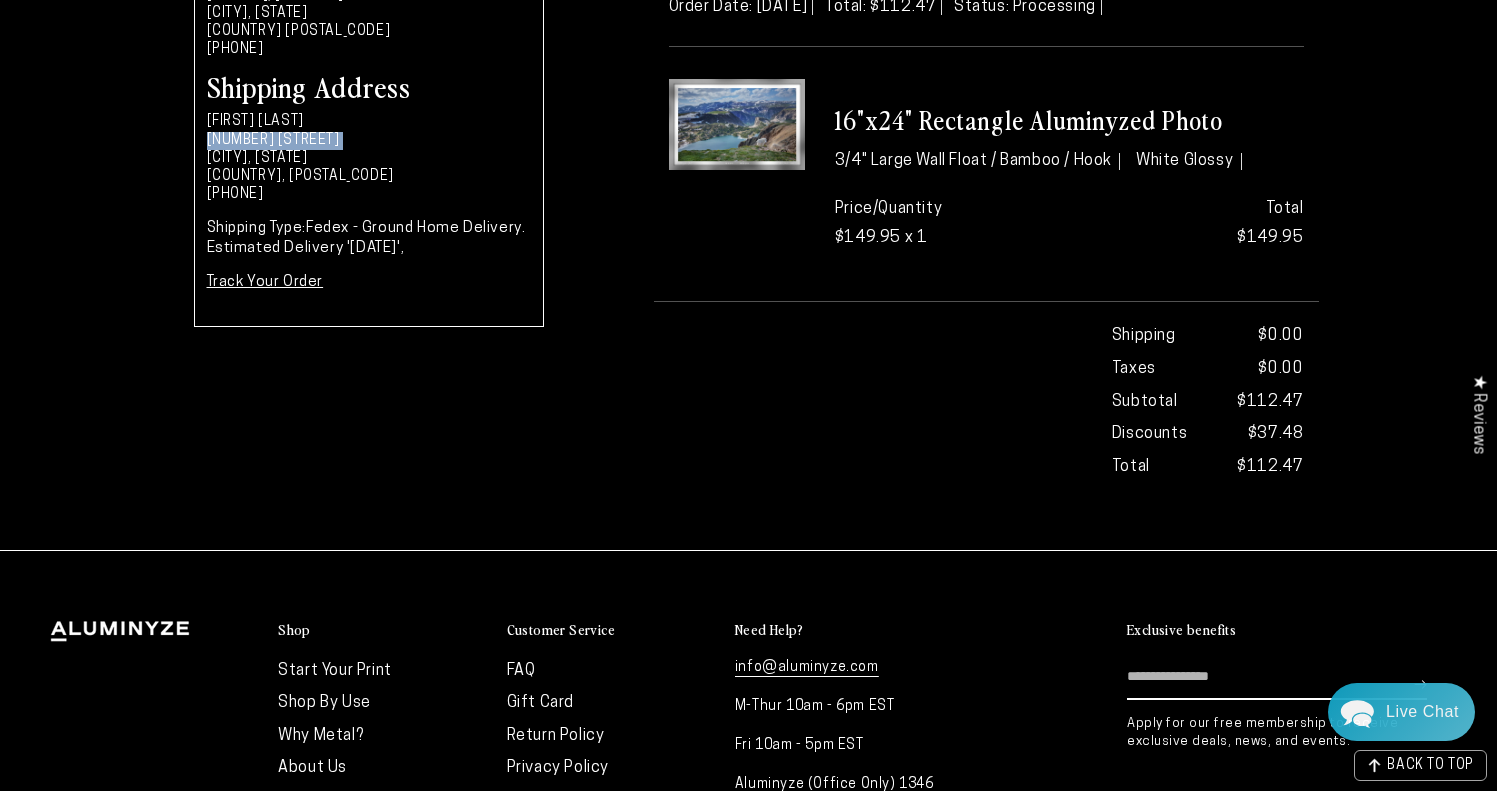 scroll, scrollTop: 390, scrollLeft: 0, axis: vertical 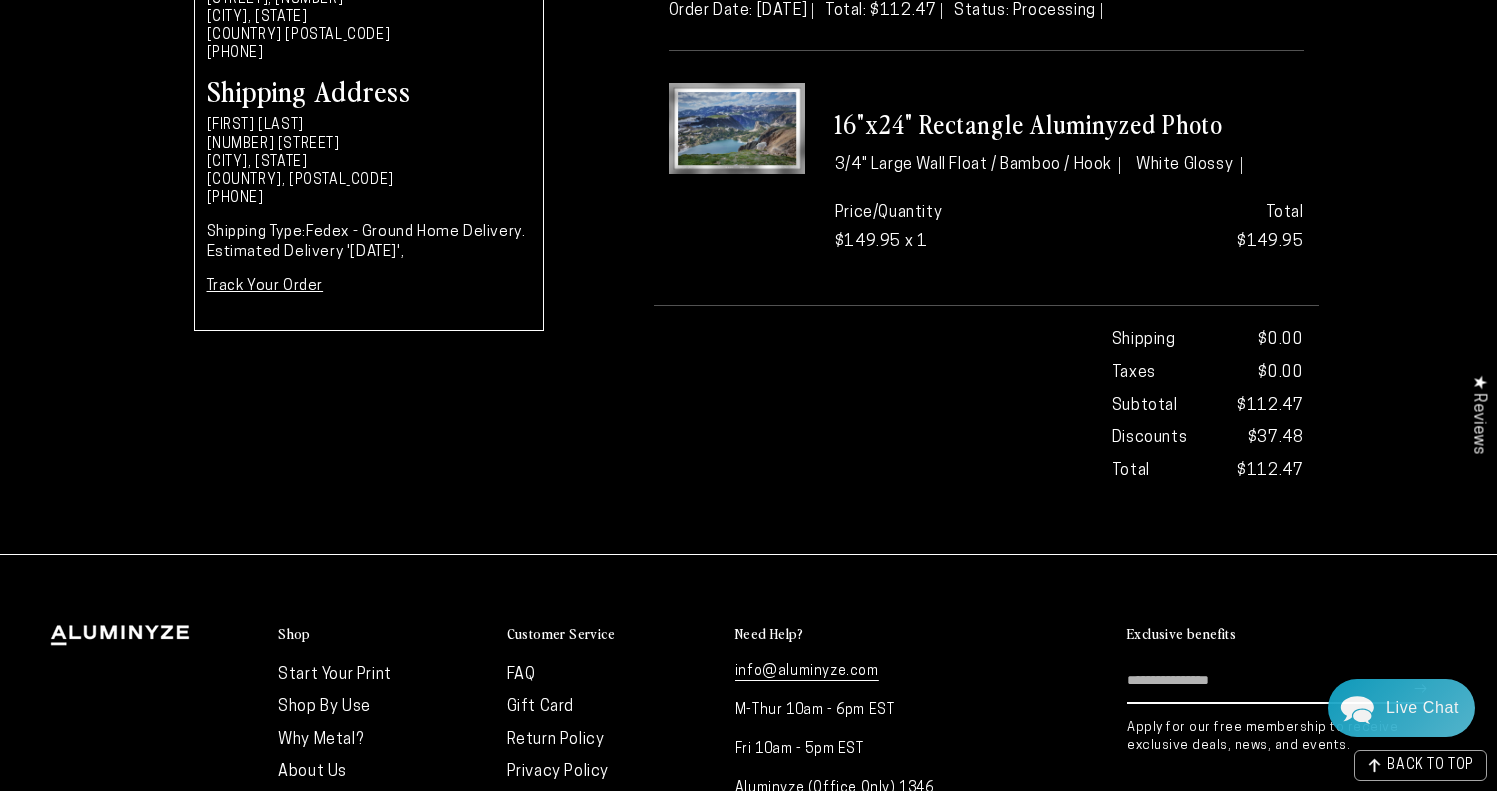 click on "Live Chat" at bounding box center [1422, 708] 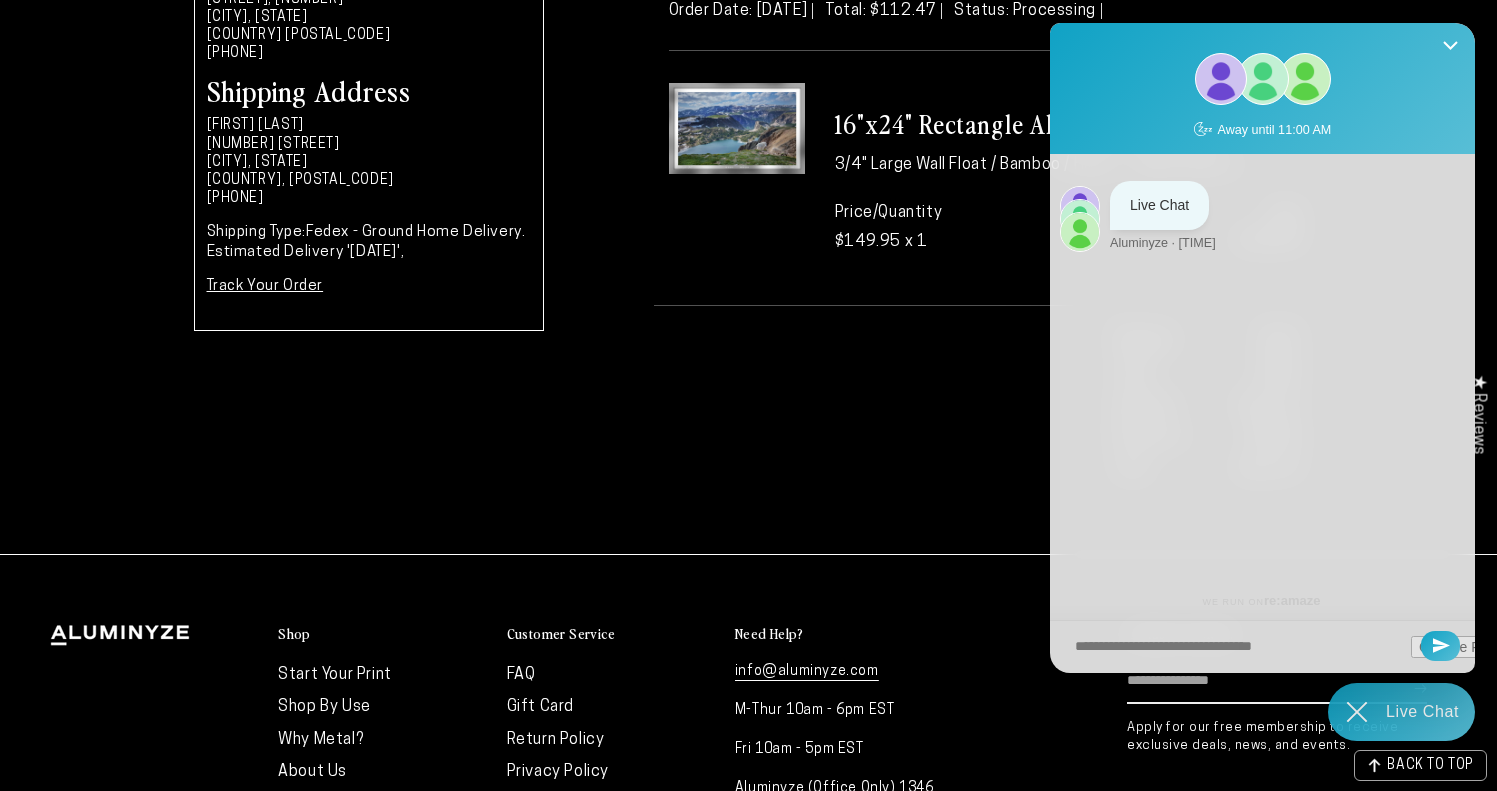 click at bounding box center (1236, 647) 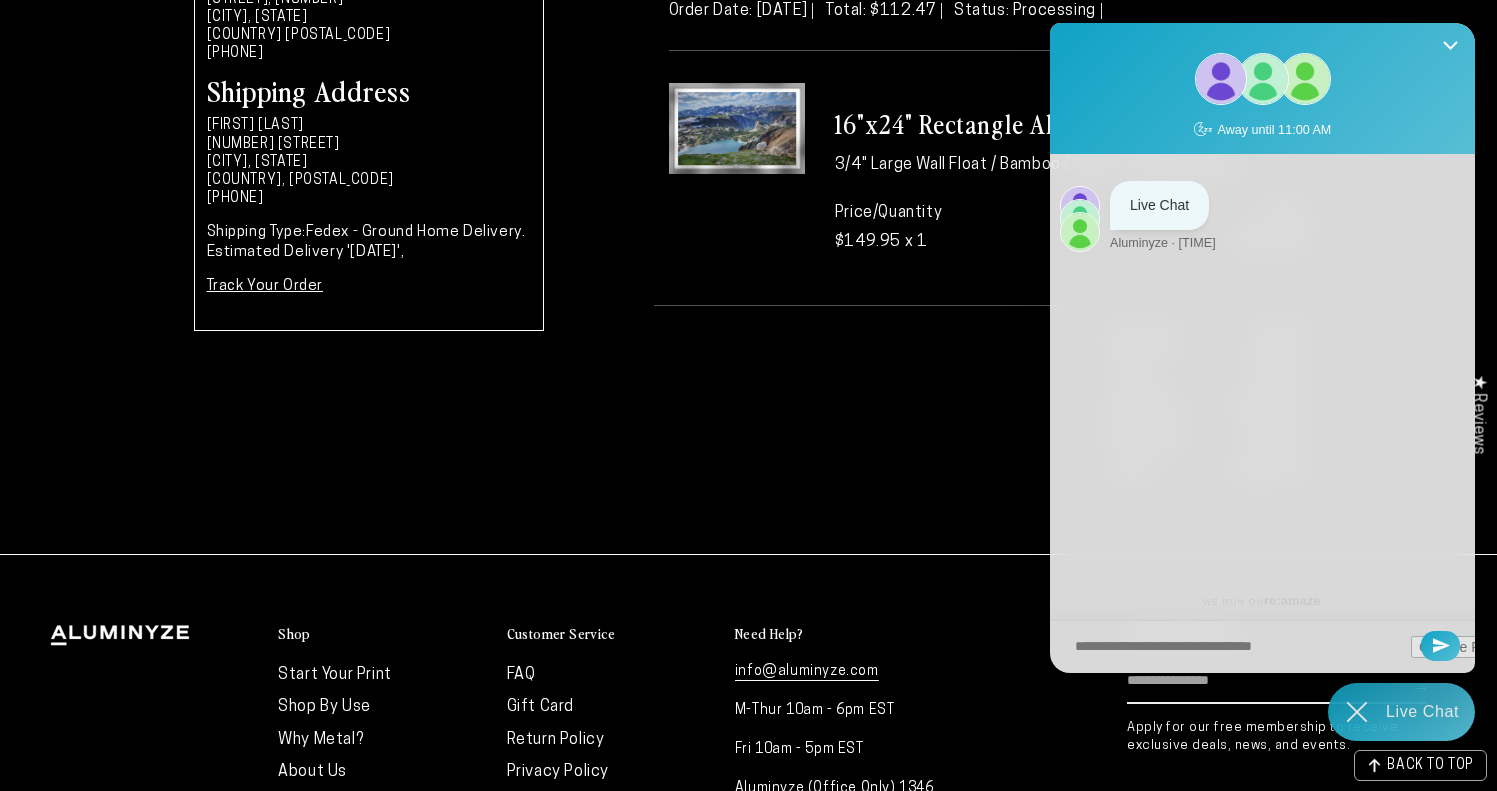 type on "*" 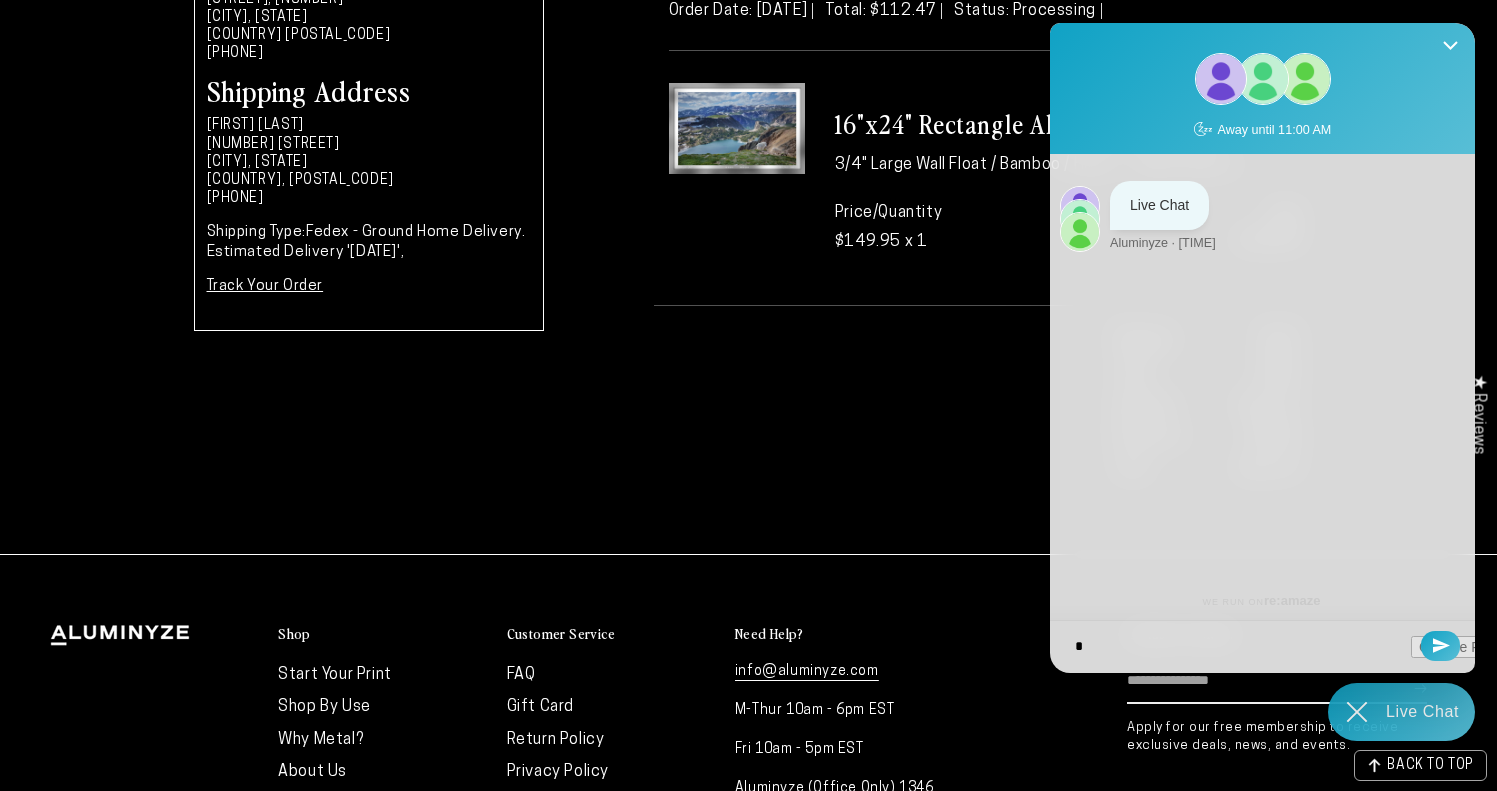 type on "**" 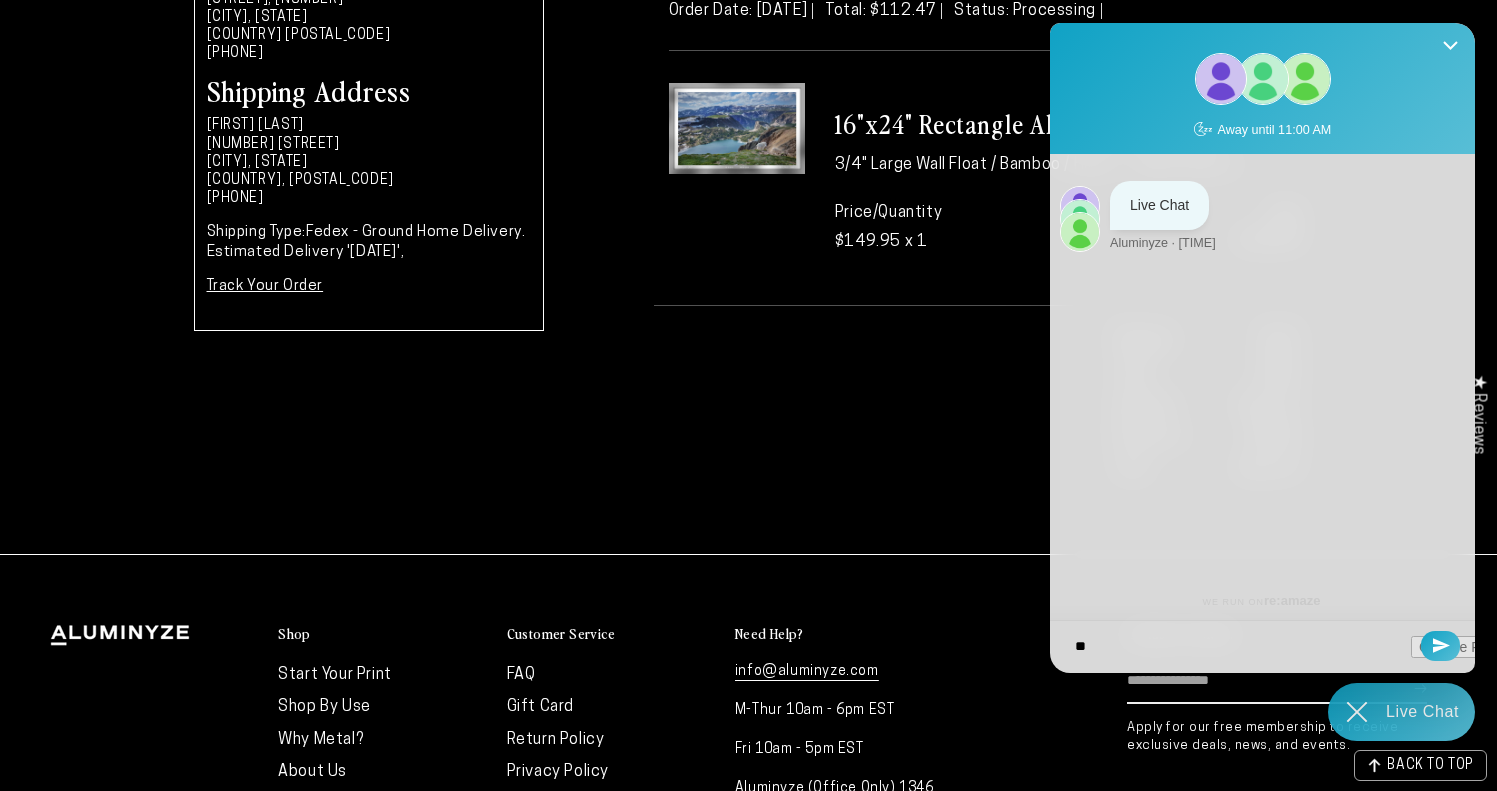 type on "***" 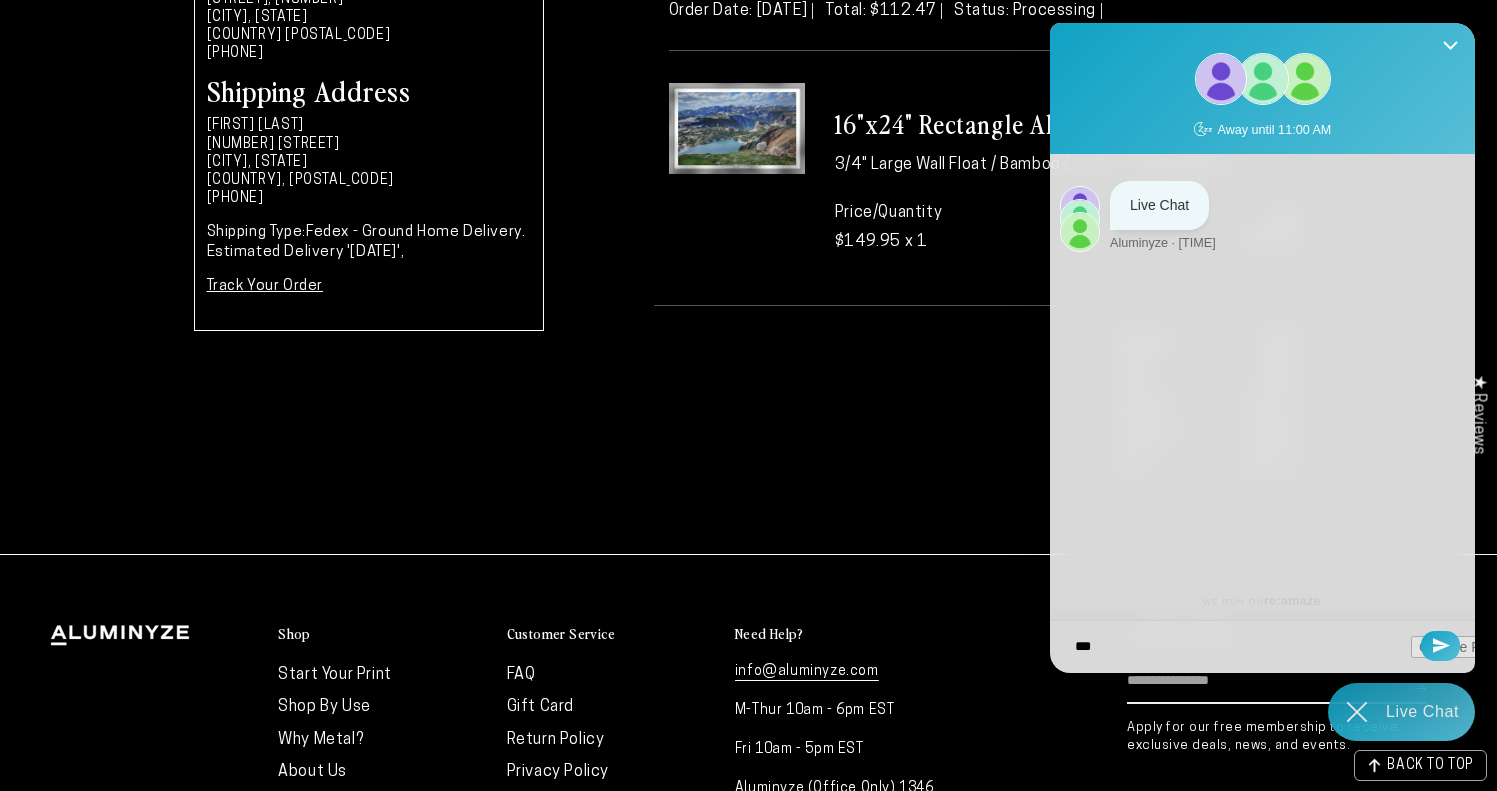 type on "***" 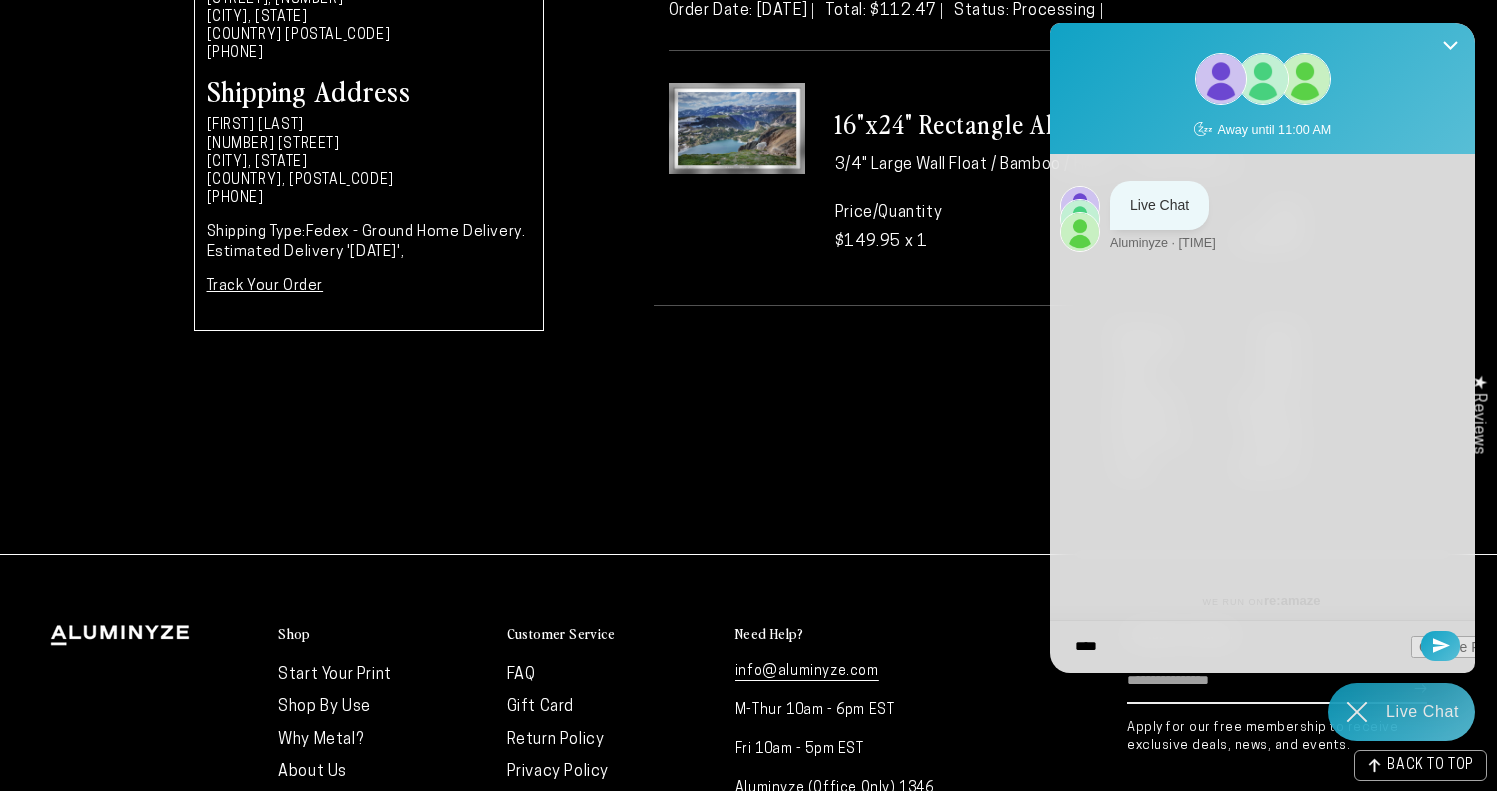 type on "*****" 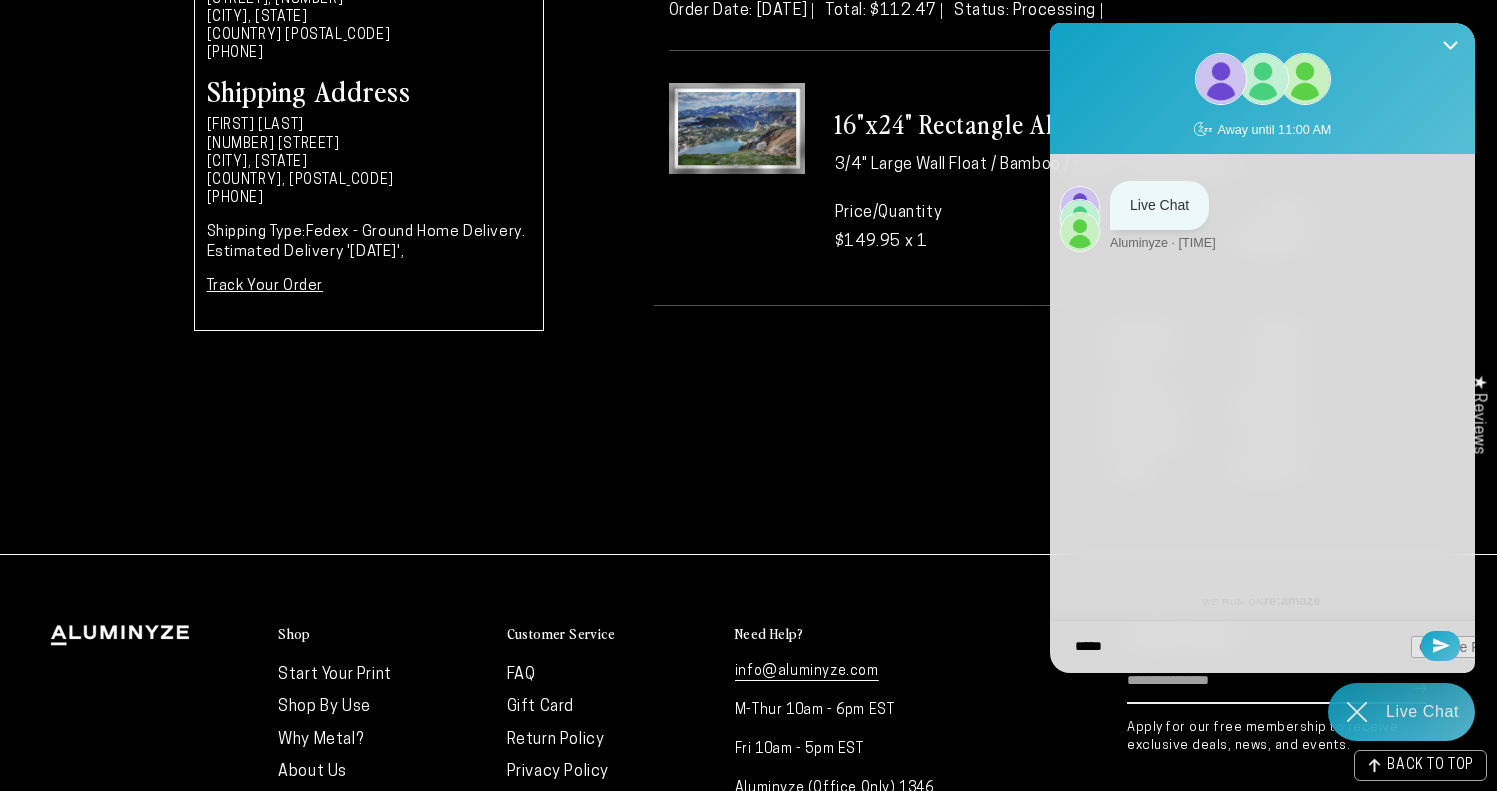 type on "******" 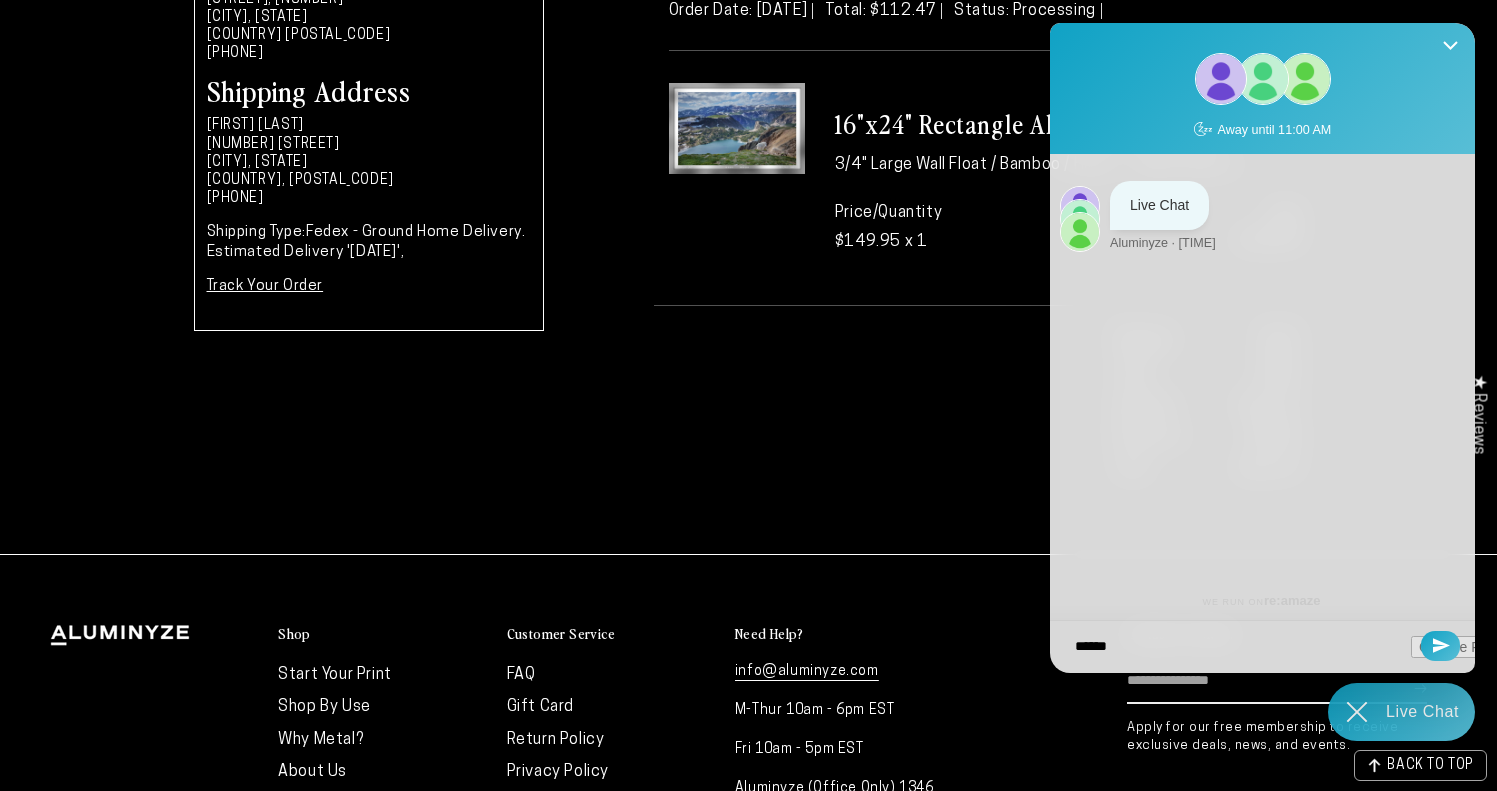 type on "*******" 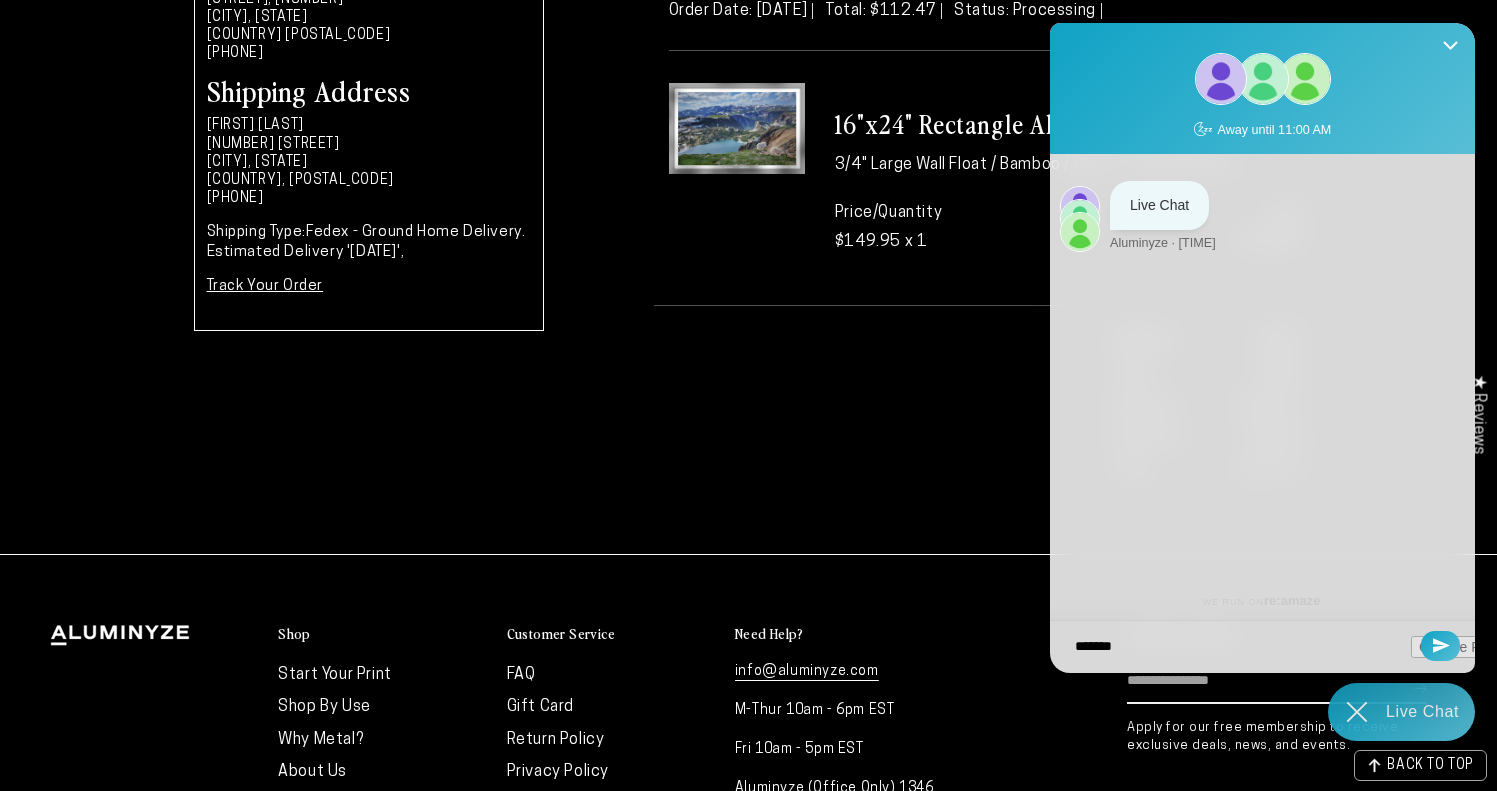 type on "*******" 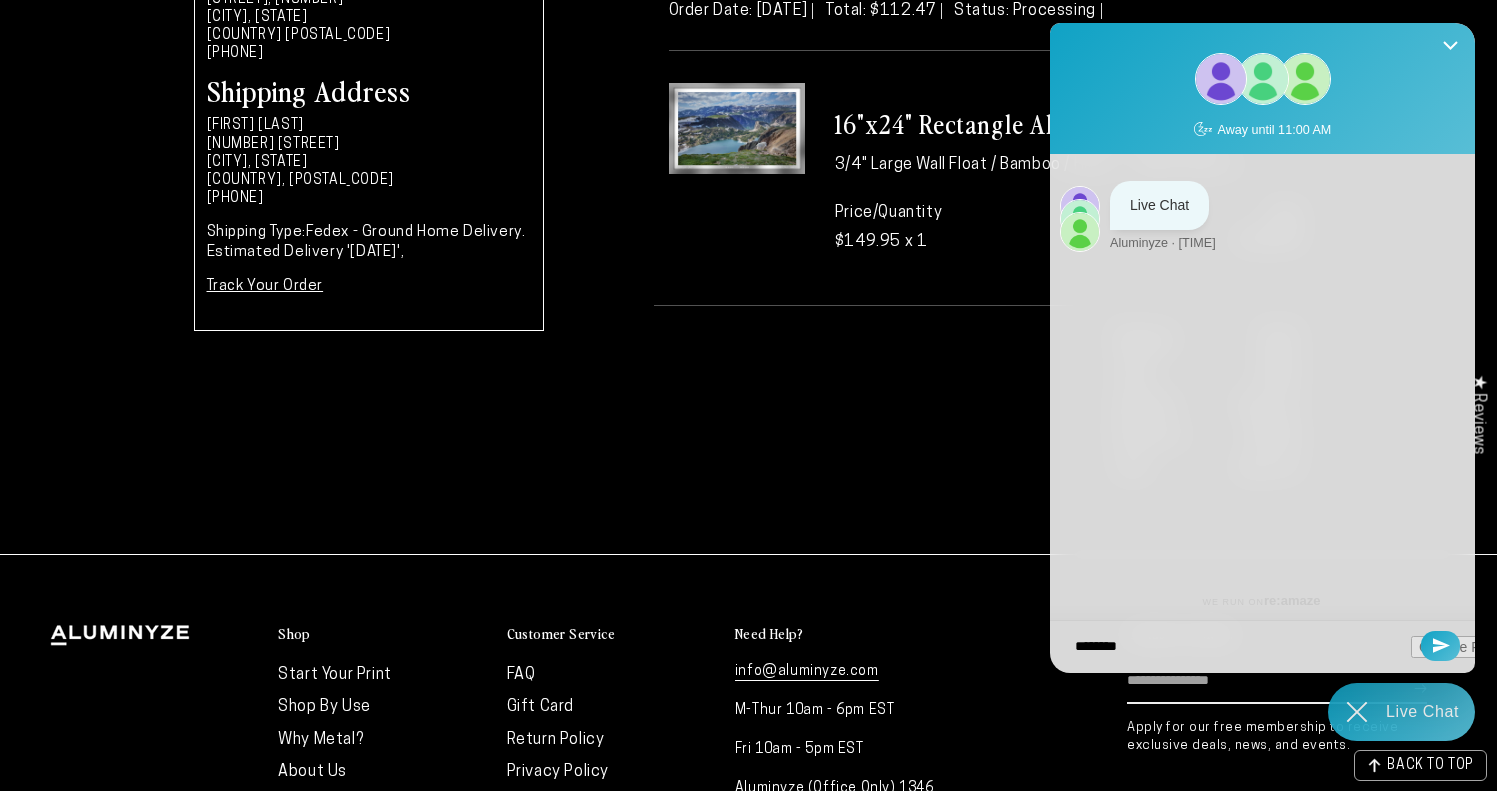 type on "*********" 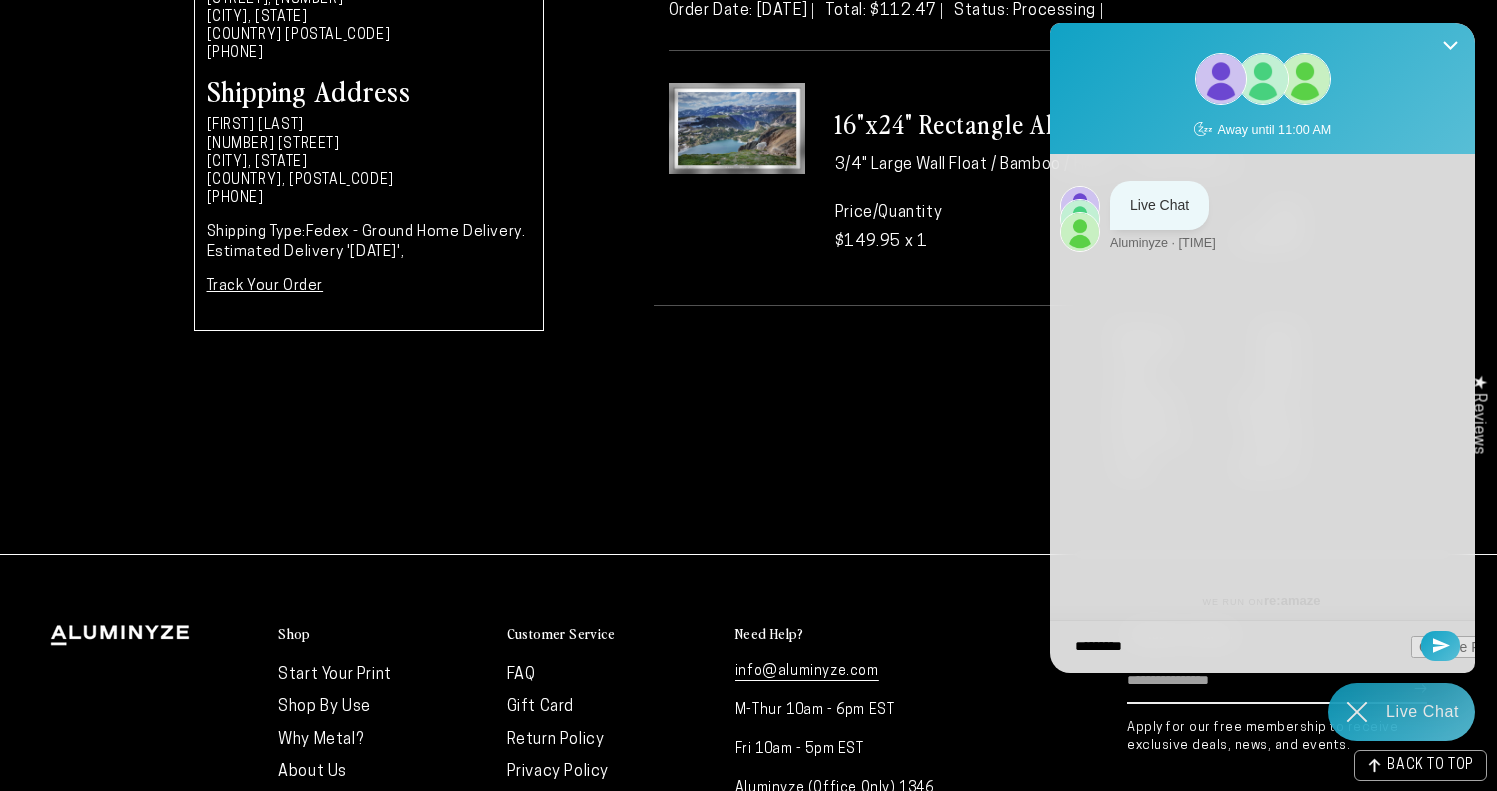 type on "**********" 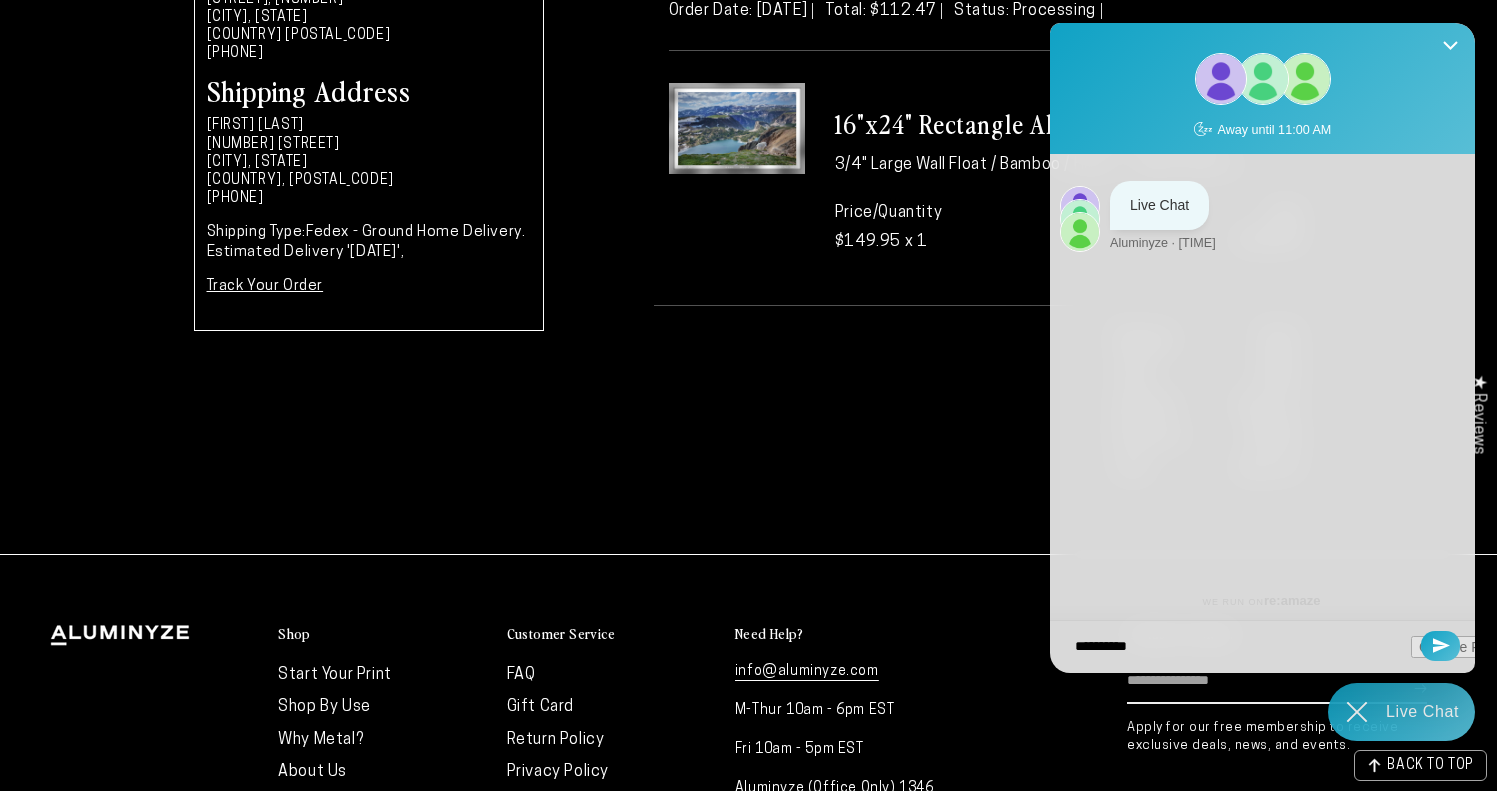 type on "**********" 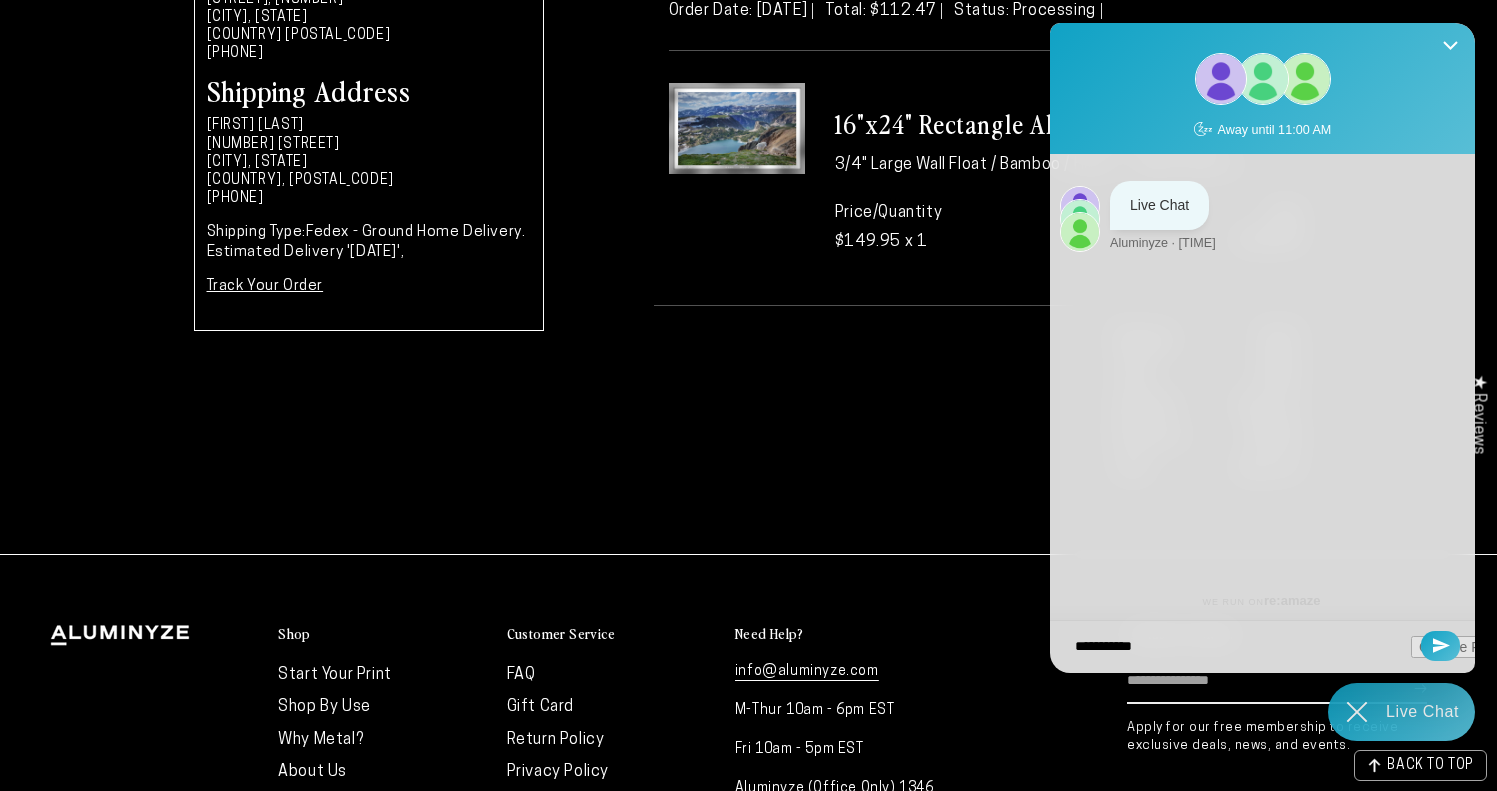 type on "**********" 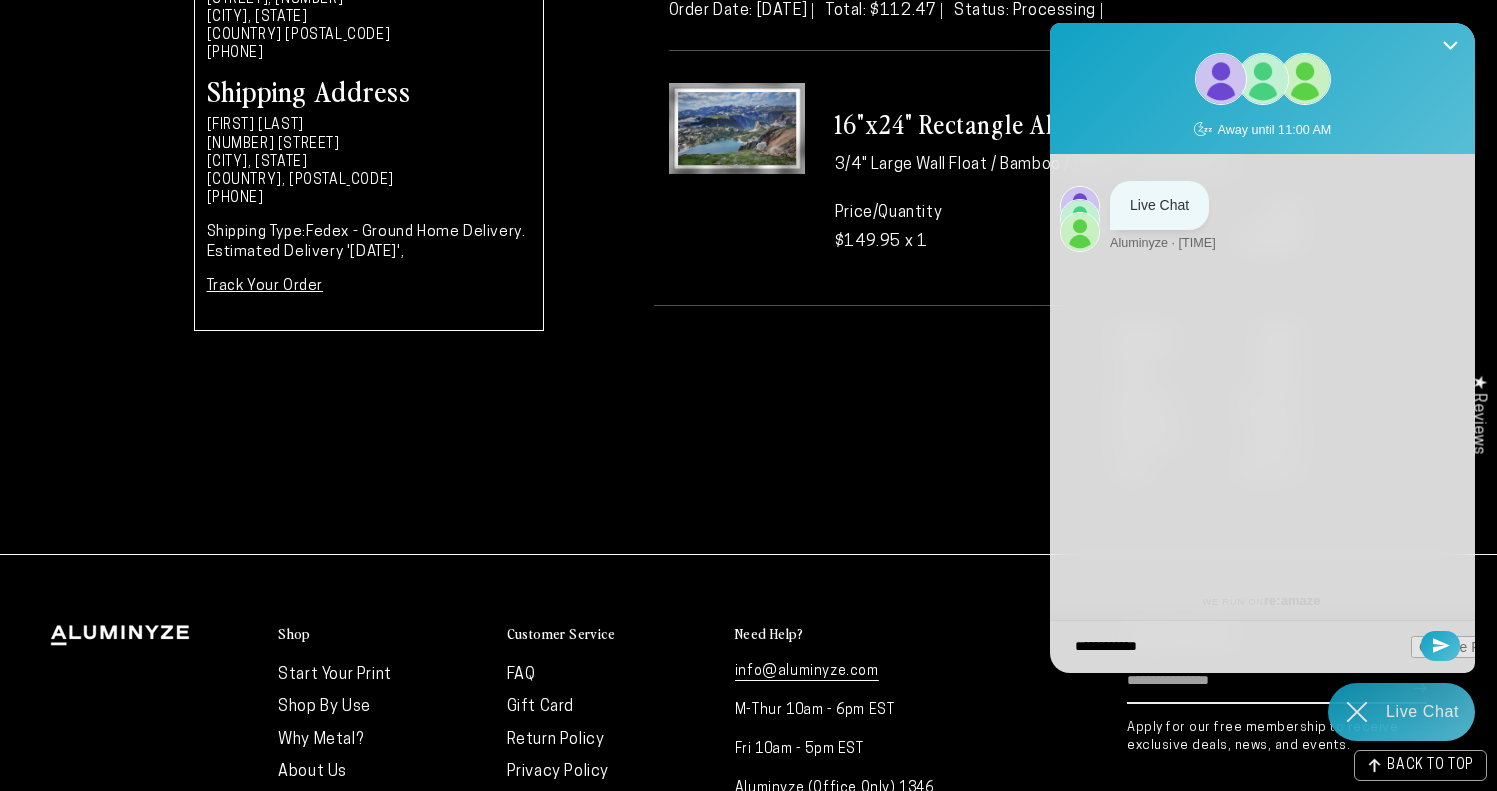 type on "**********" 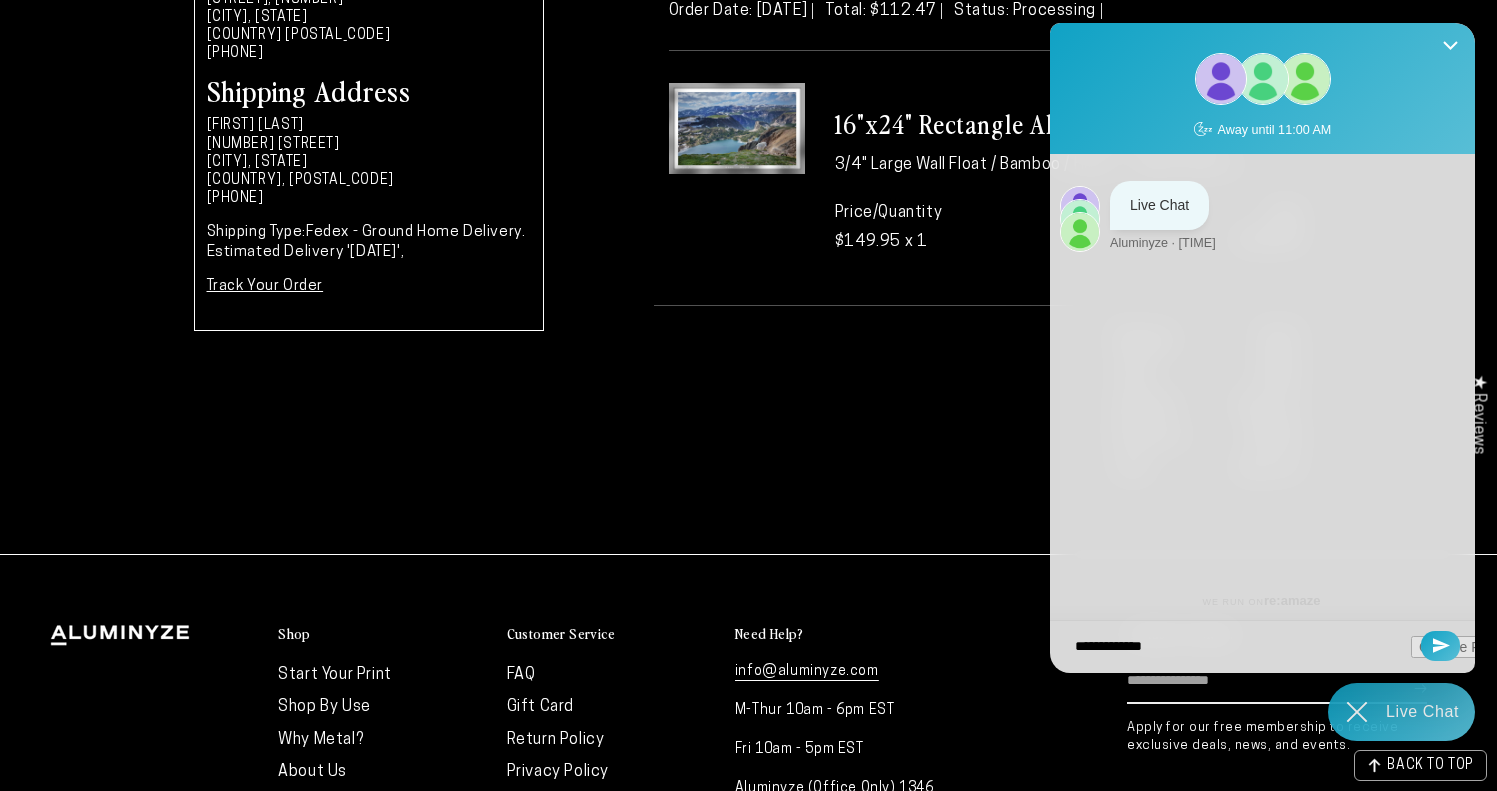 type on "**********" 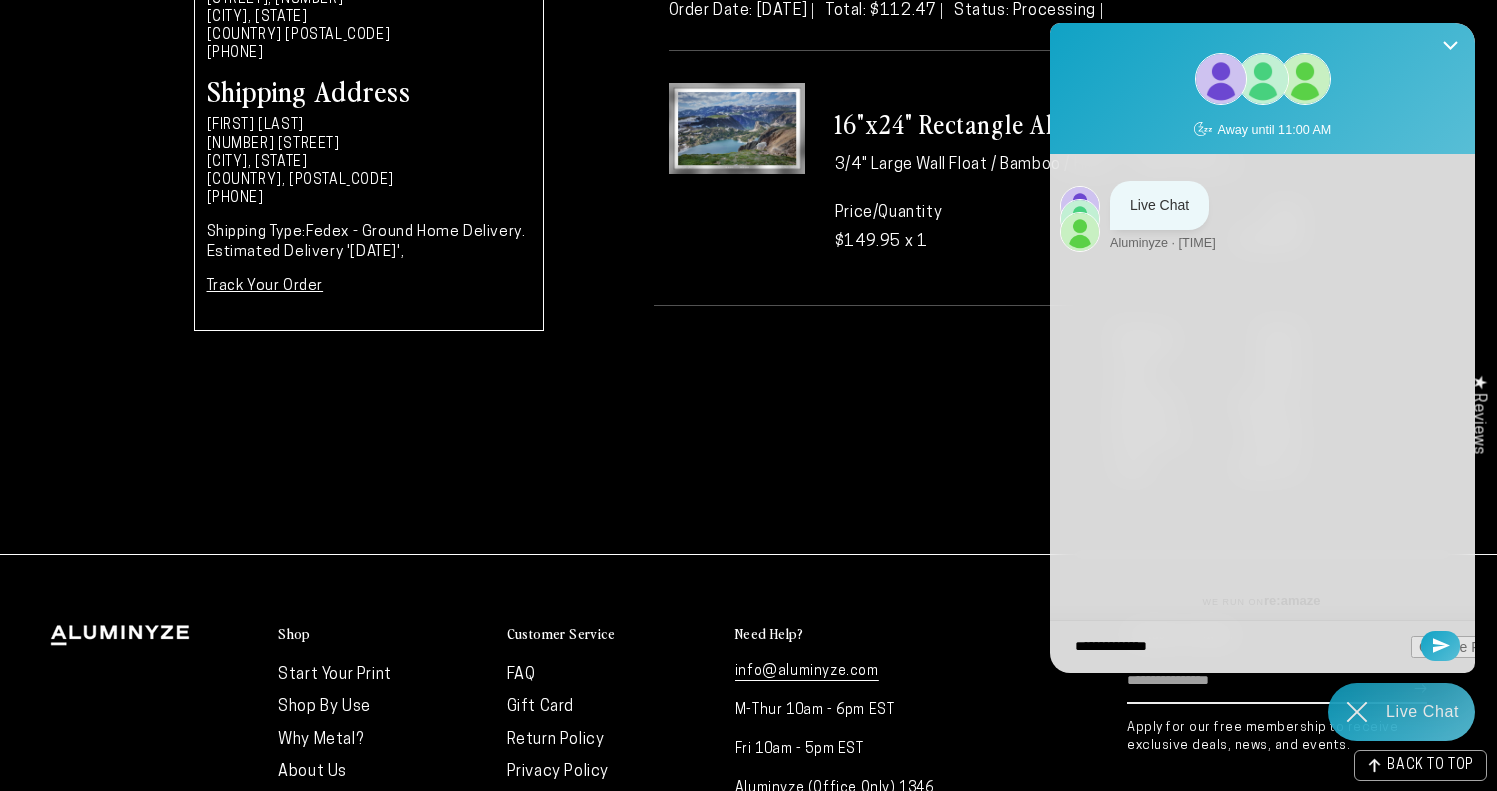 type on "**********" 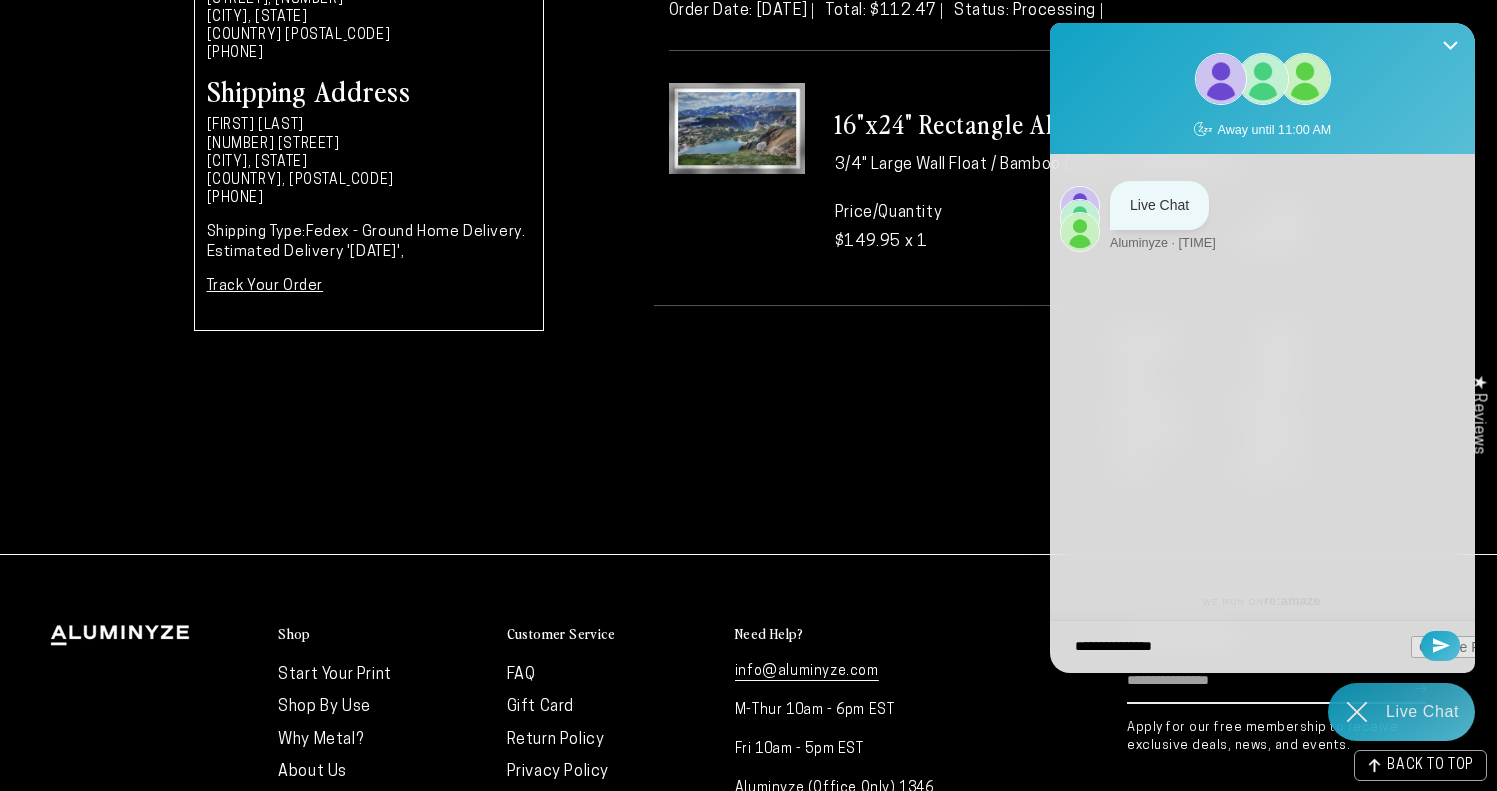 type on "**********" 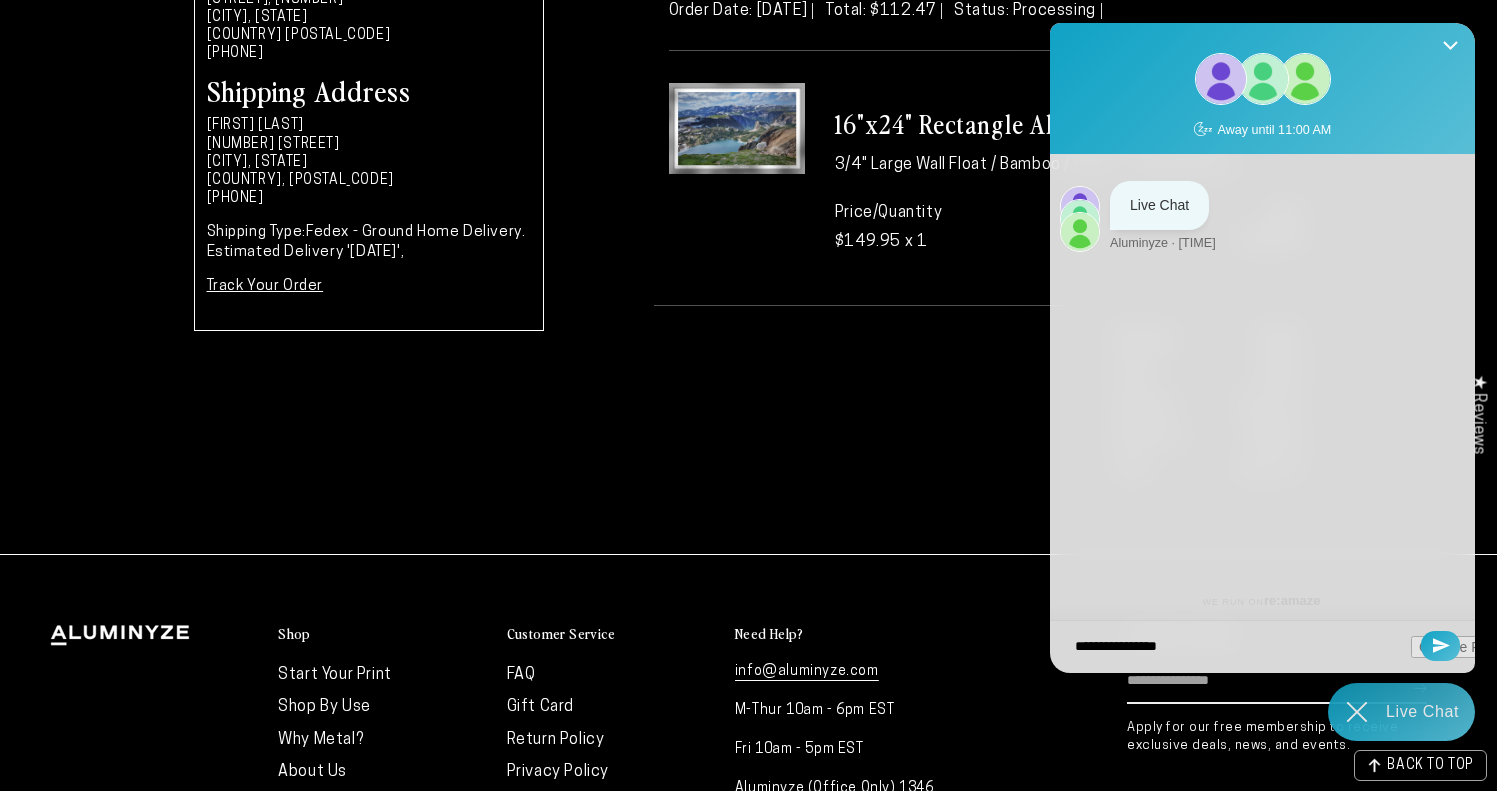 type on "**********" 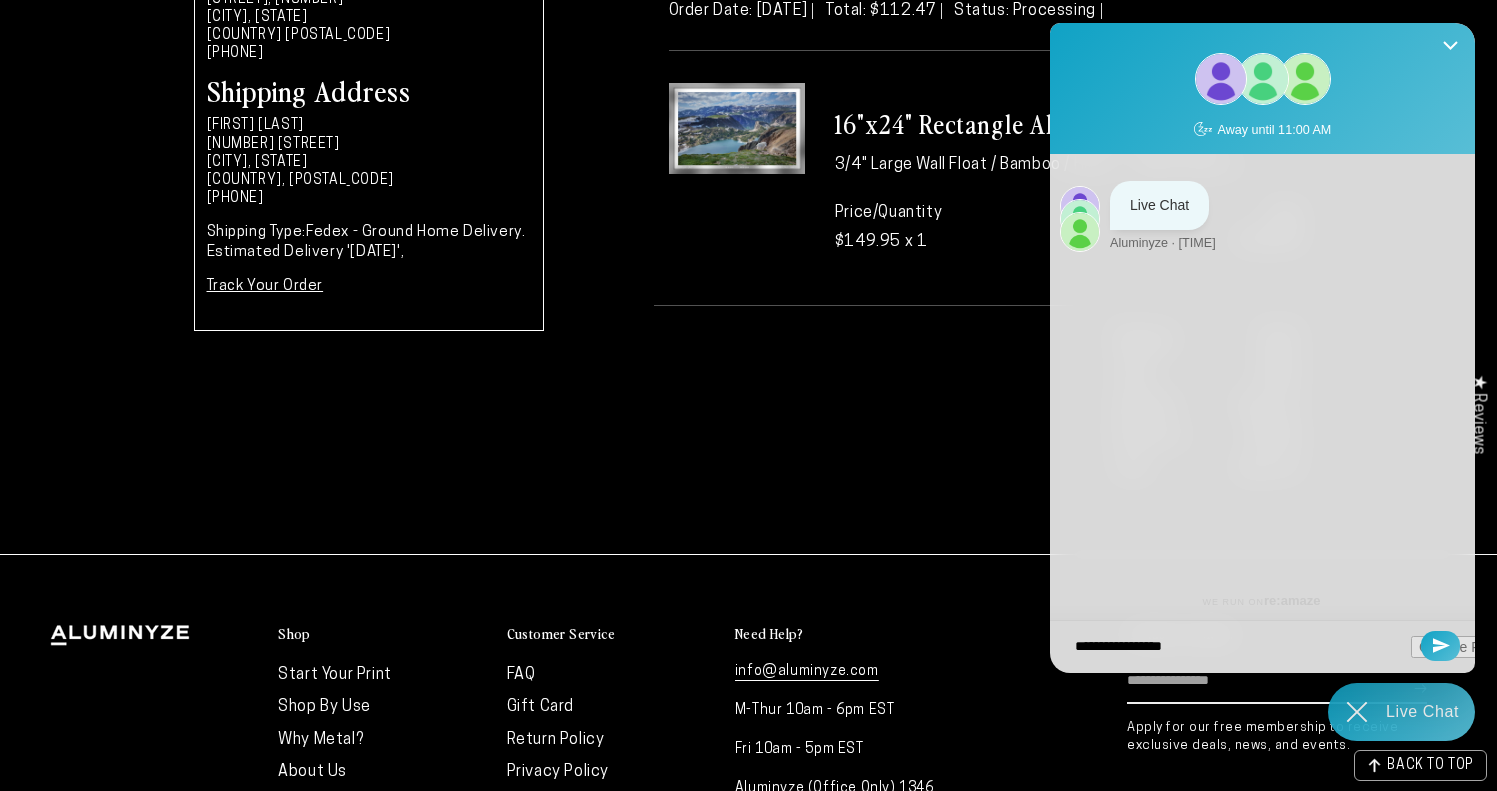 type on "**********" 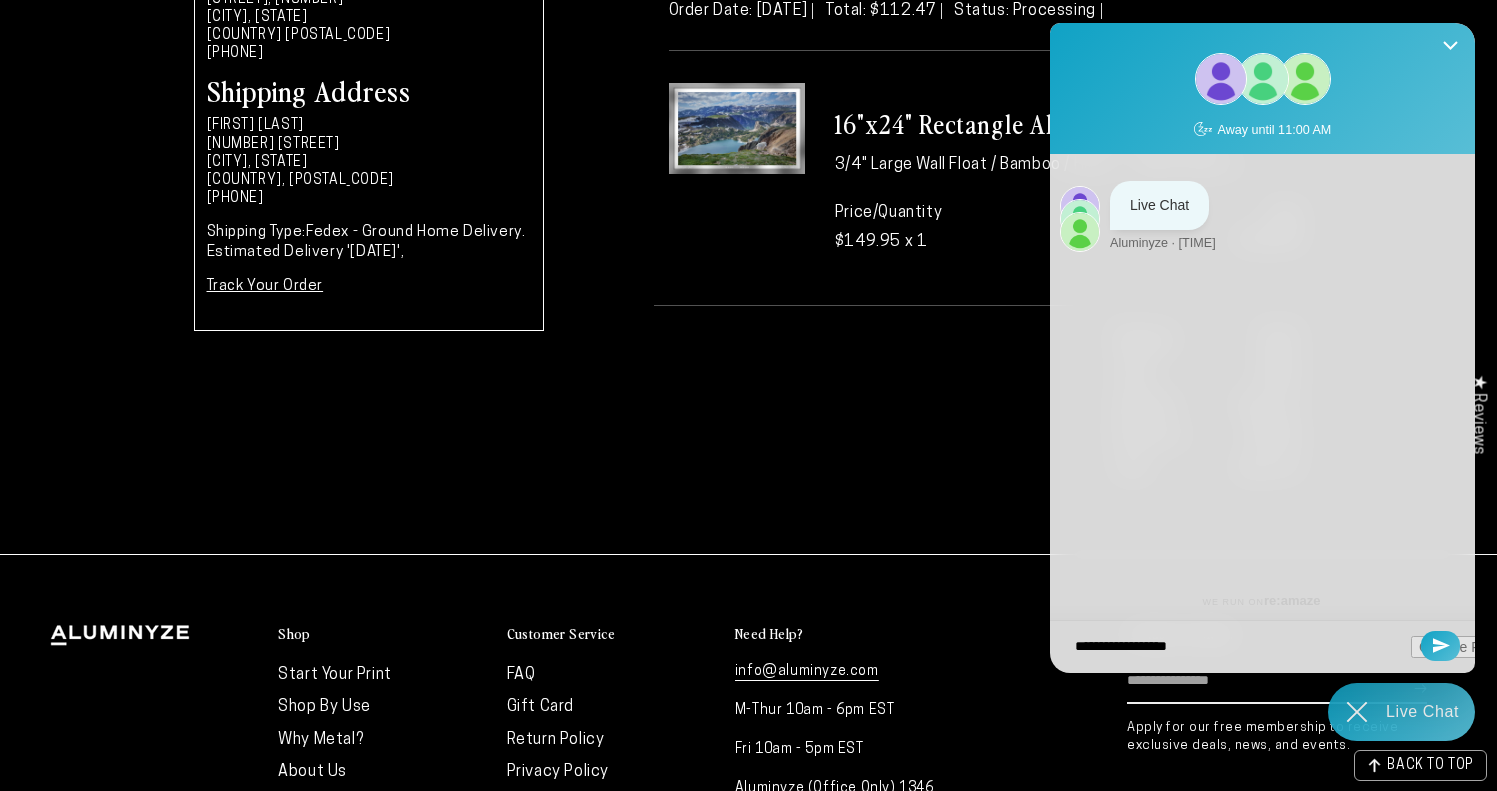 type on "**********" 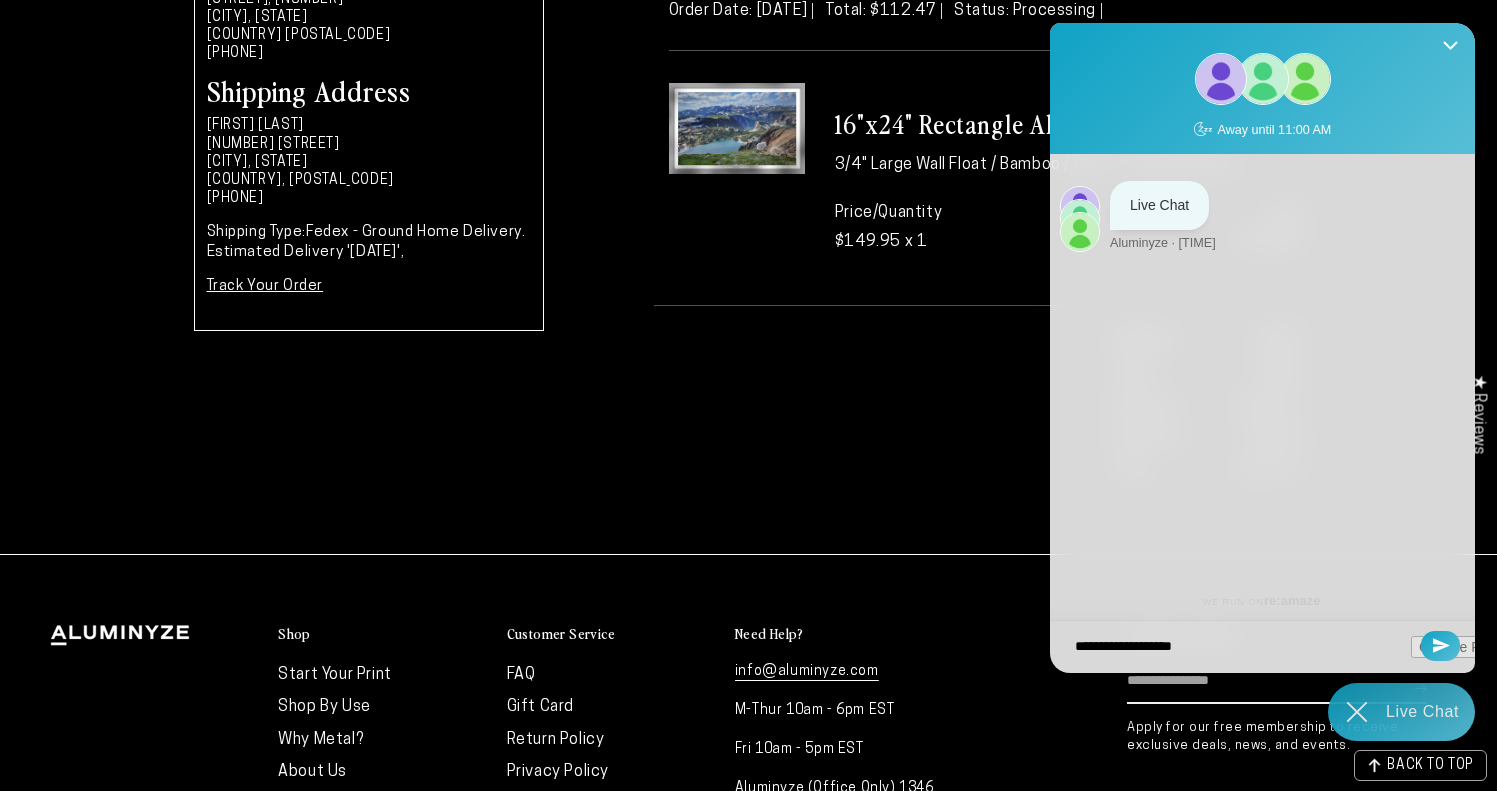 type on "**********" 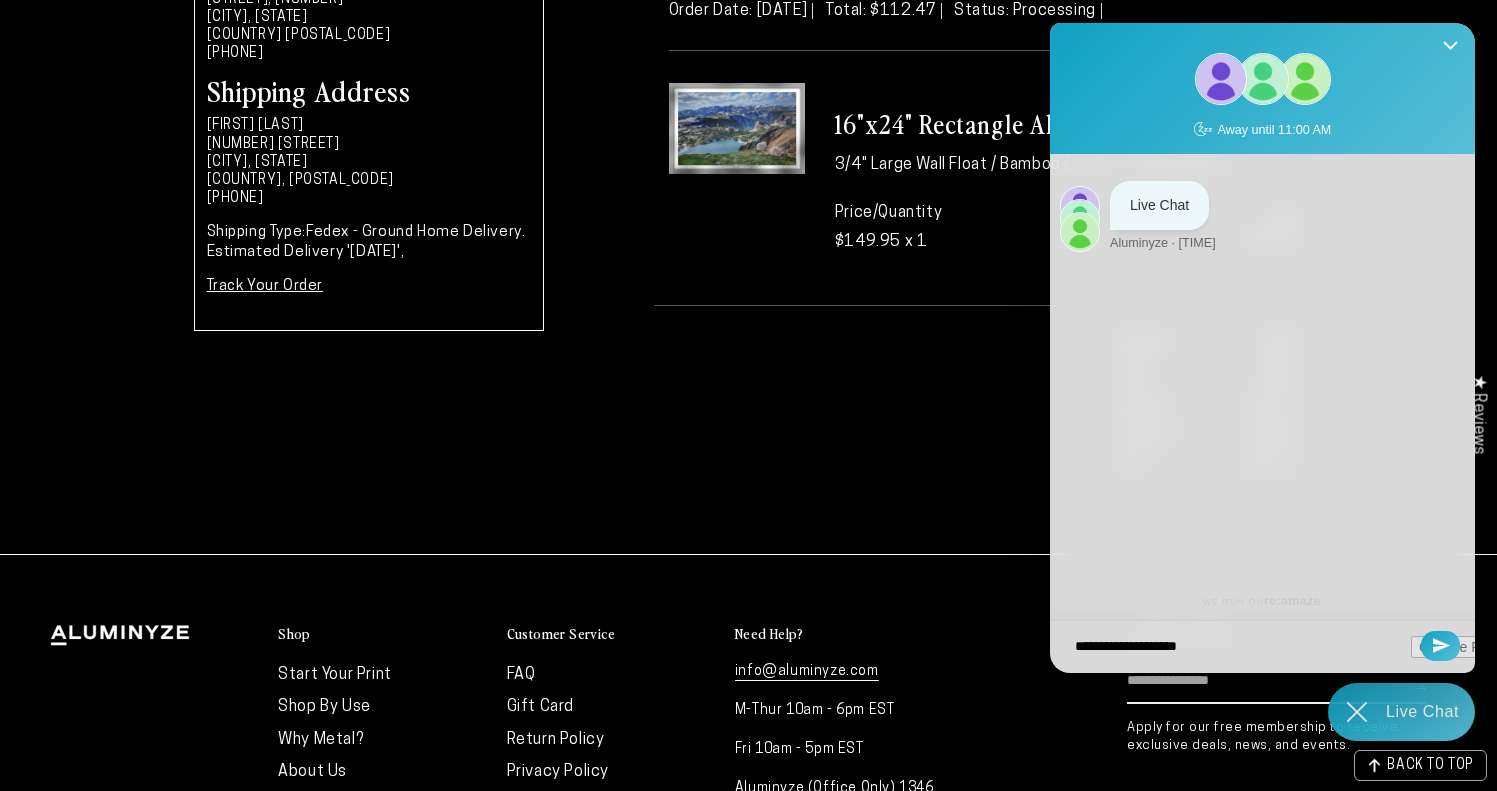 type on "**********" 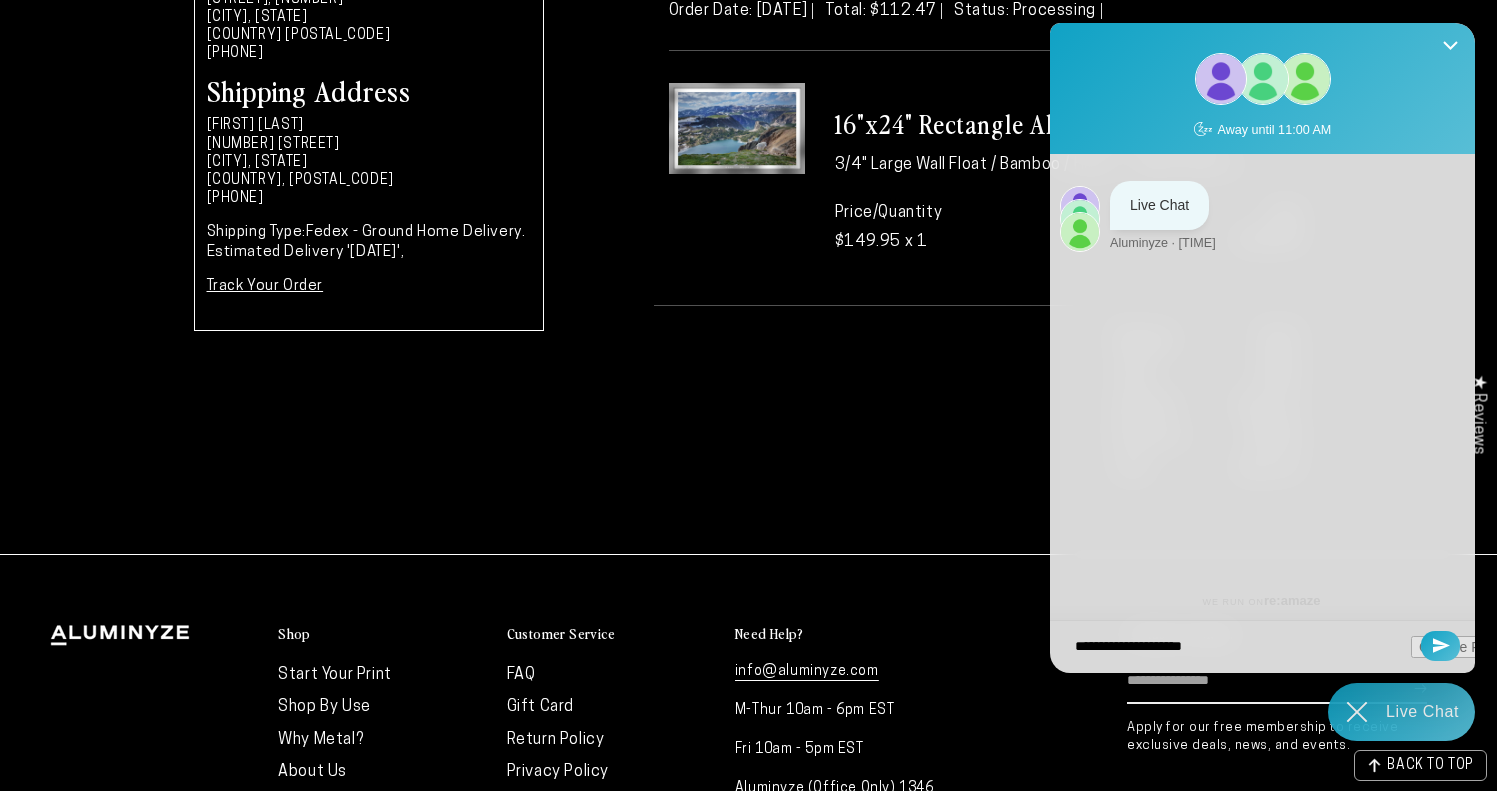type on "**********" 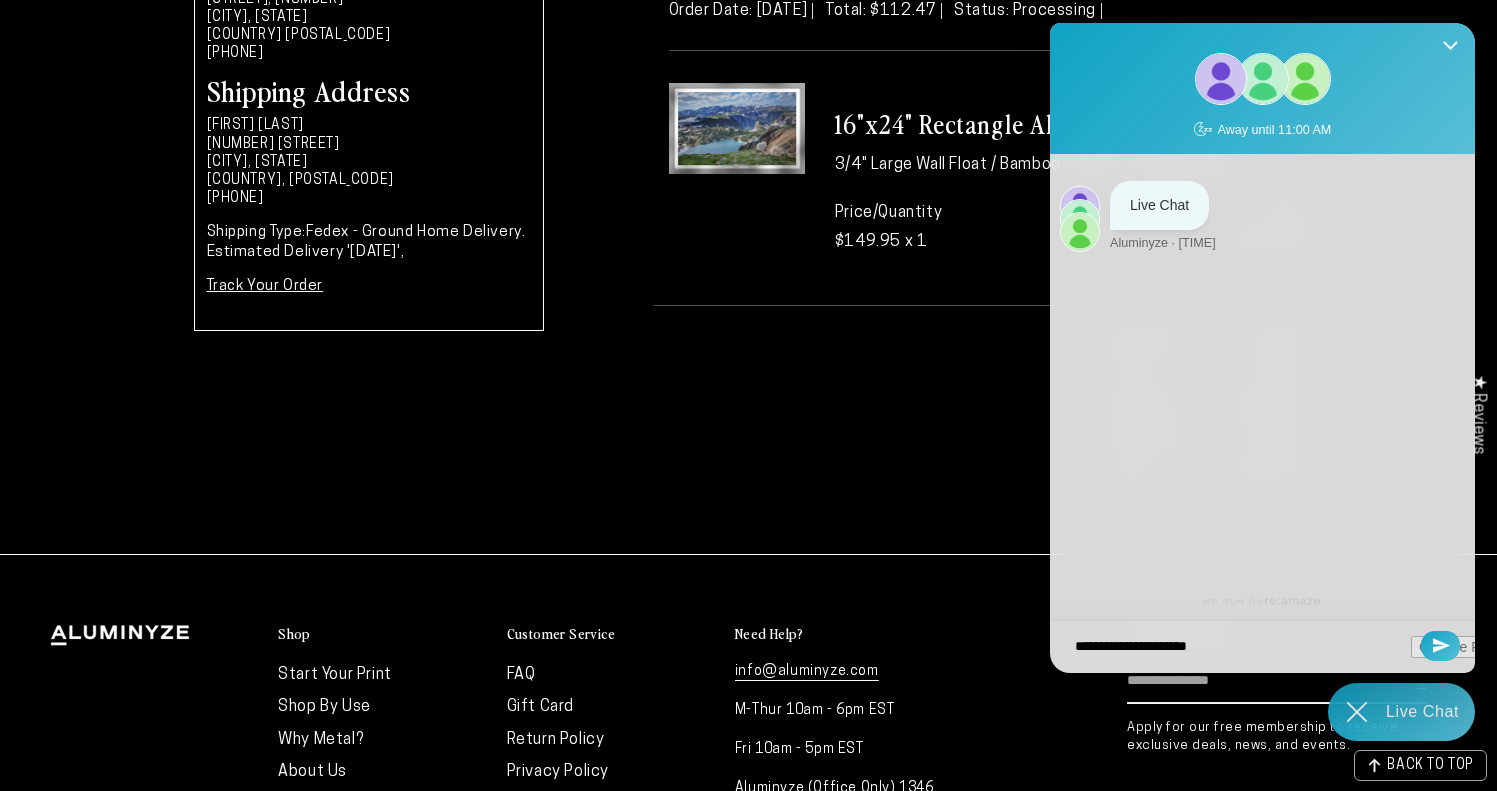type on "**********" 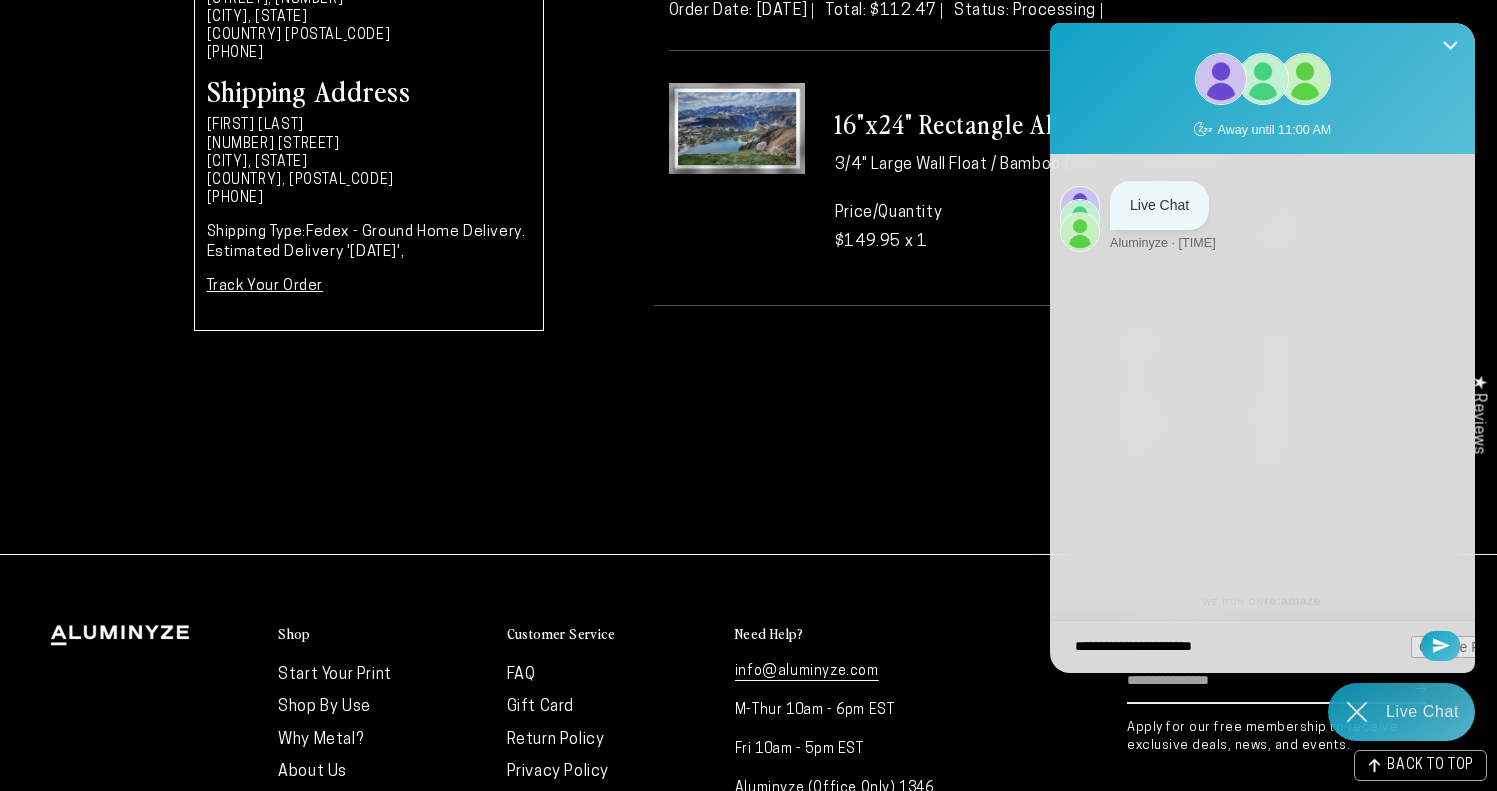 type on "**********" 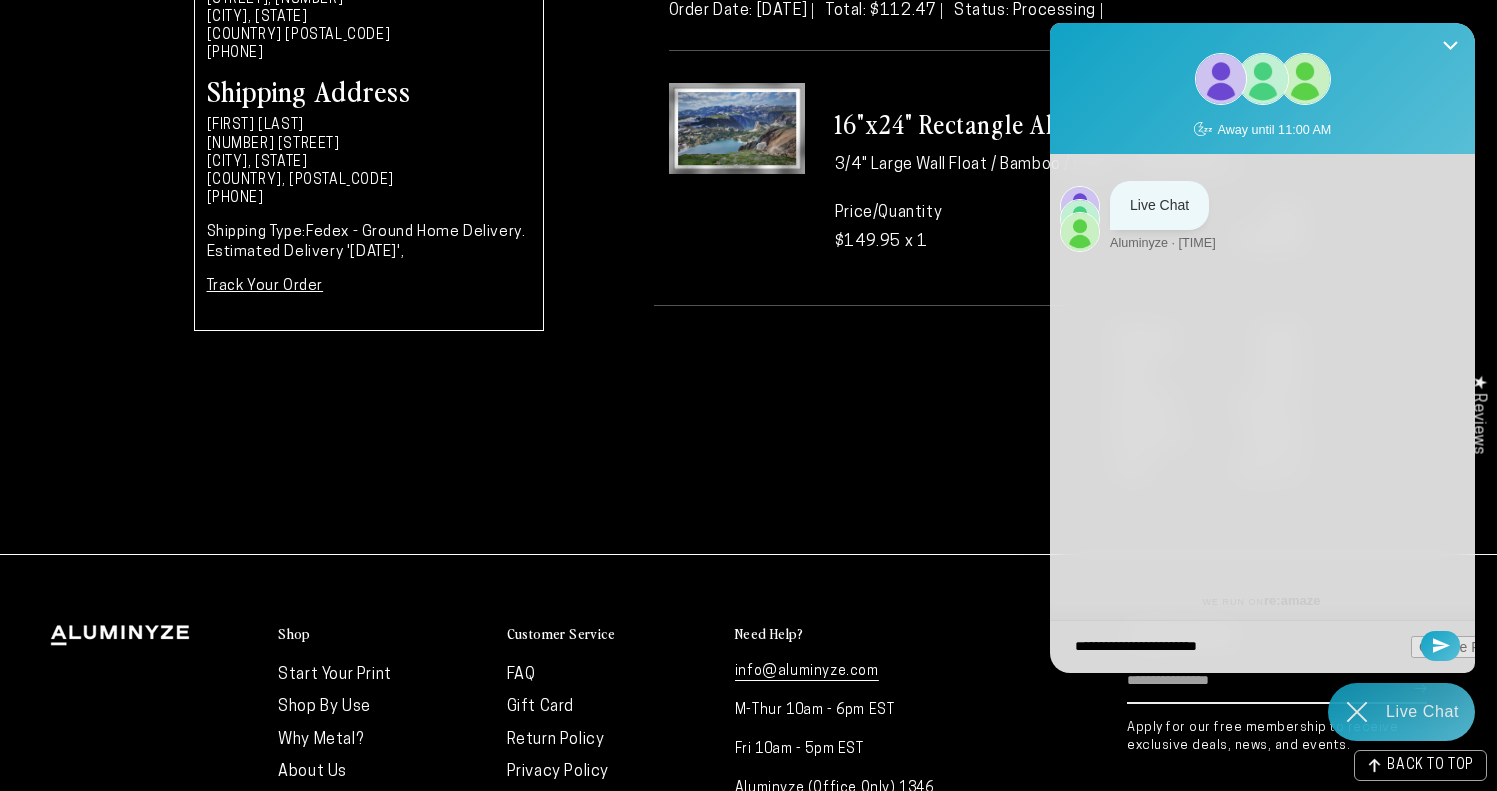 type on "**********" 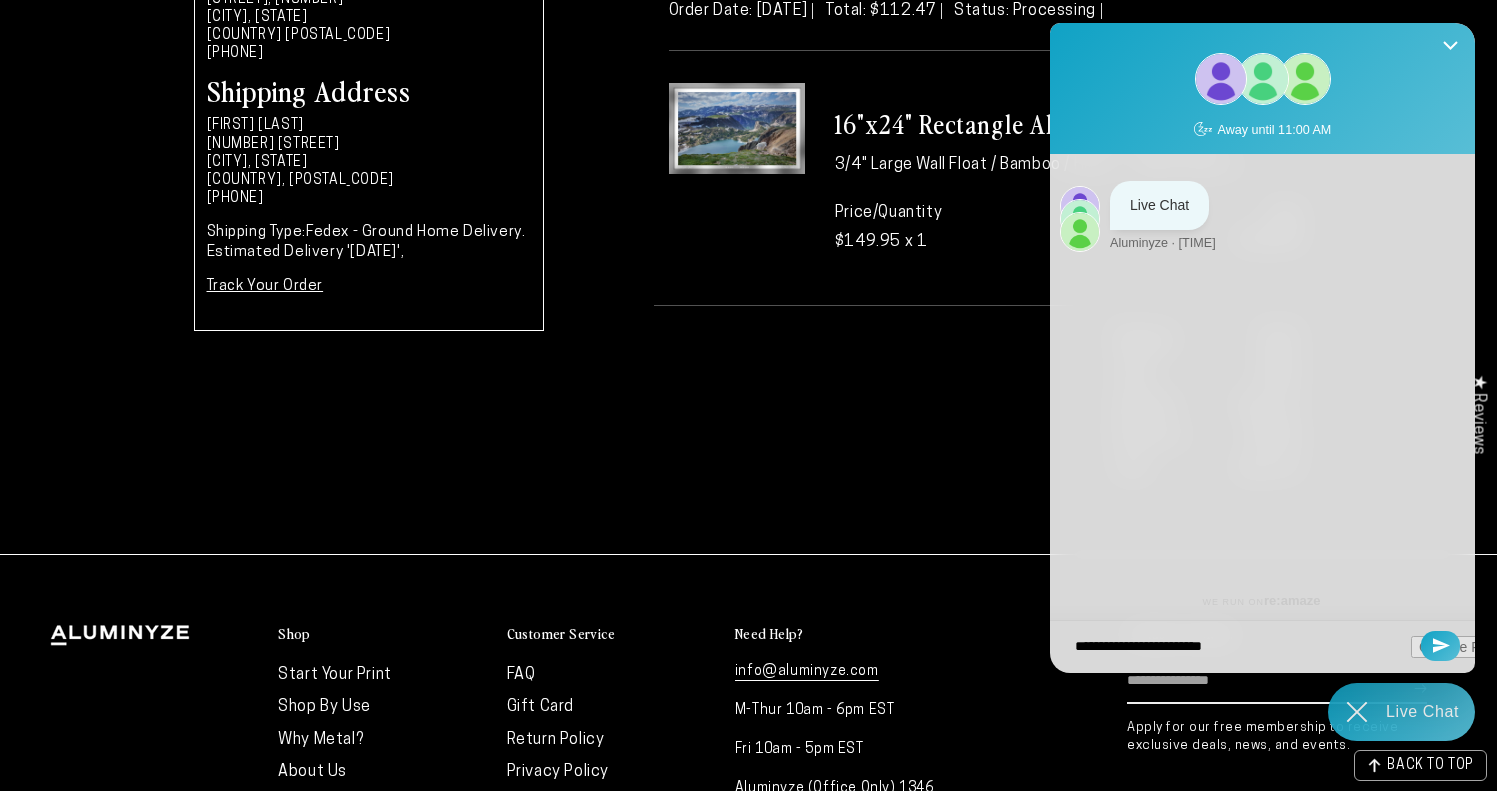 type on "**********" 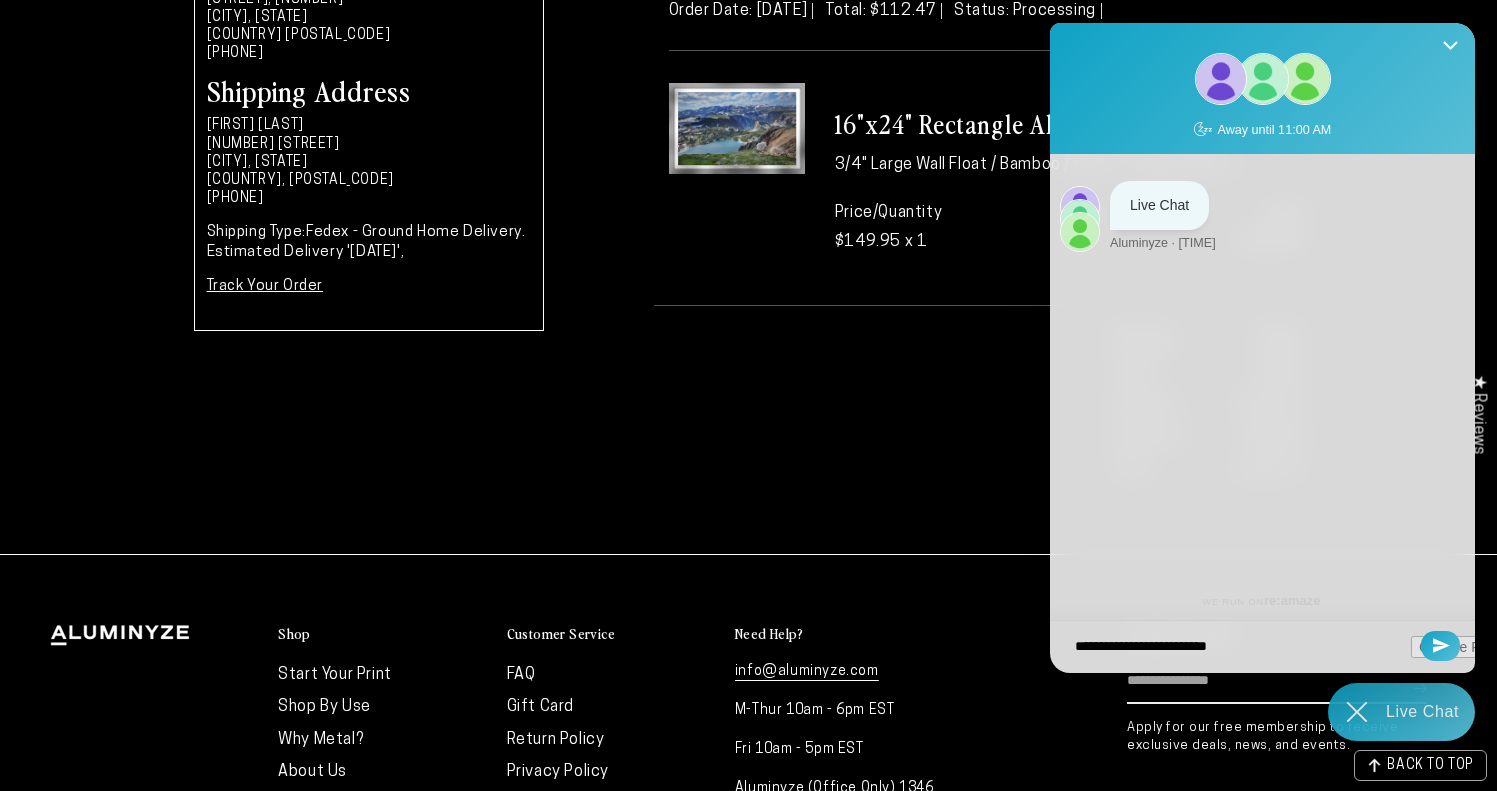 type on "**********" 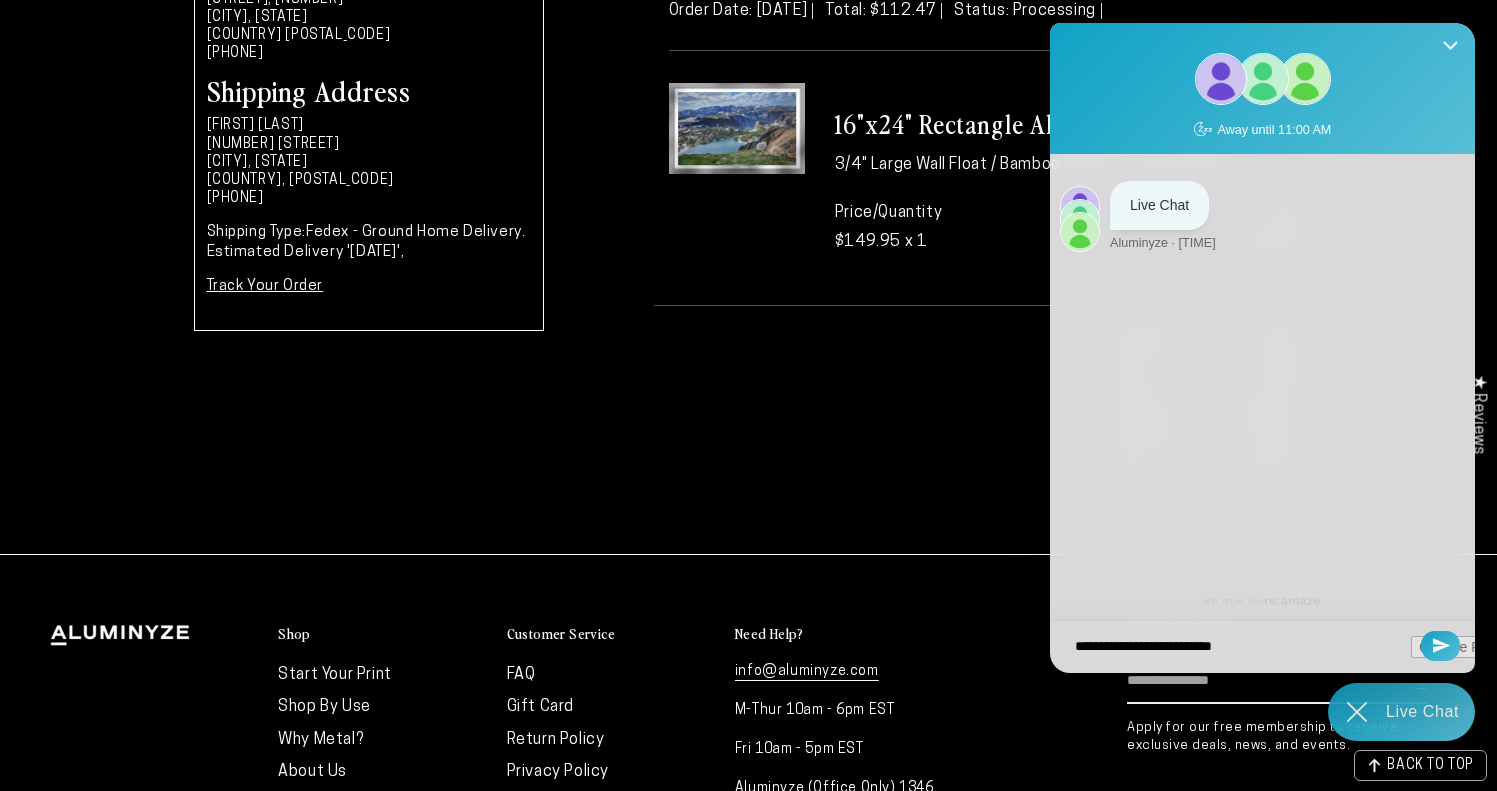 type on "**********" 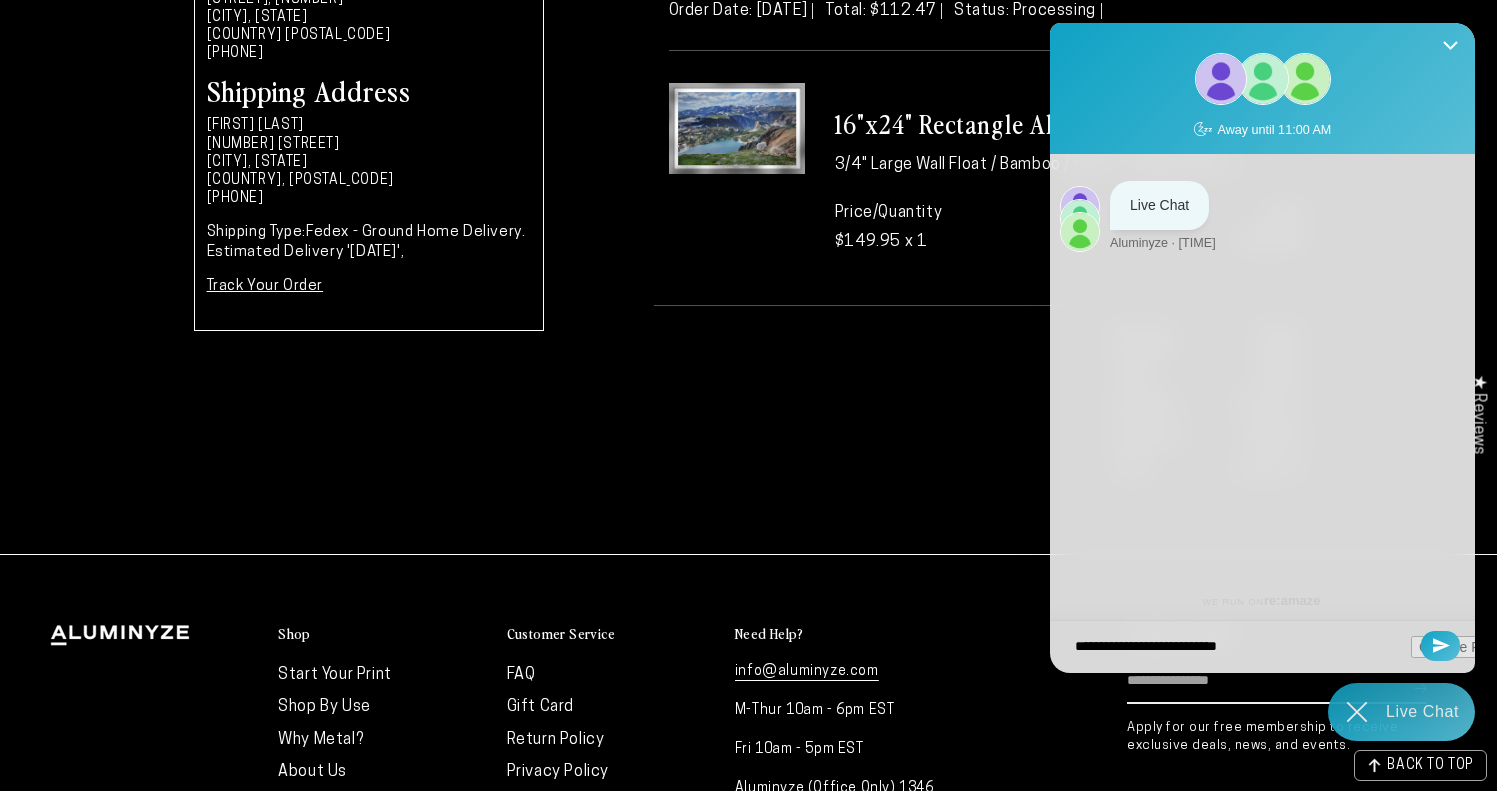 type on "**********" 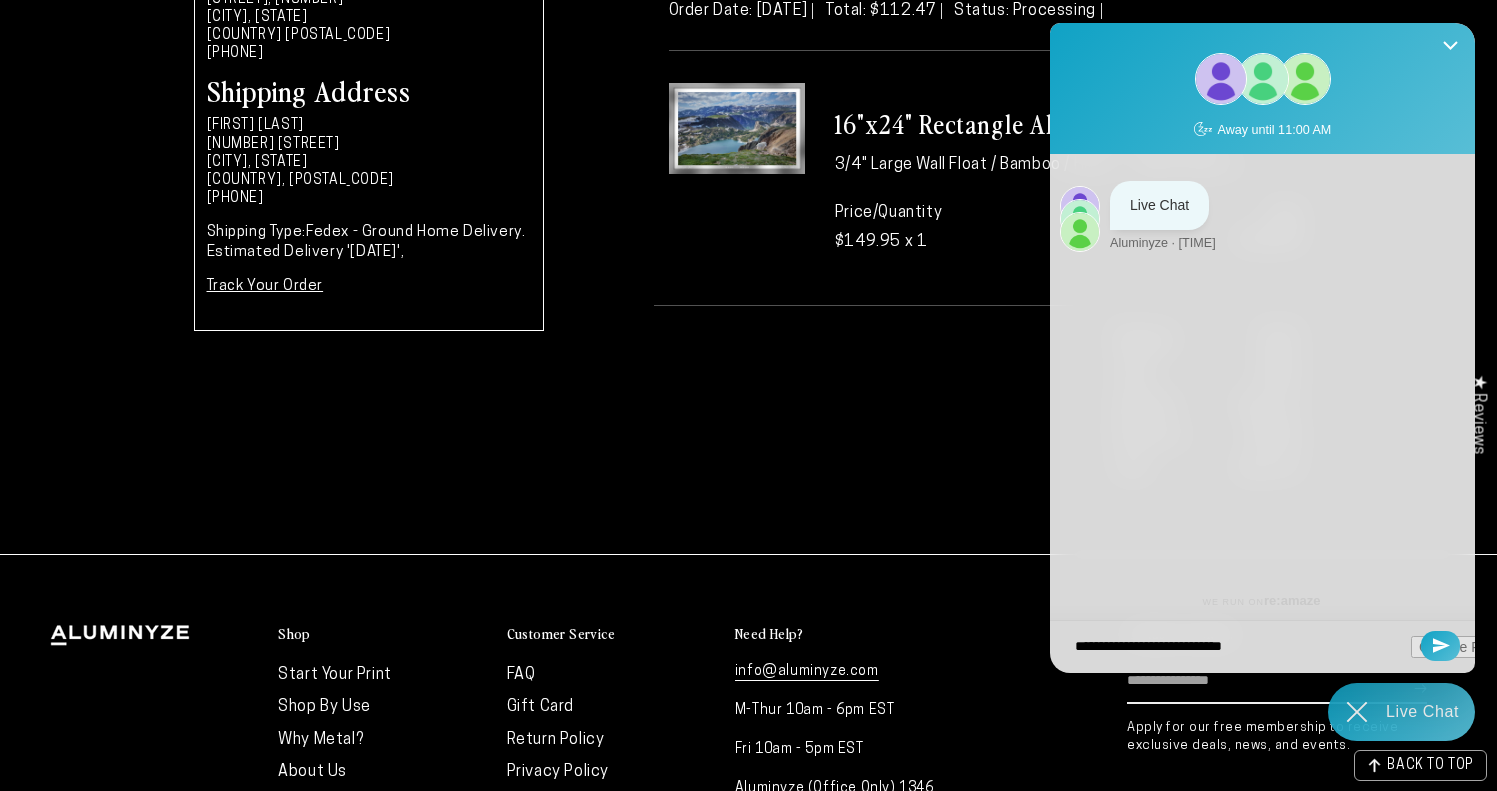 type on "**********" 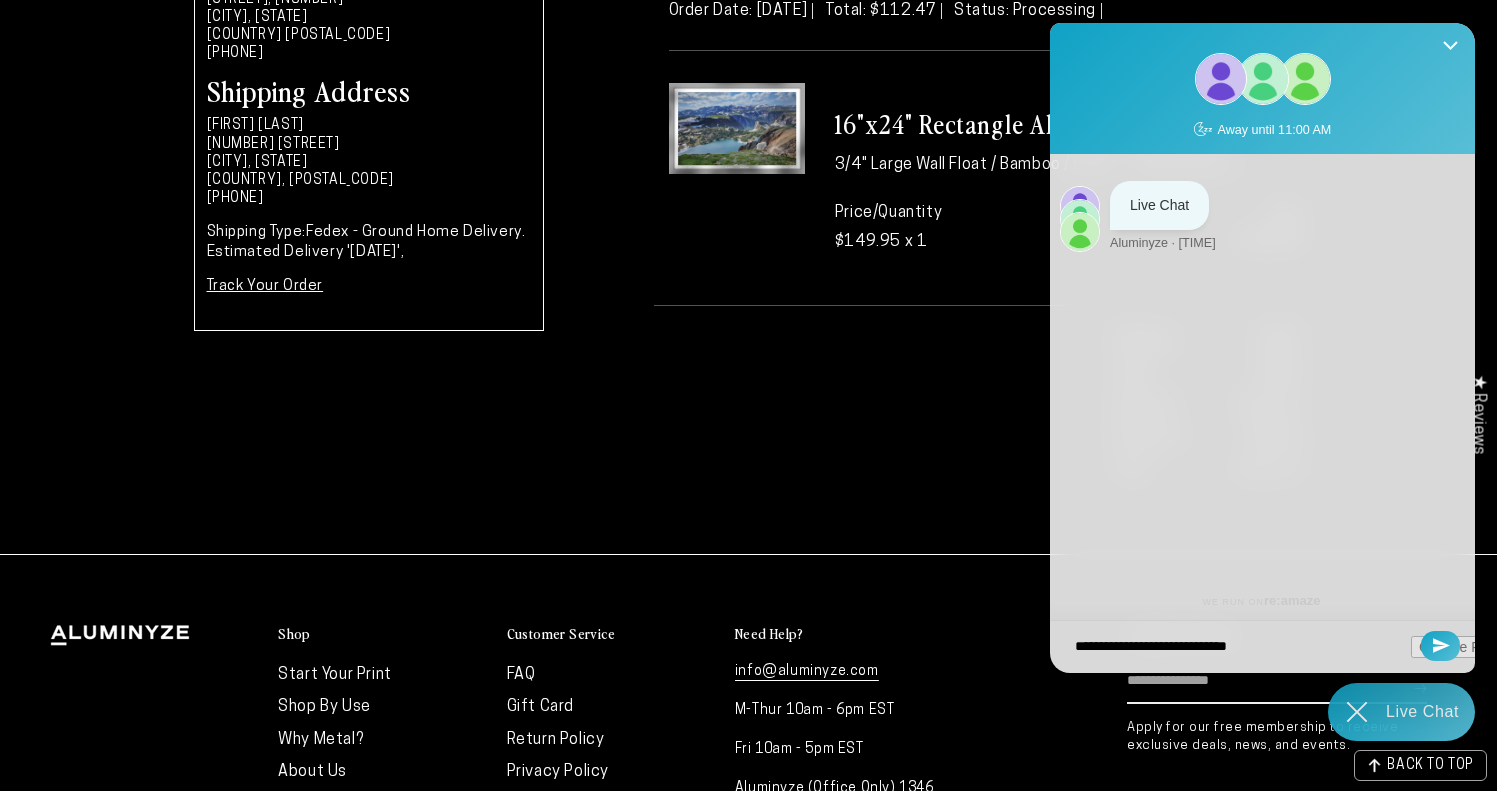 type on "**********" 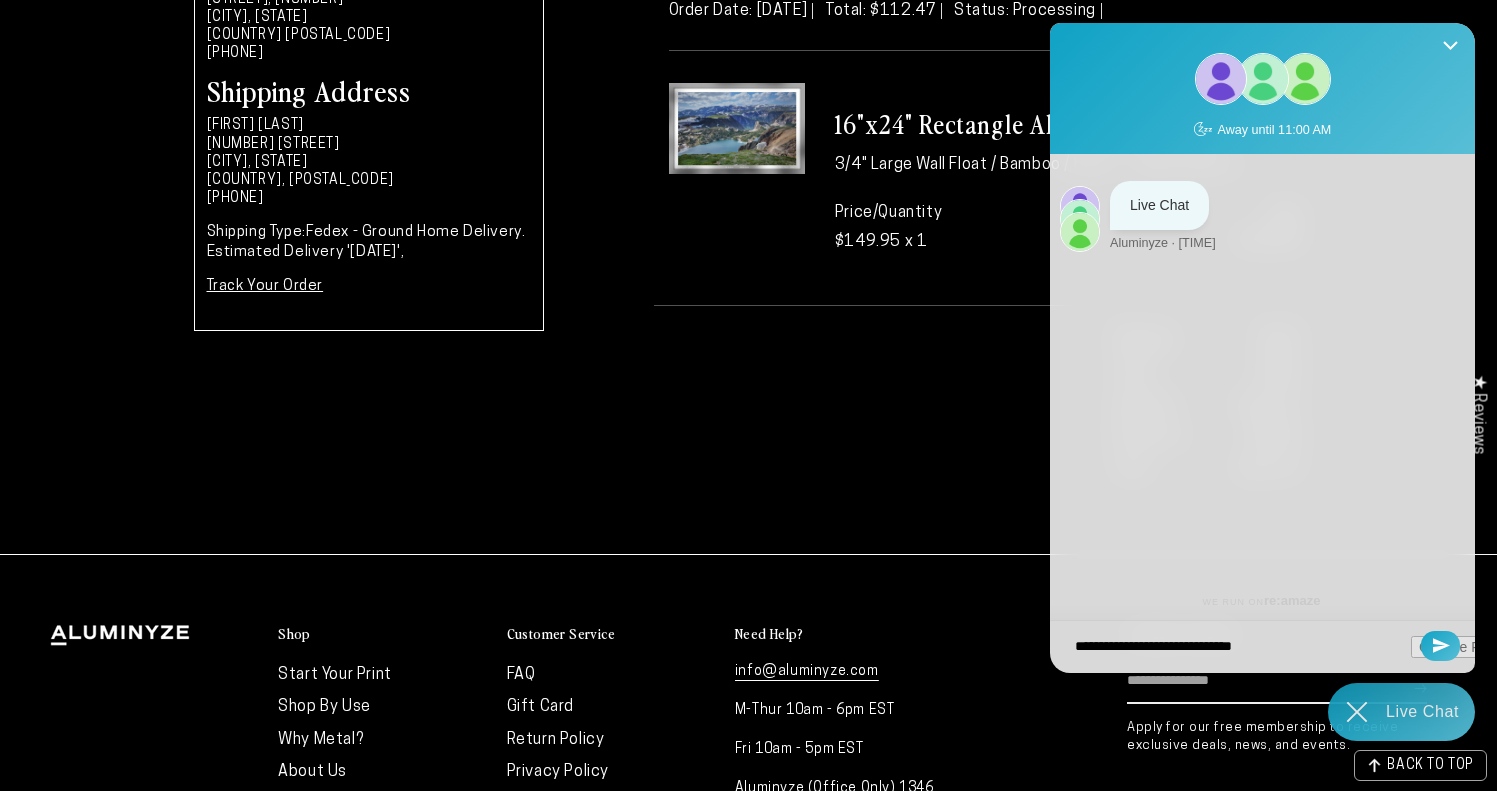 type on "**********" 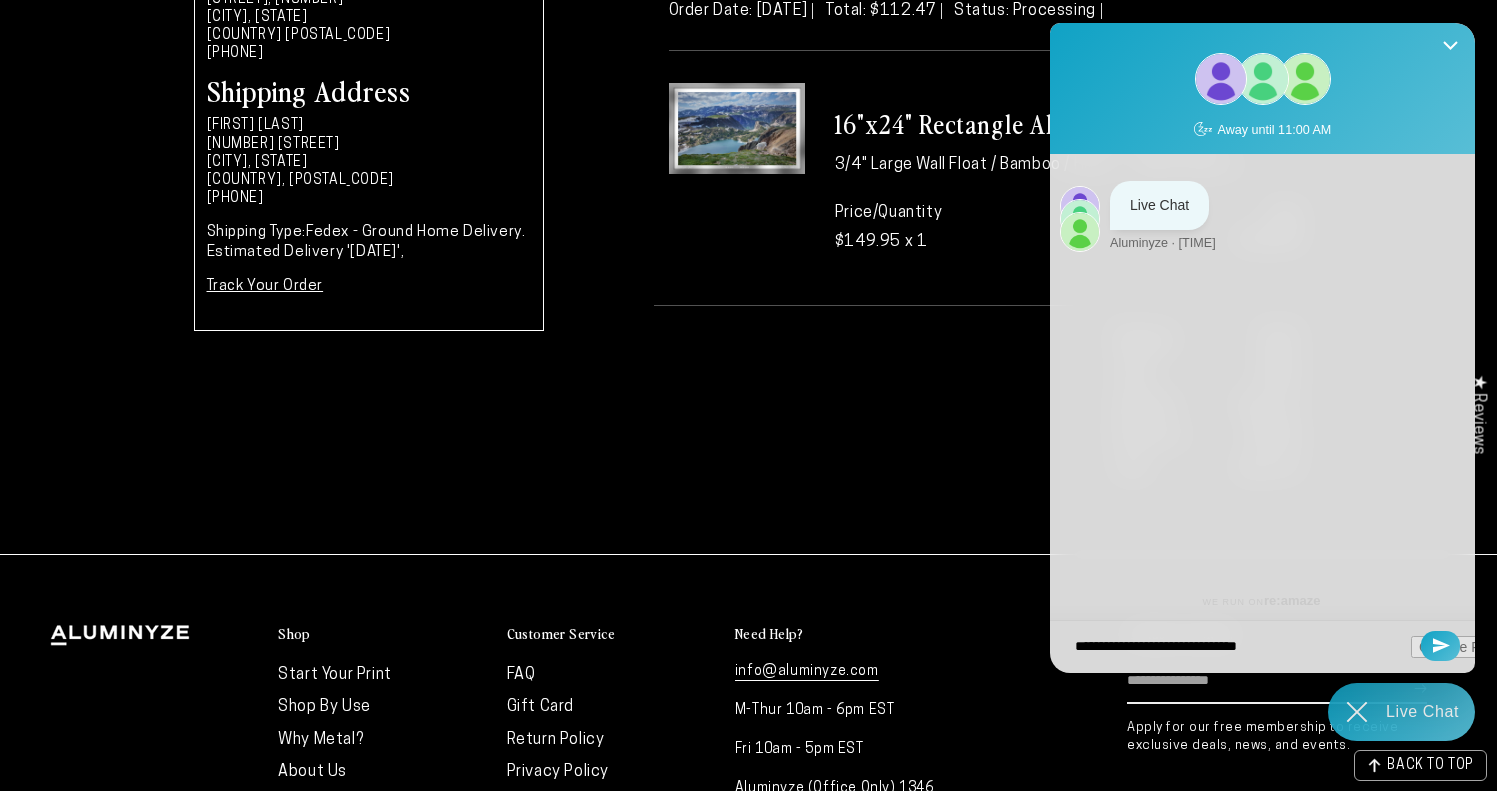 type on "**********" 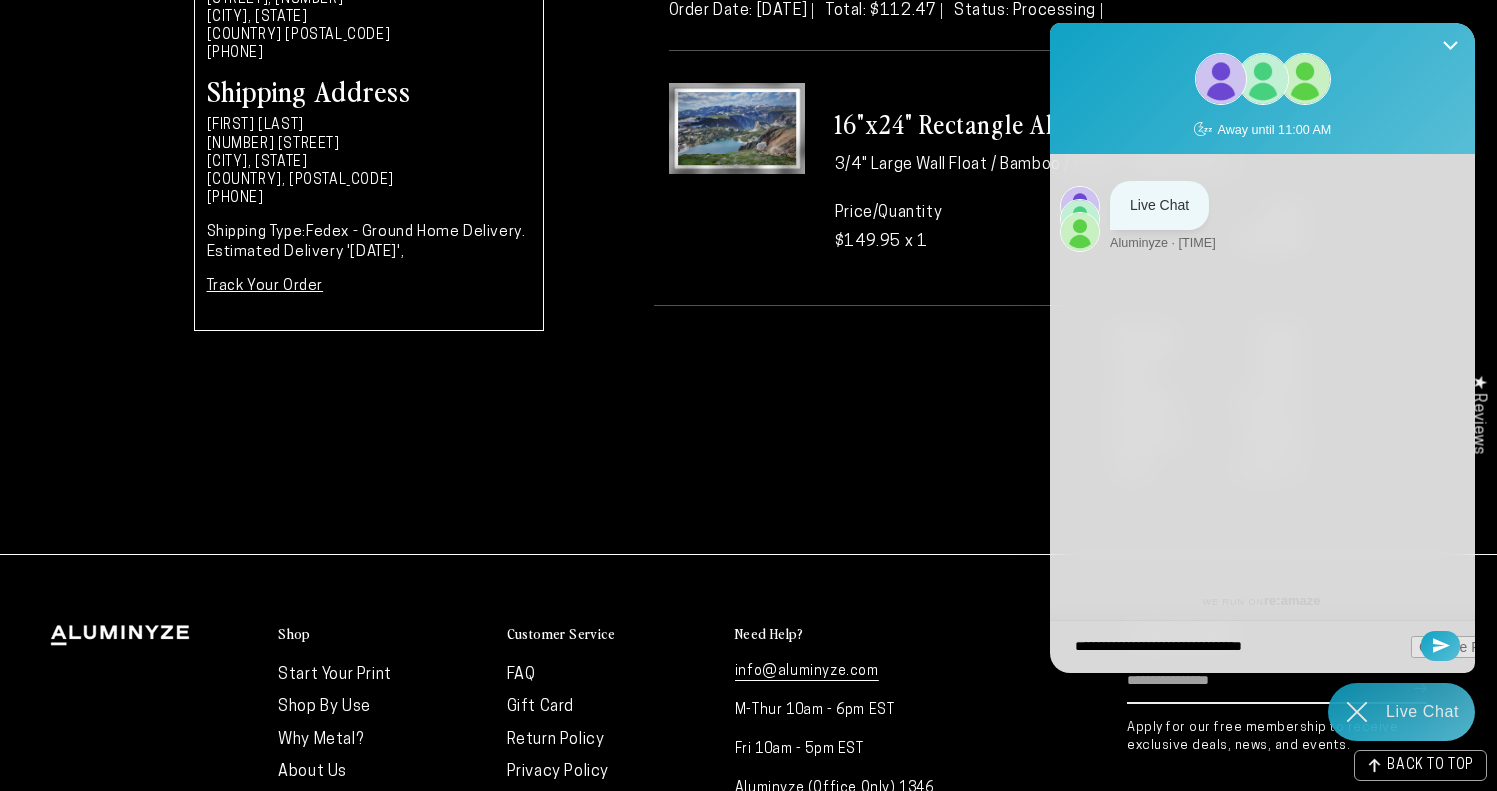 type on "**********" 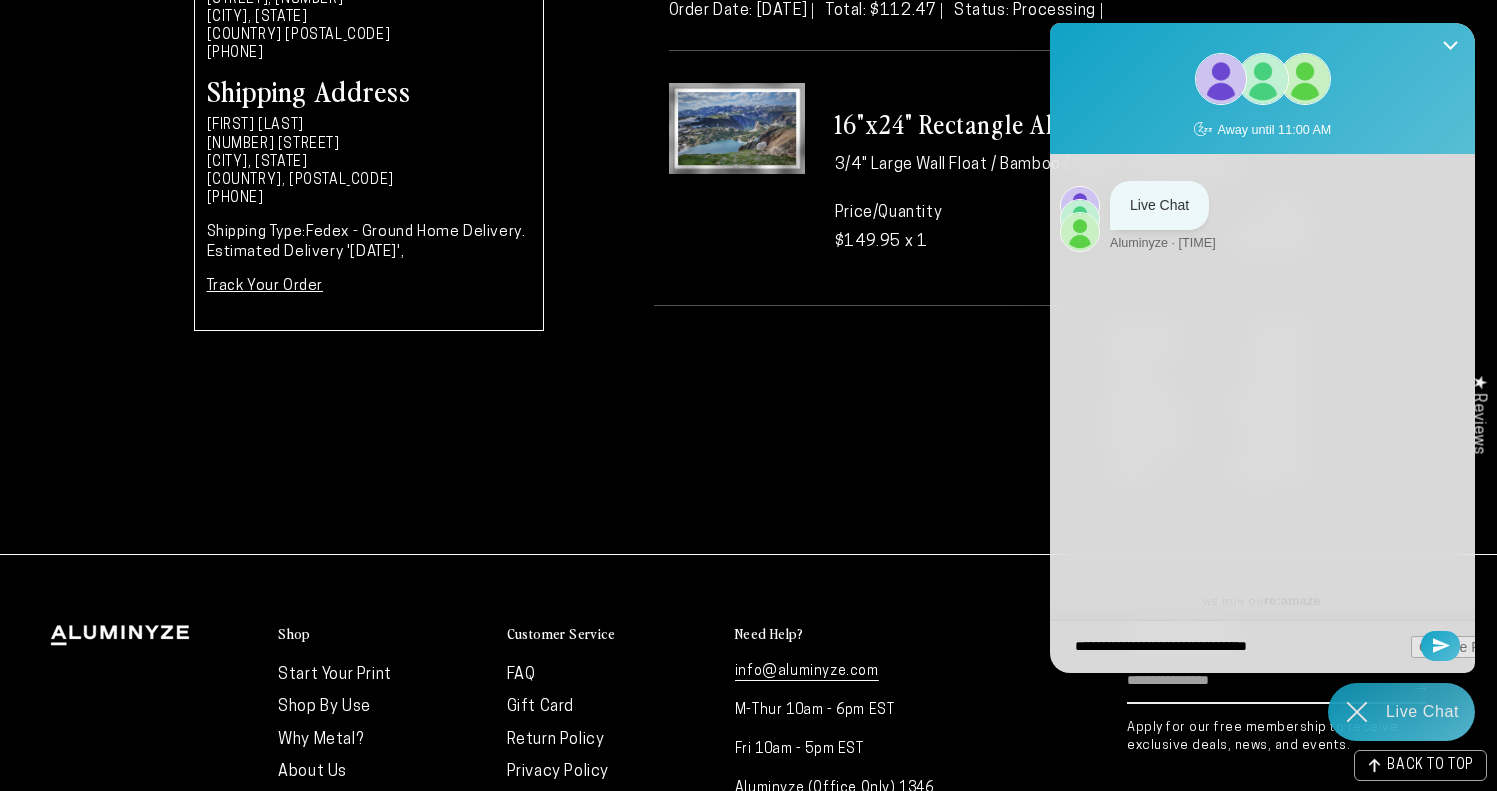 type on "**********" 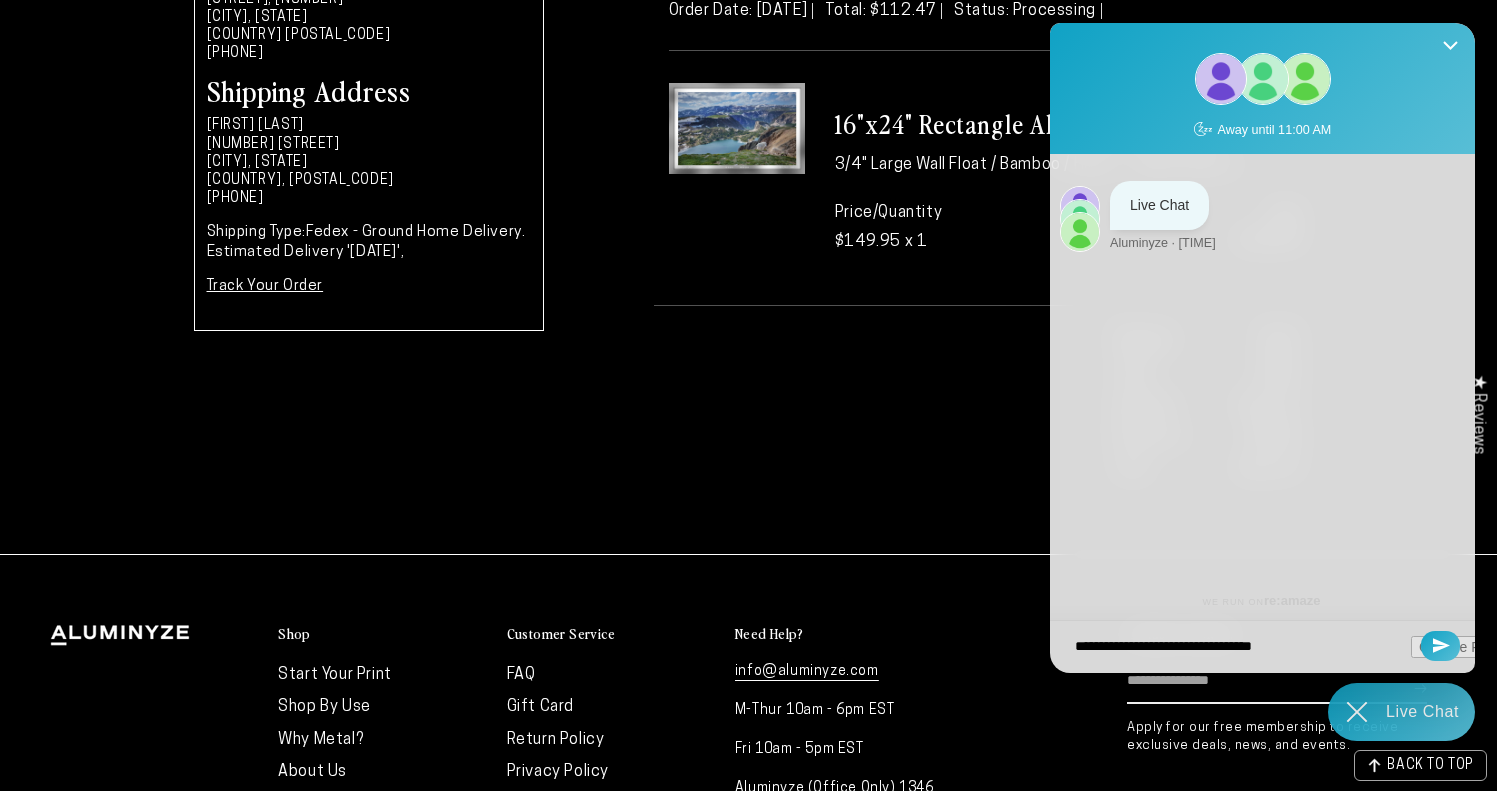 type on "**********" 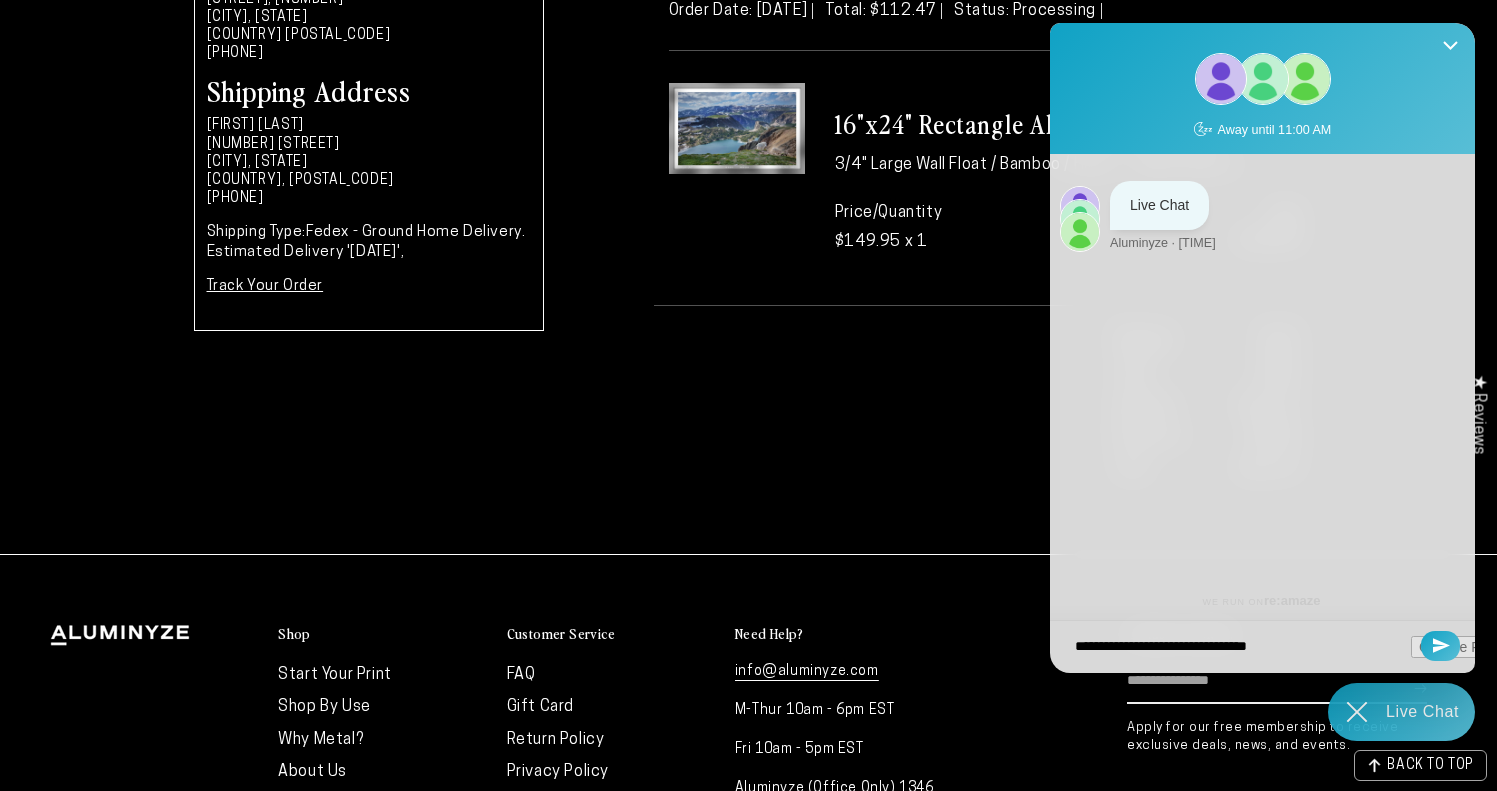 type on "**********" 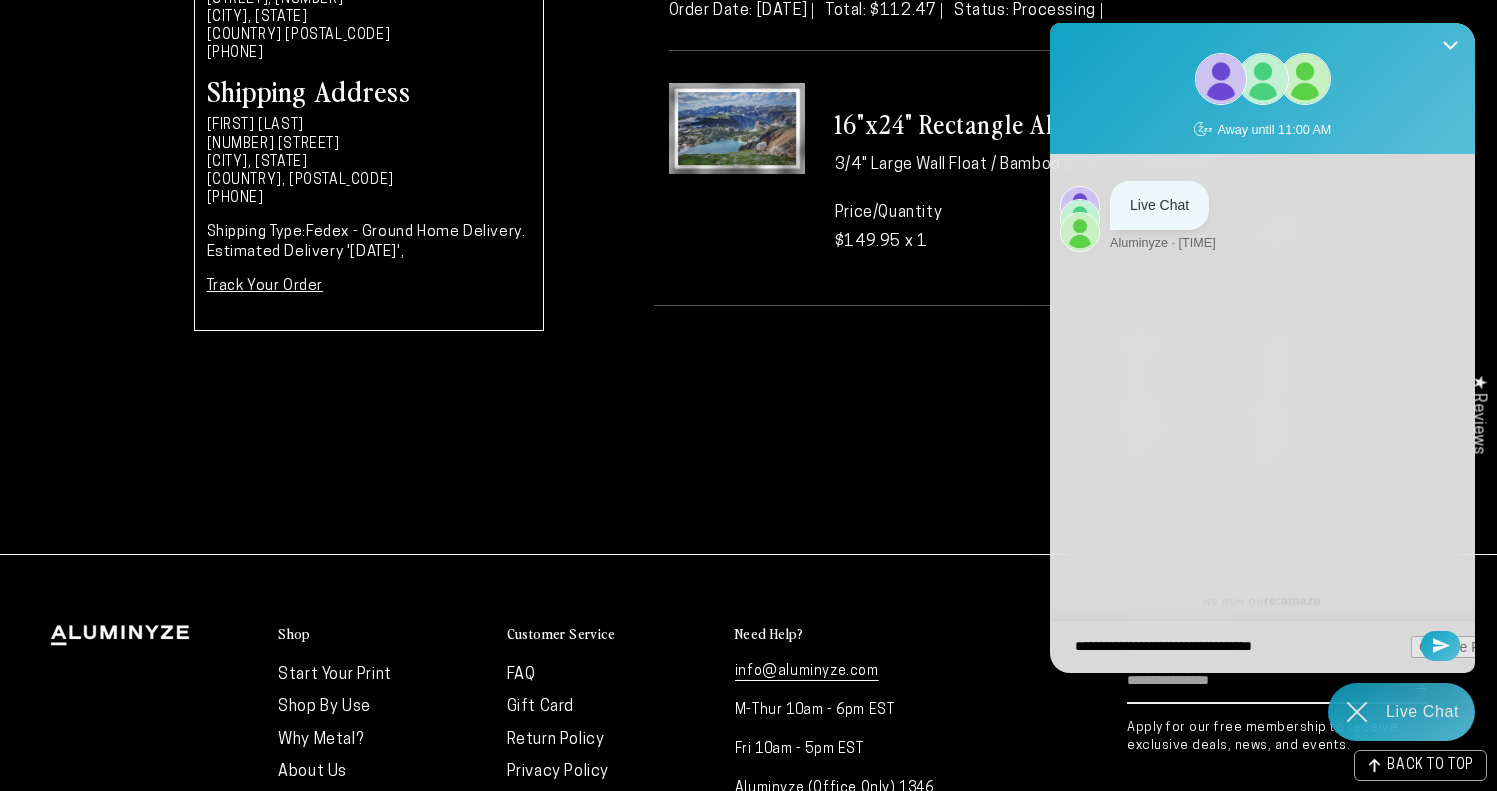 type on "**********" 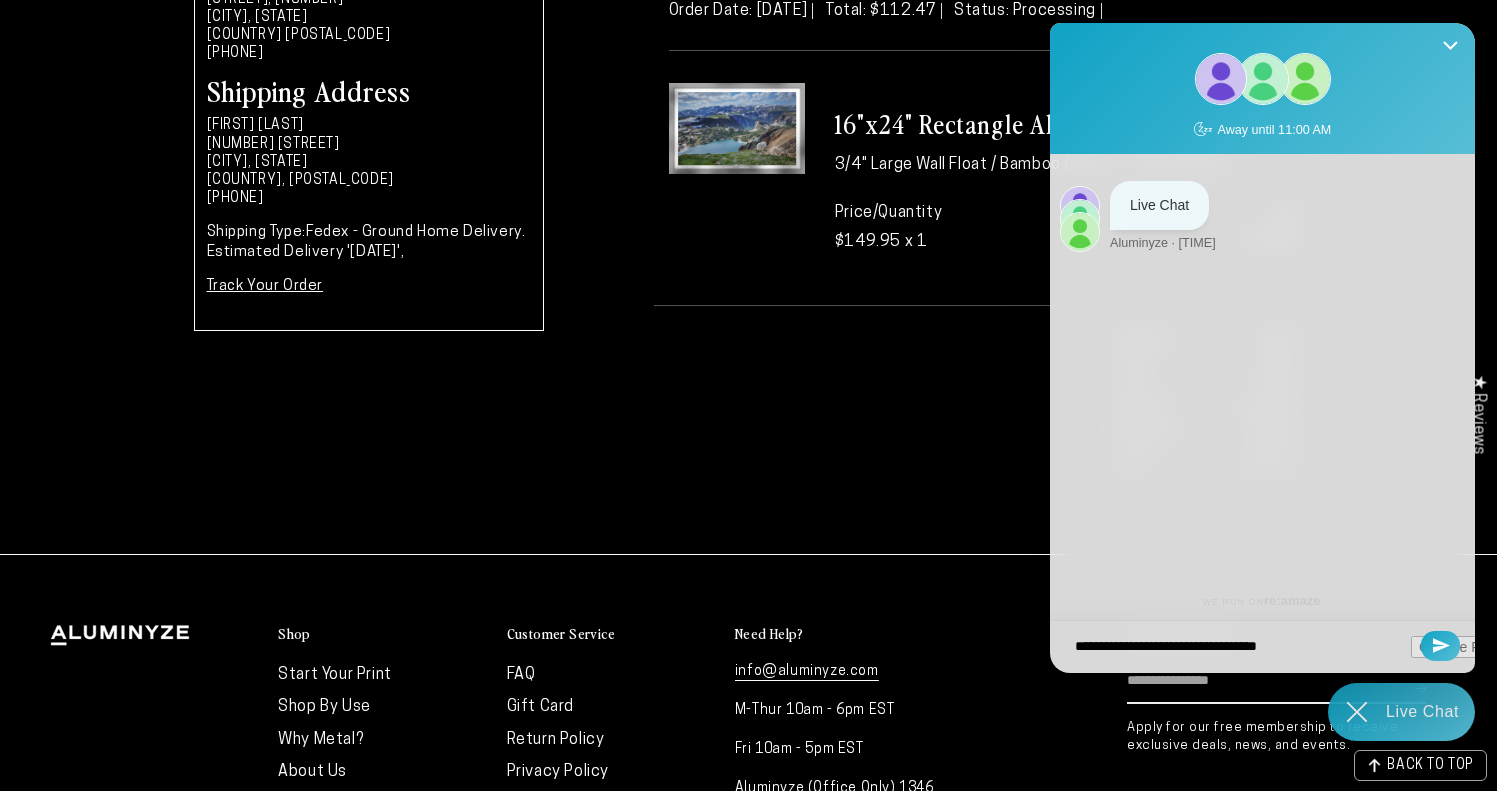type on "**********" 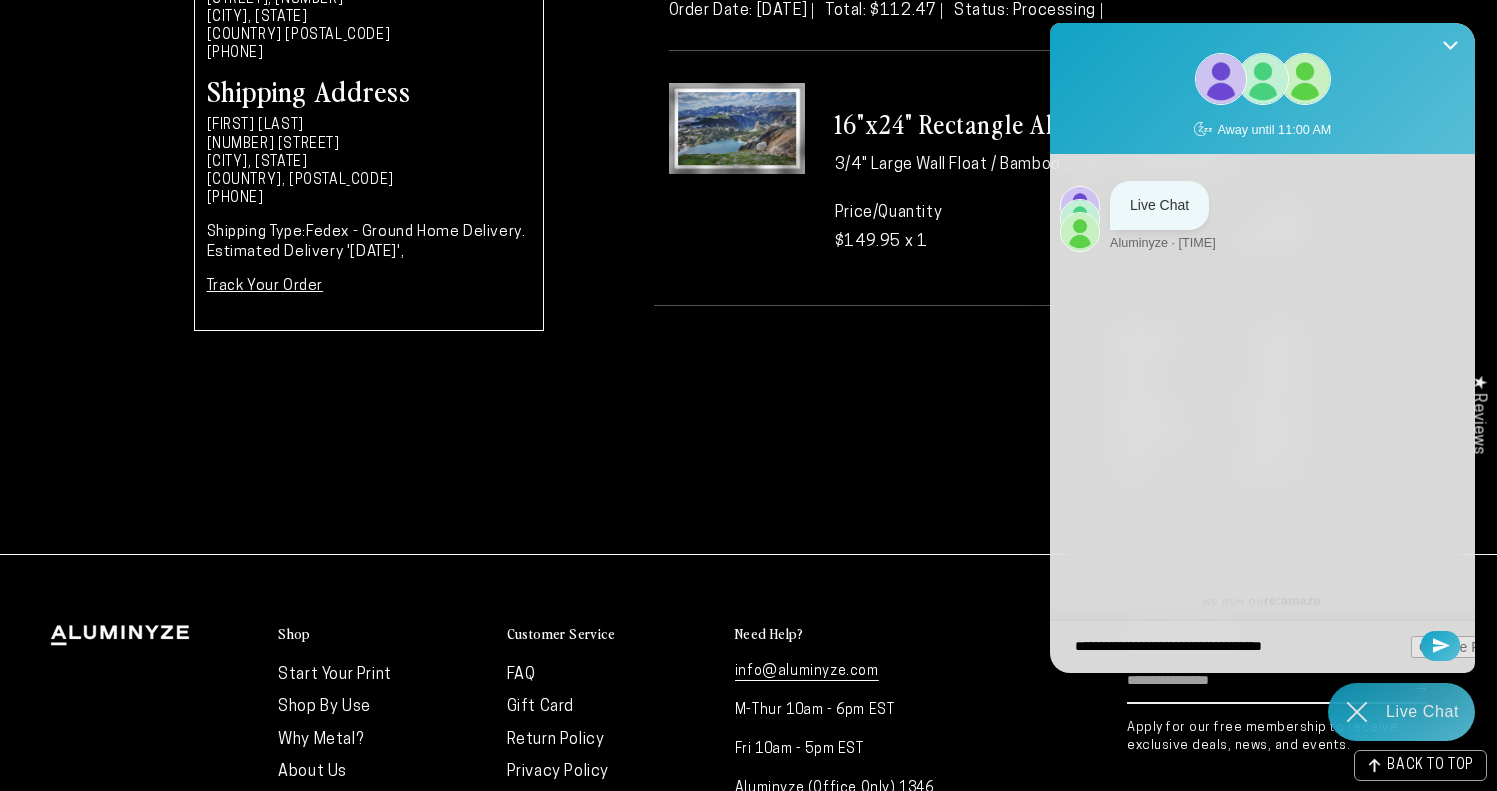 type on "**********" 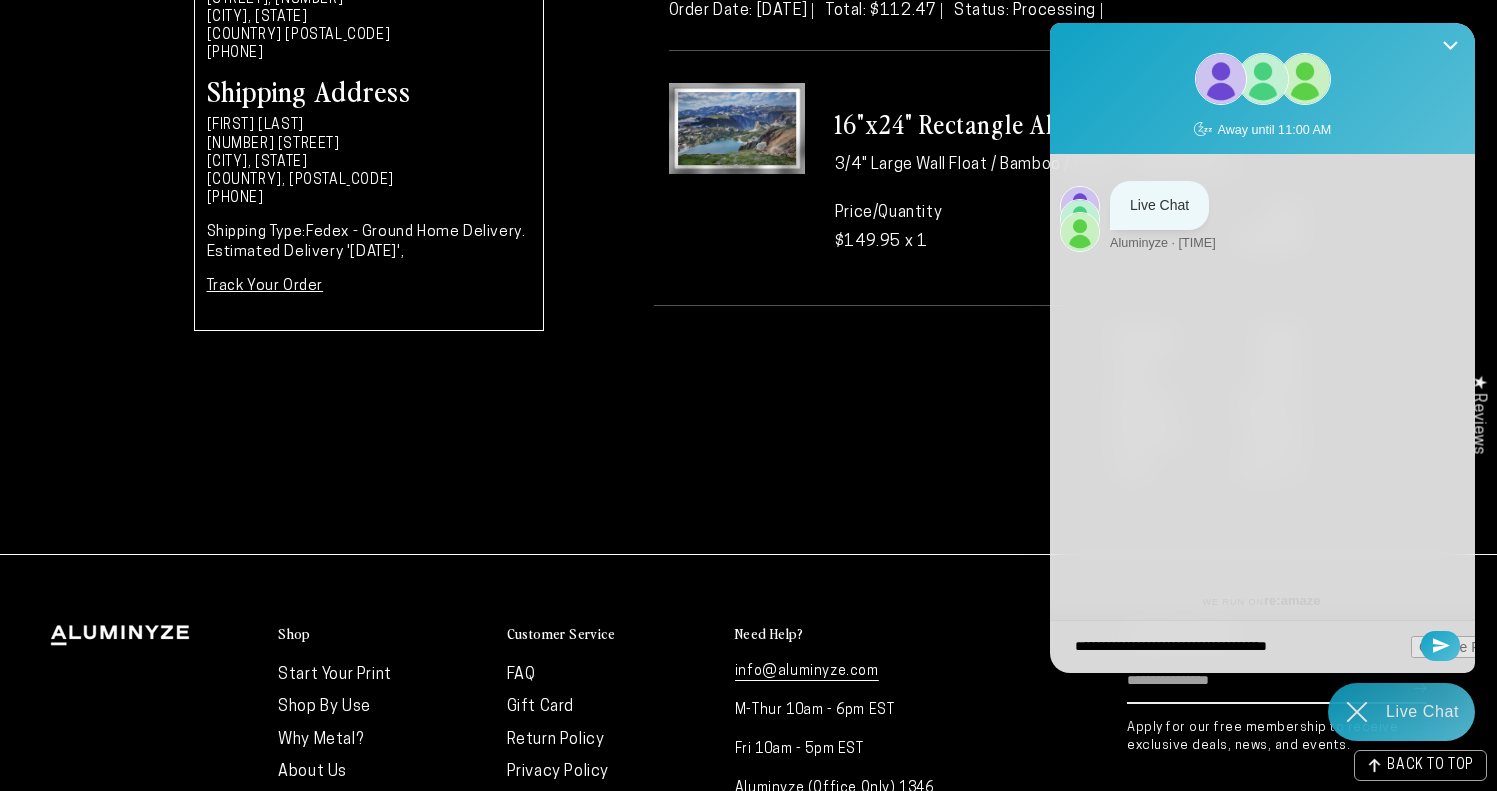 type on "**********" 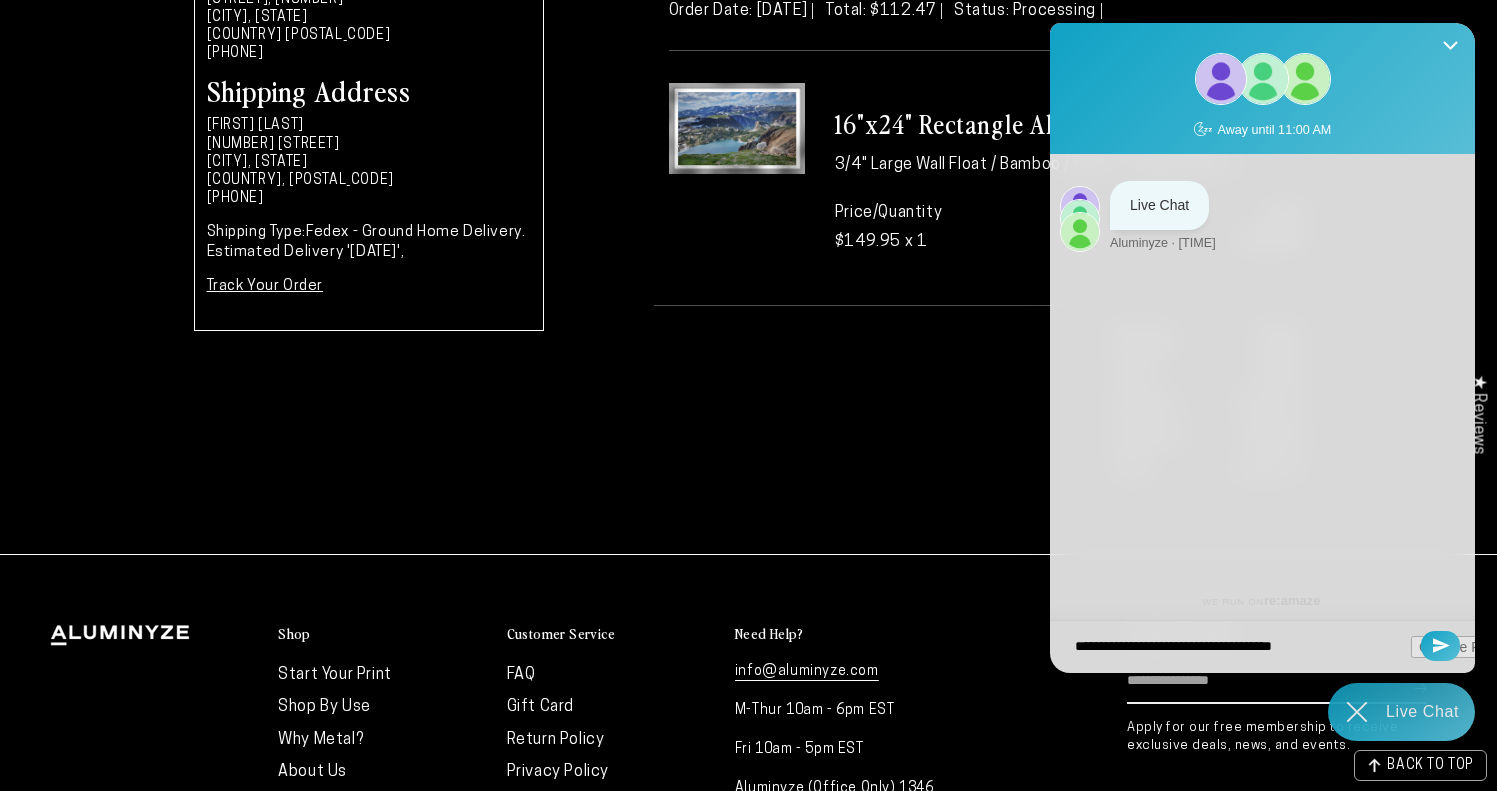type on "**********" 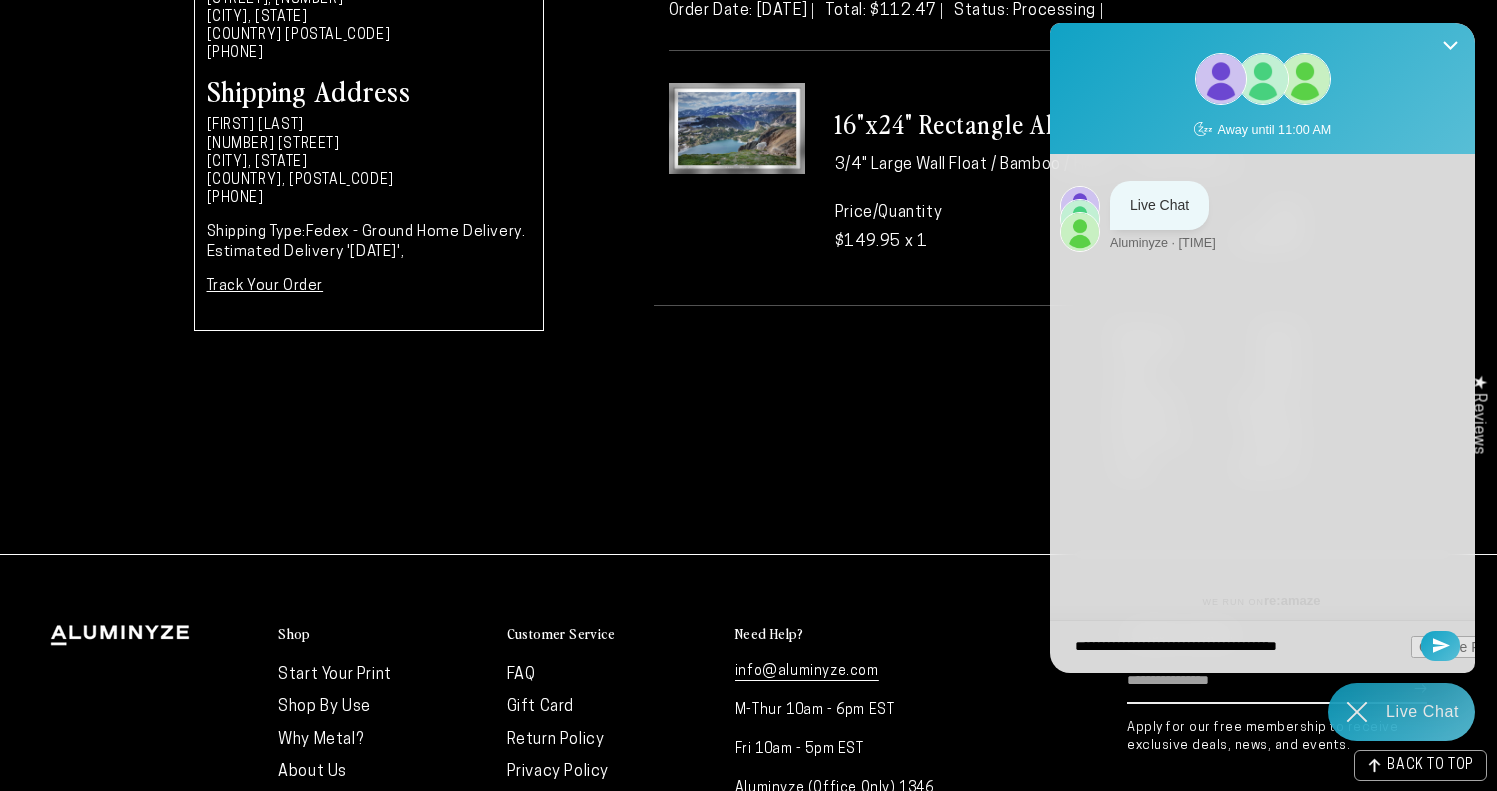 type on "**********" 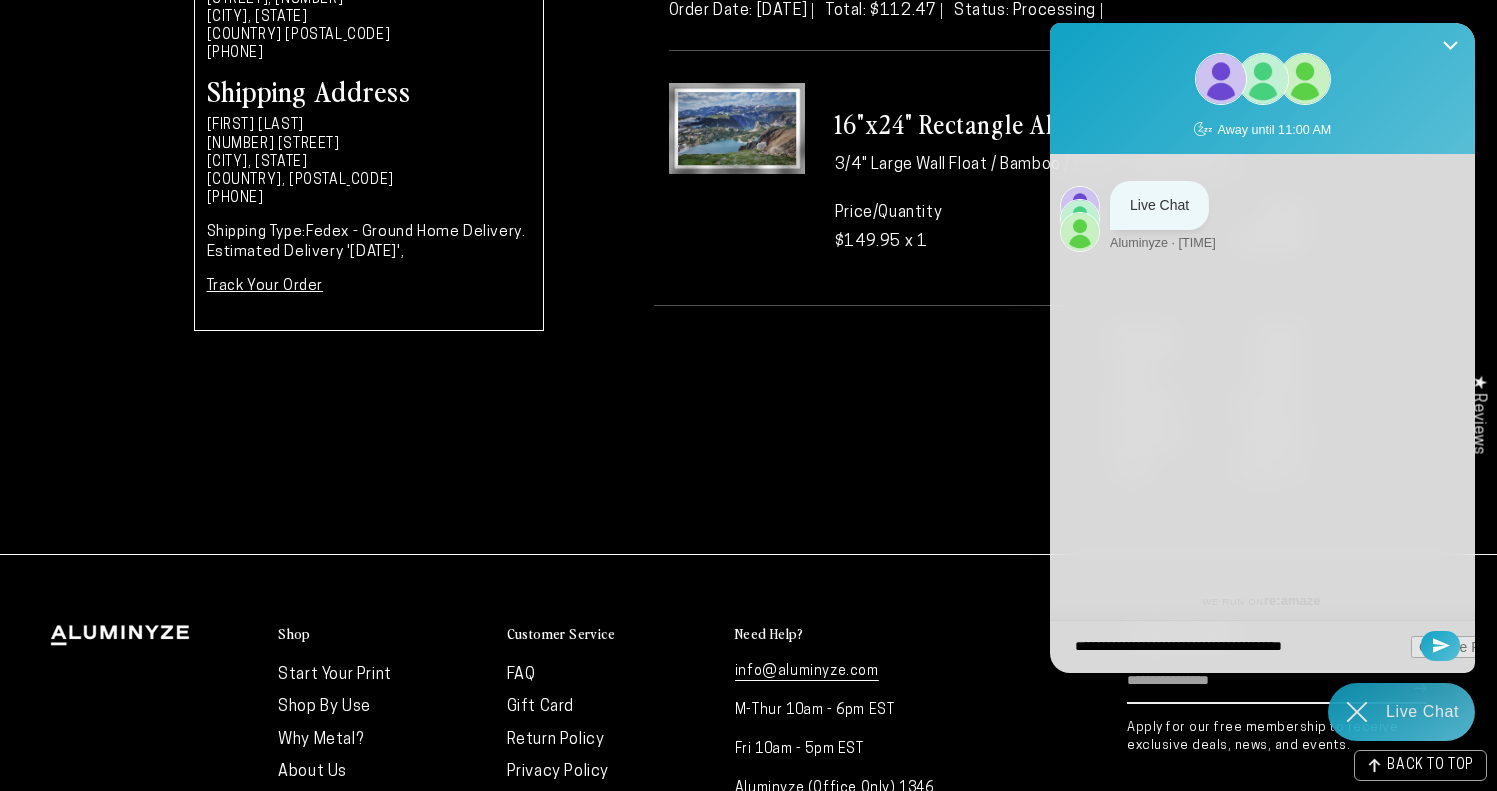type on "**********" 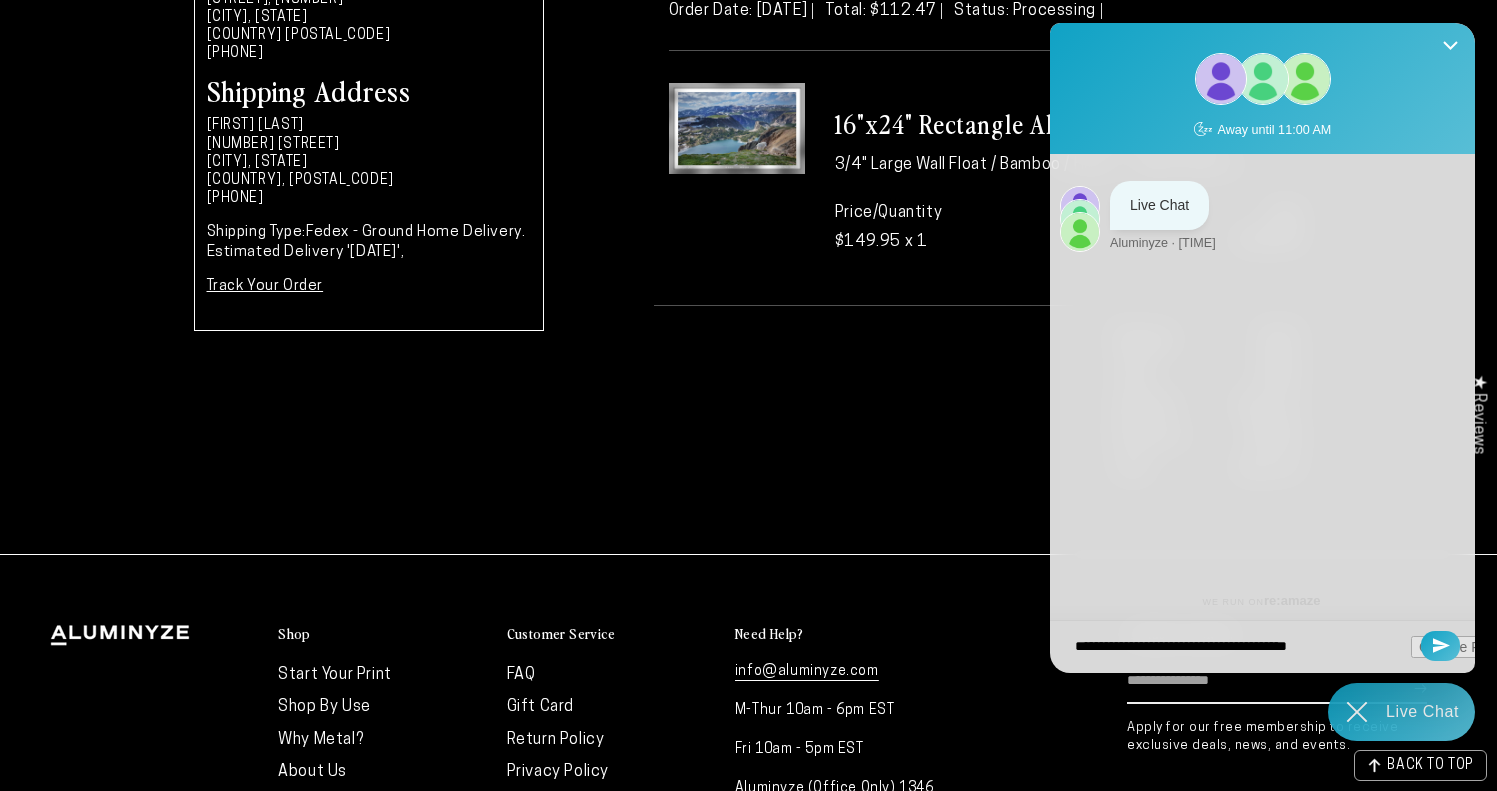 type on "**********" 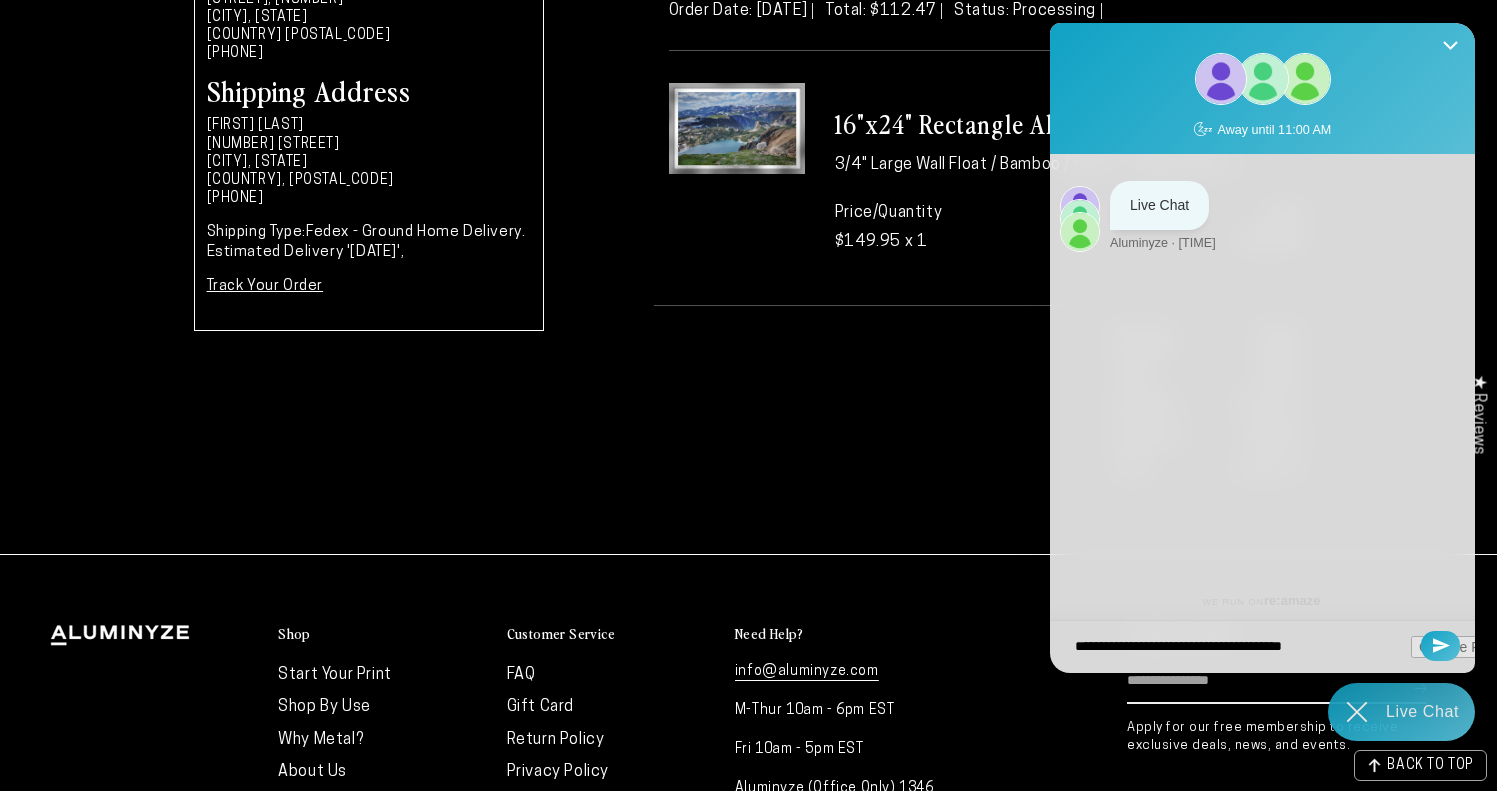 type on "**********" 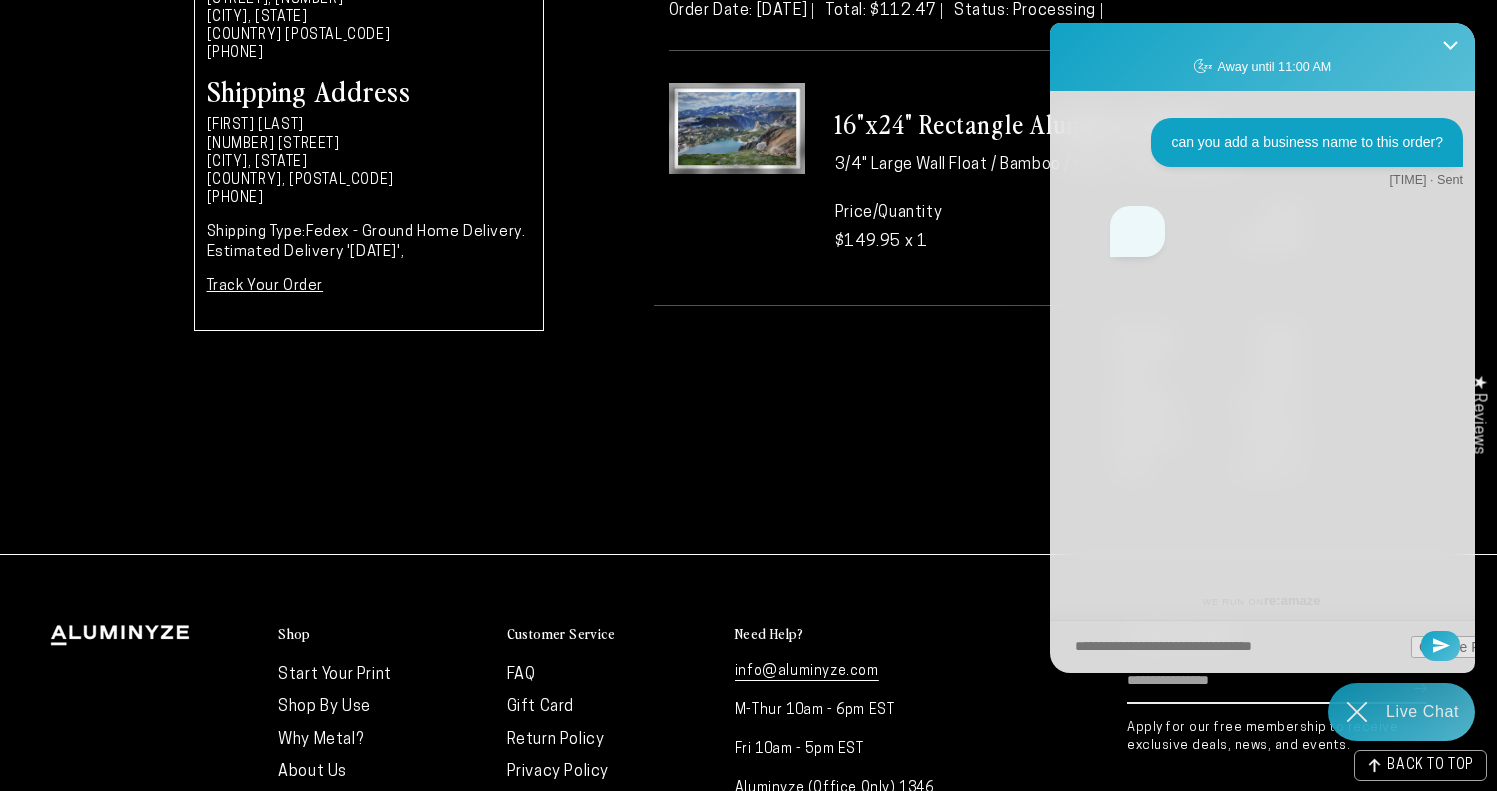 click at bounding box center (1236, 647) 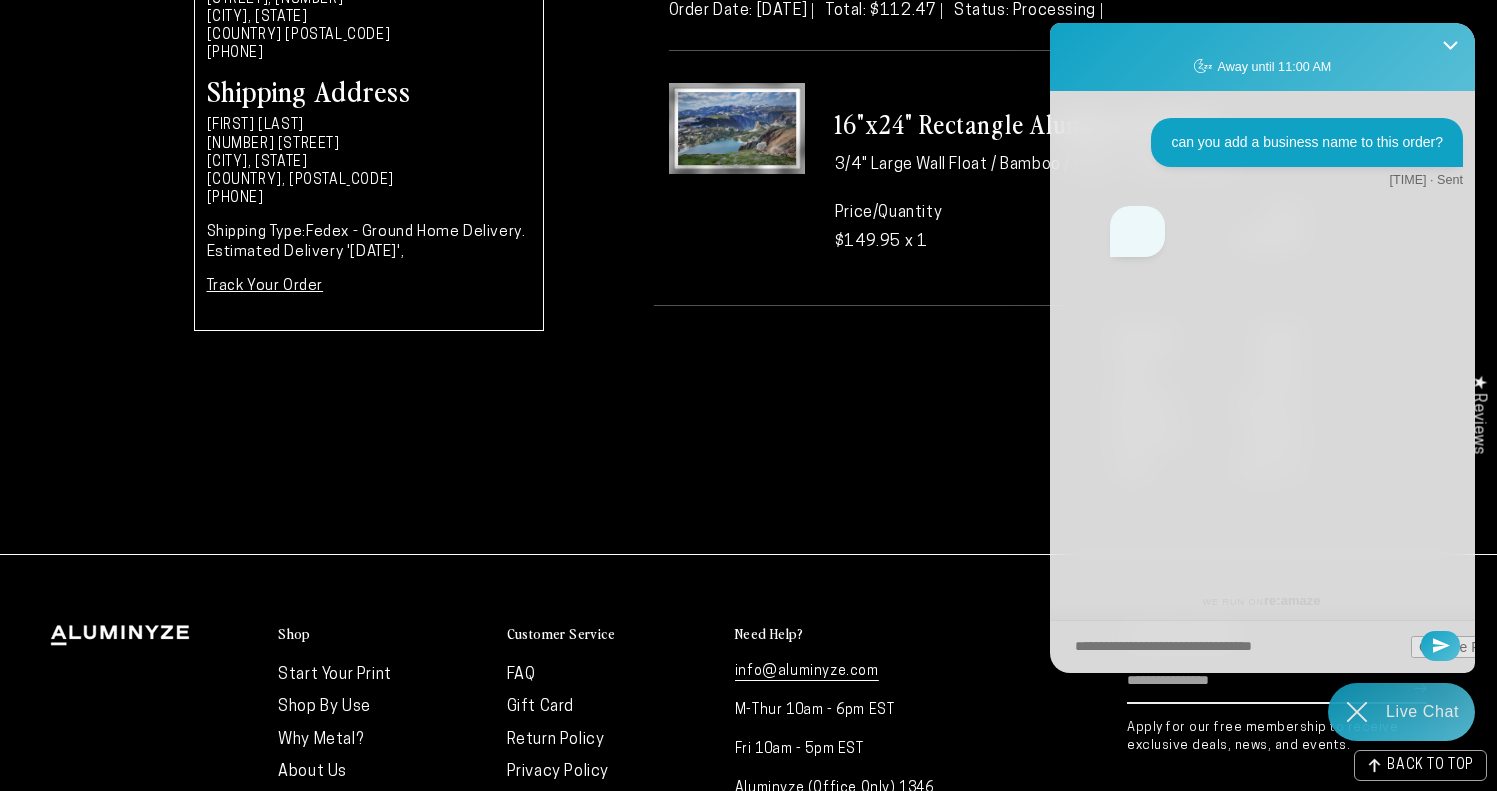 type on "*" 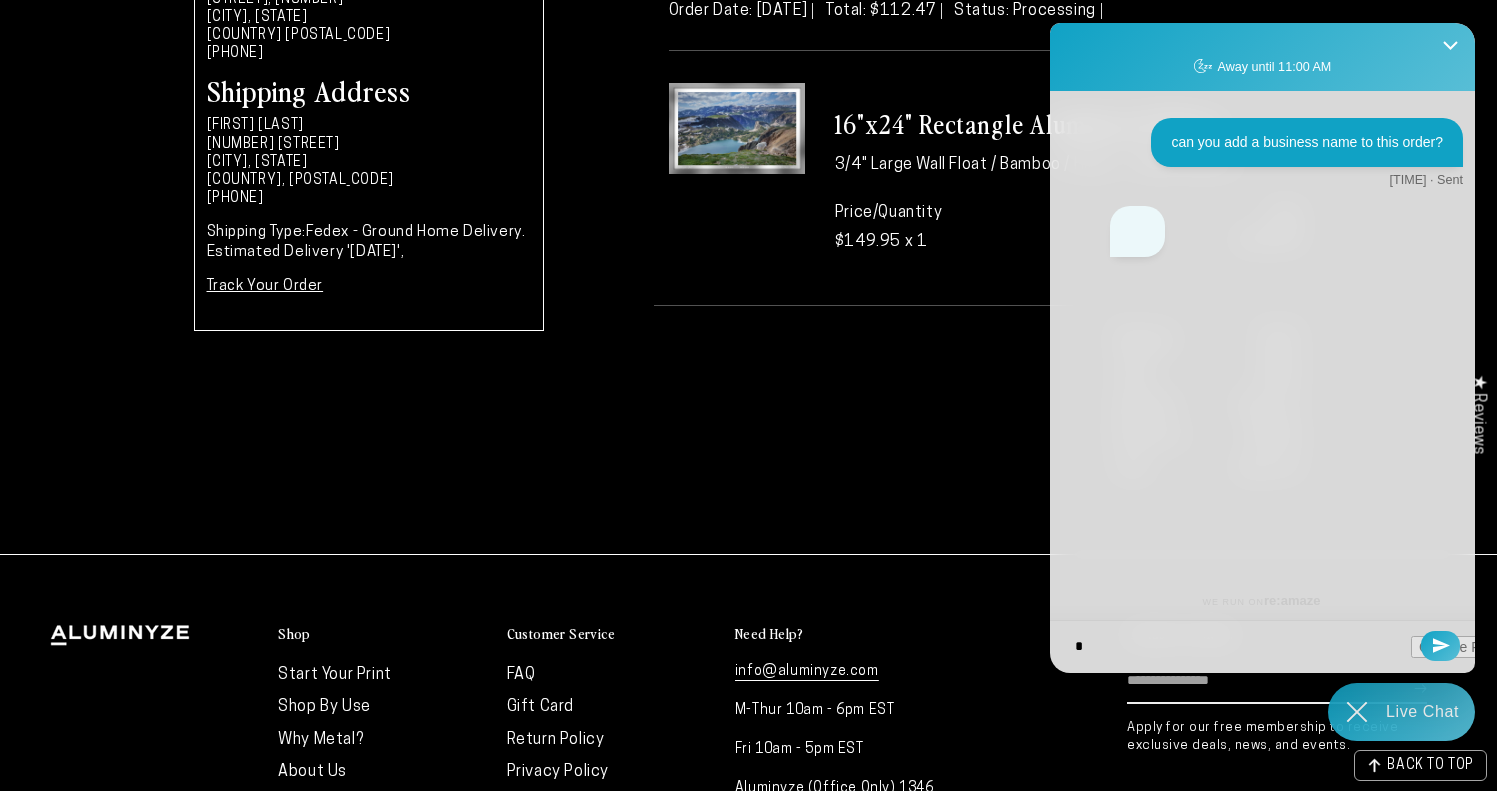 type on "**" 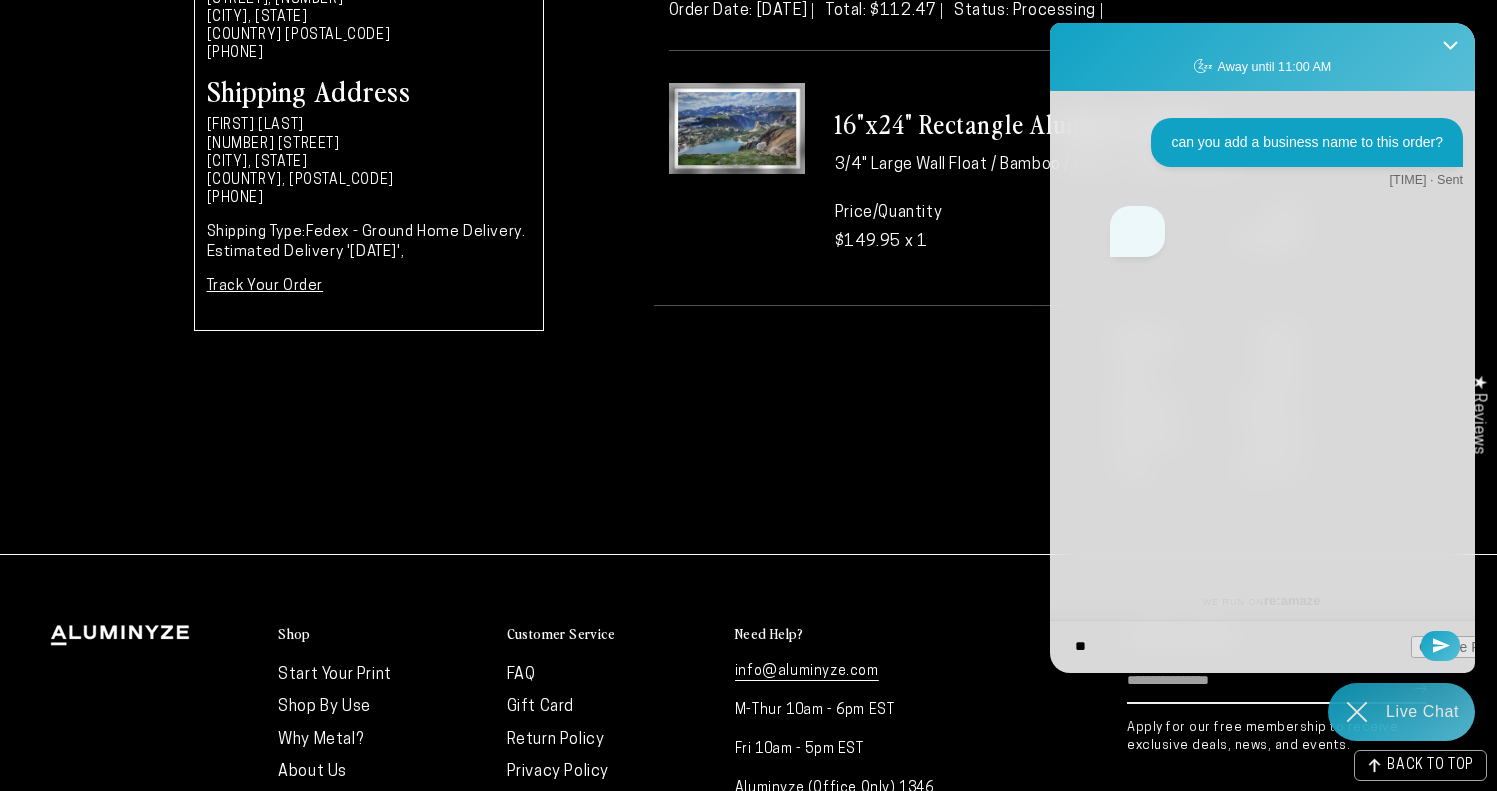type on "***" 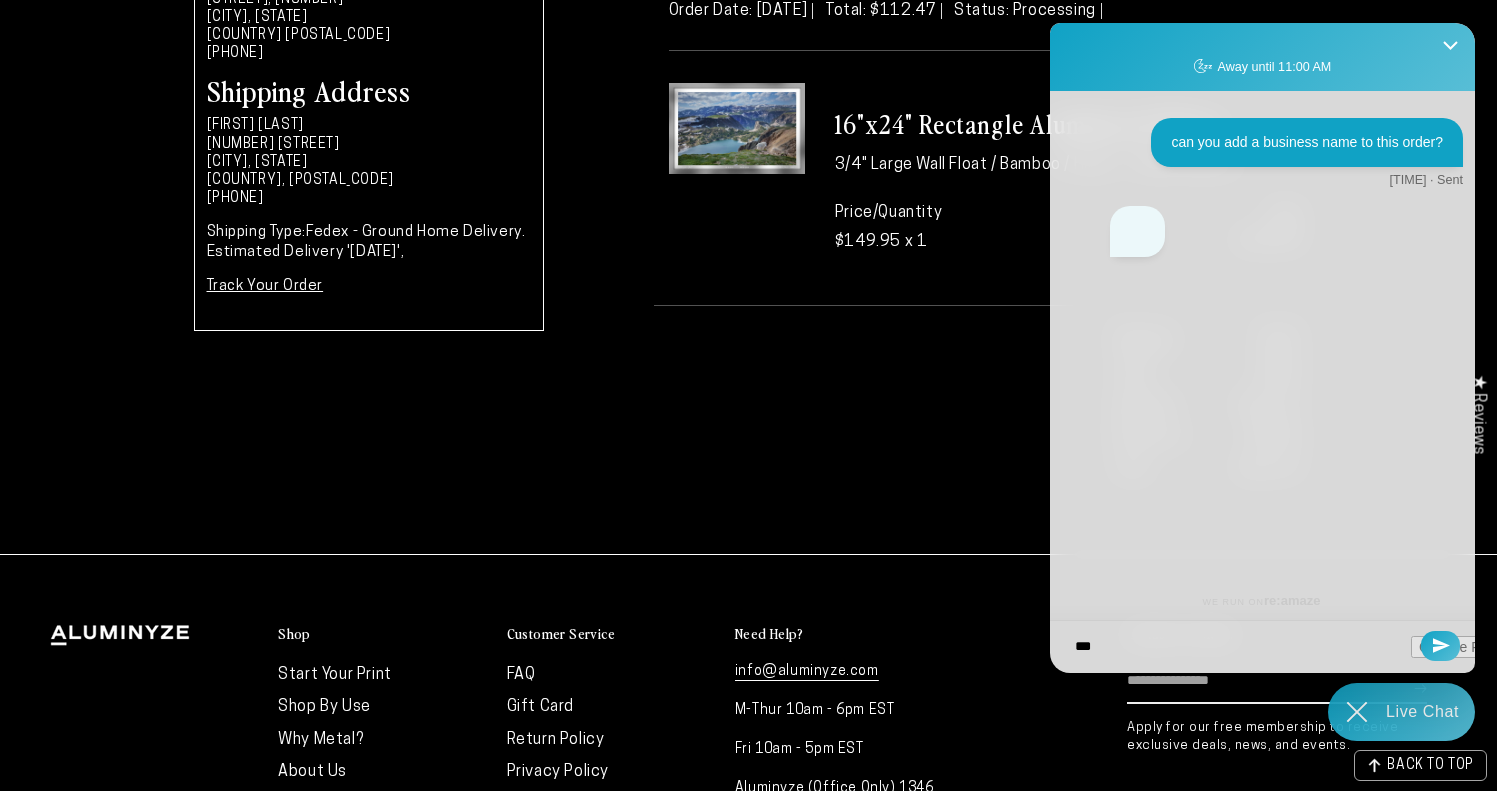type on "****" 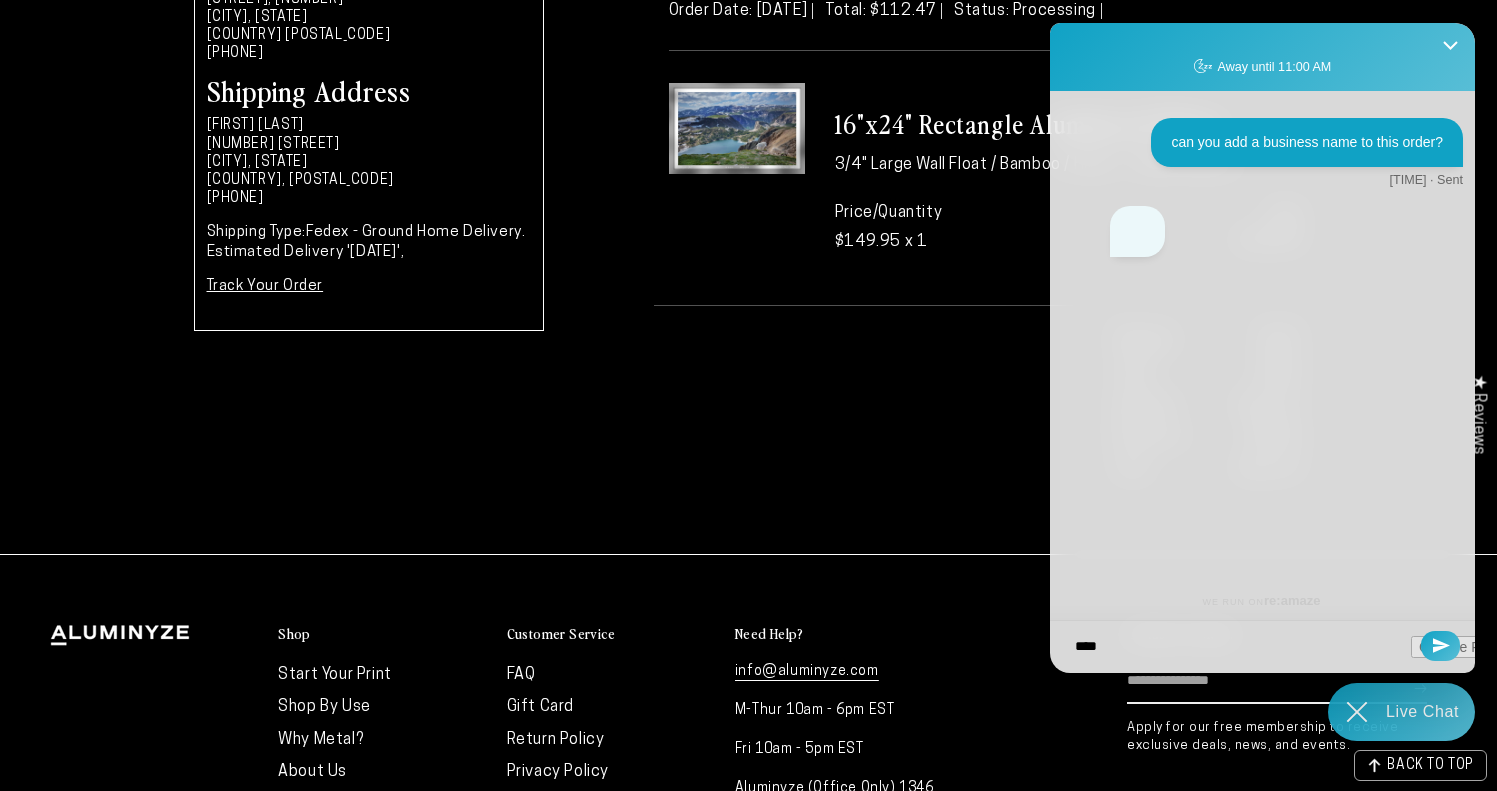 type on "*****" 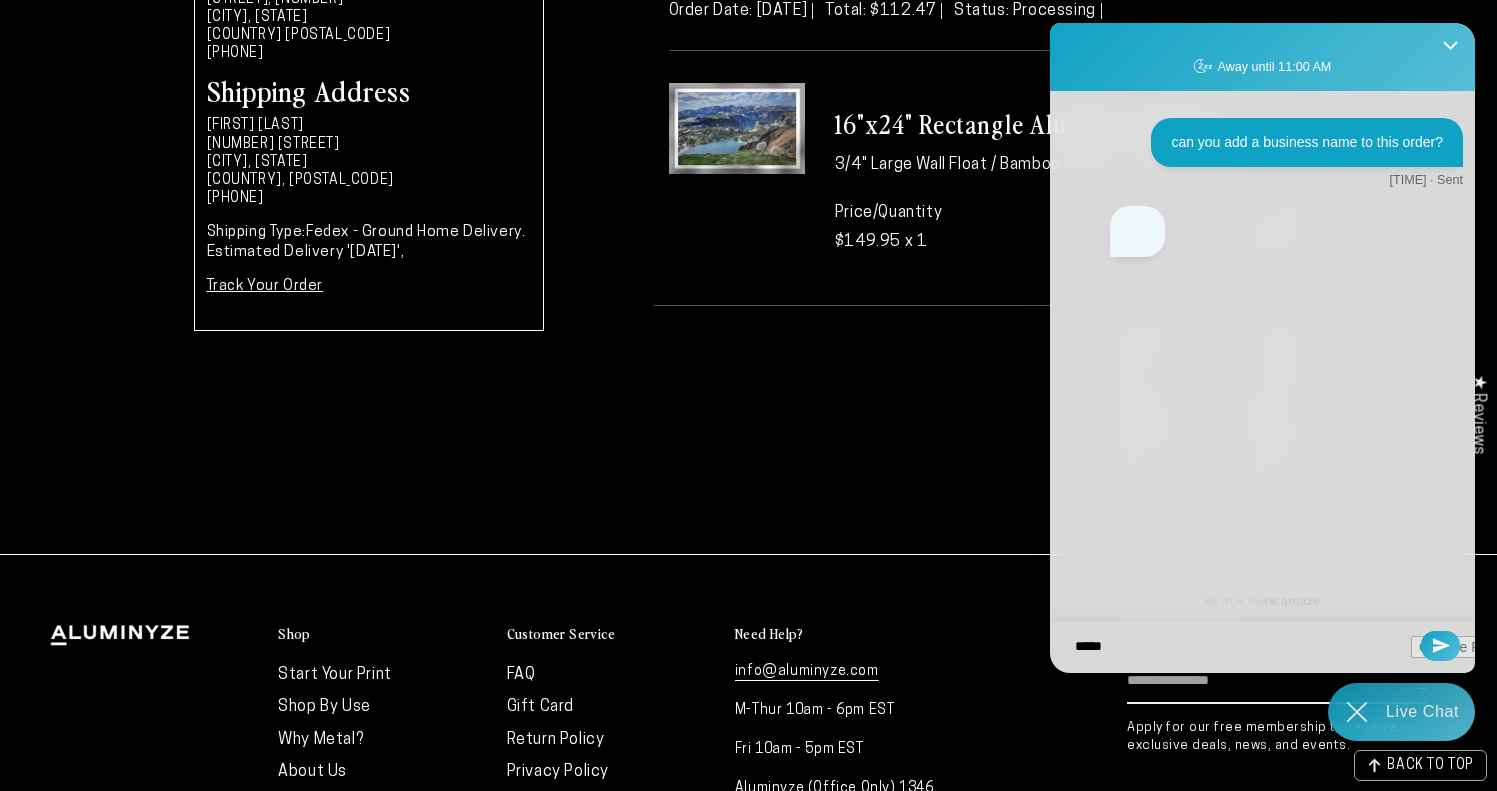 type on "******" 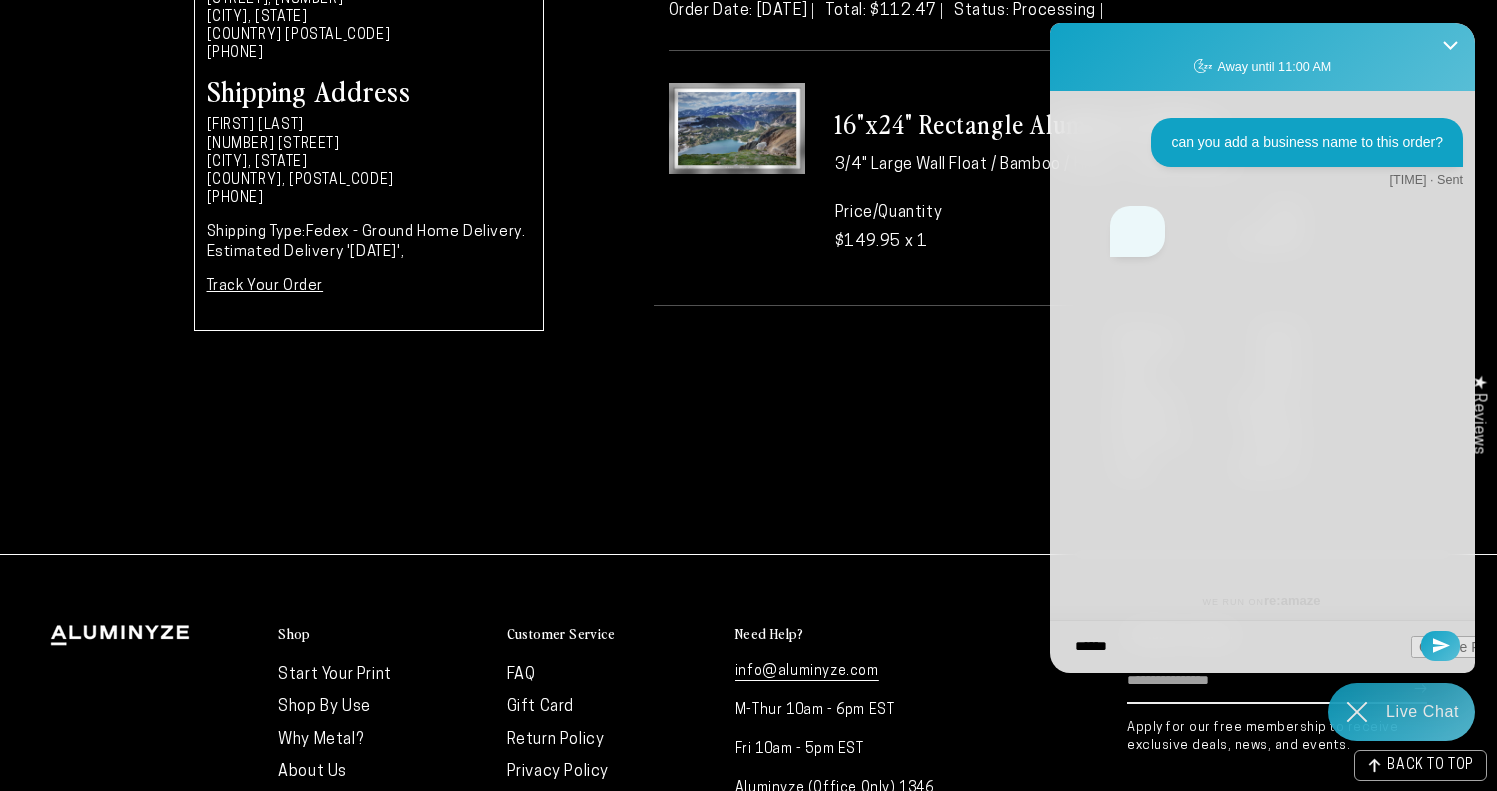 type on "******" 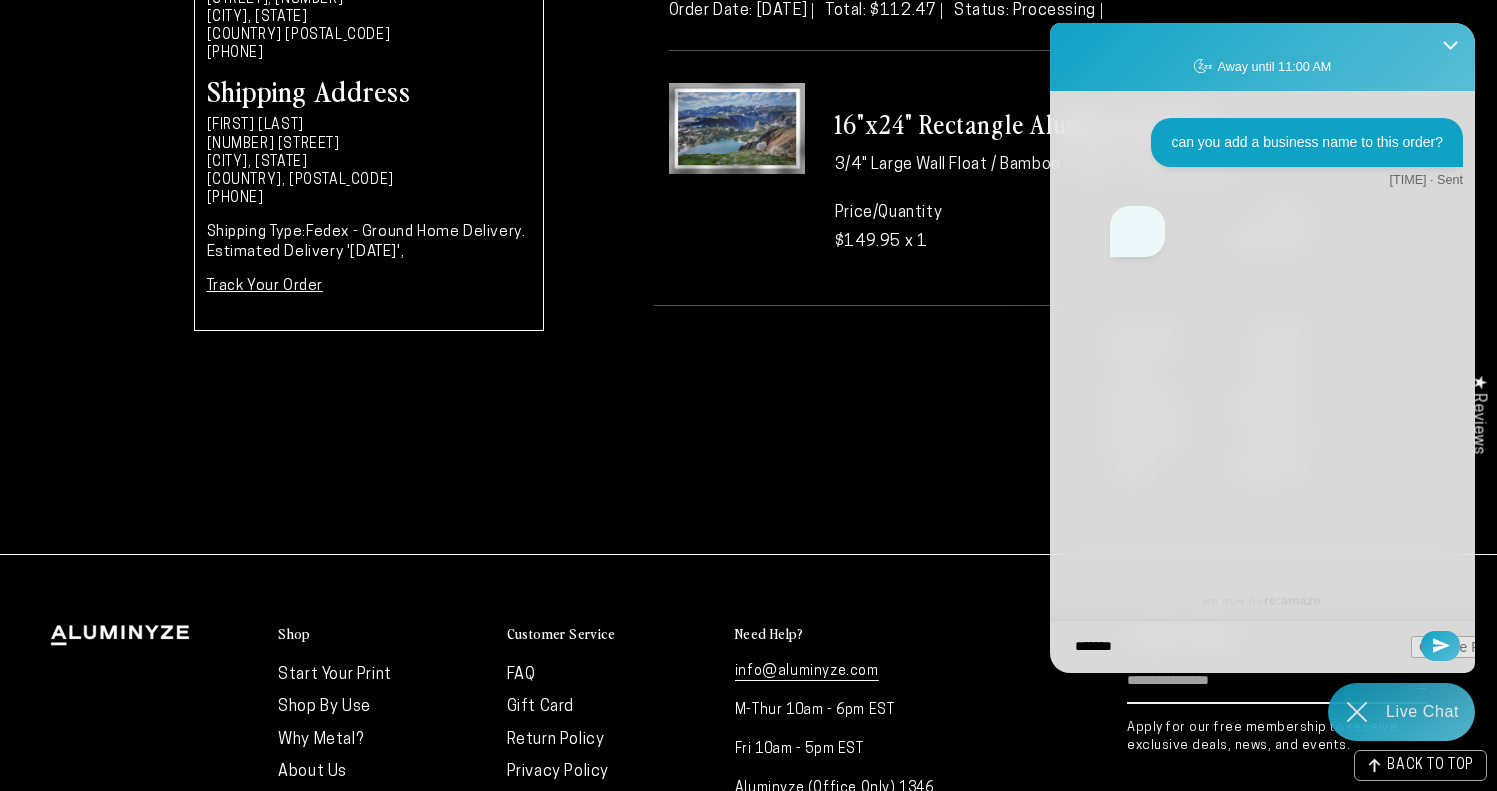 type on "********" 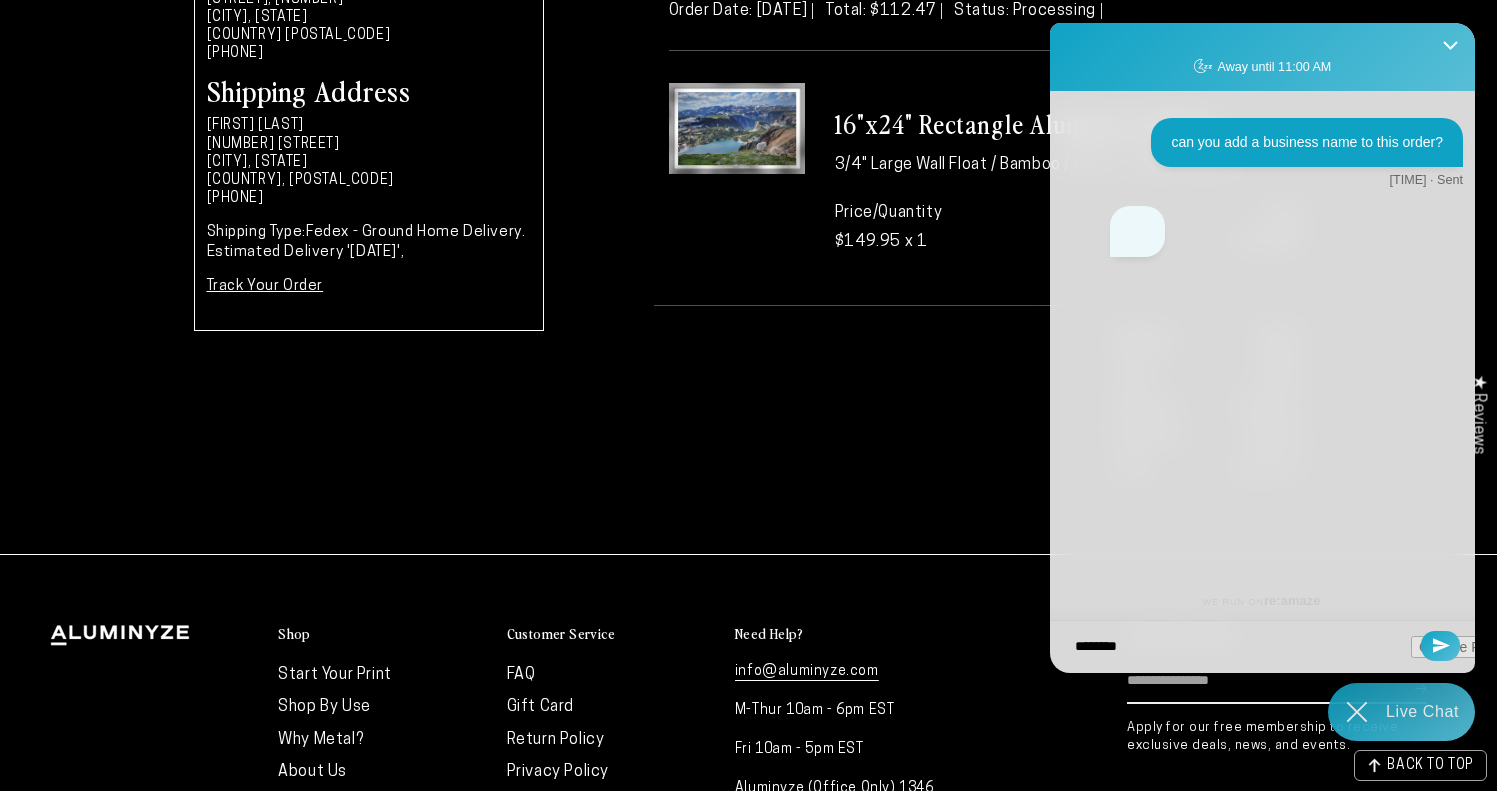 type on "*********" 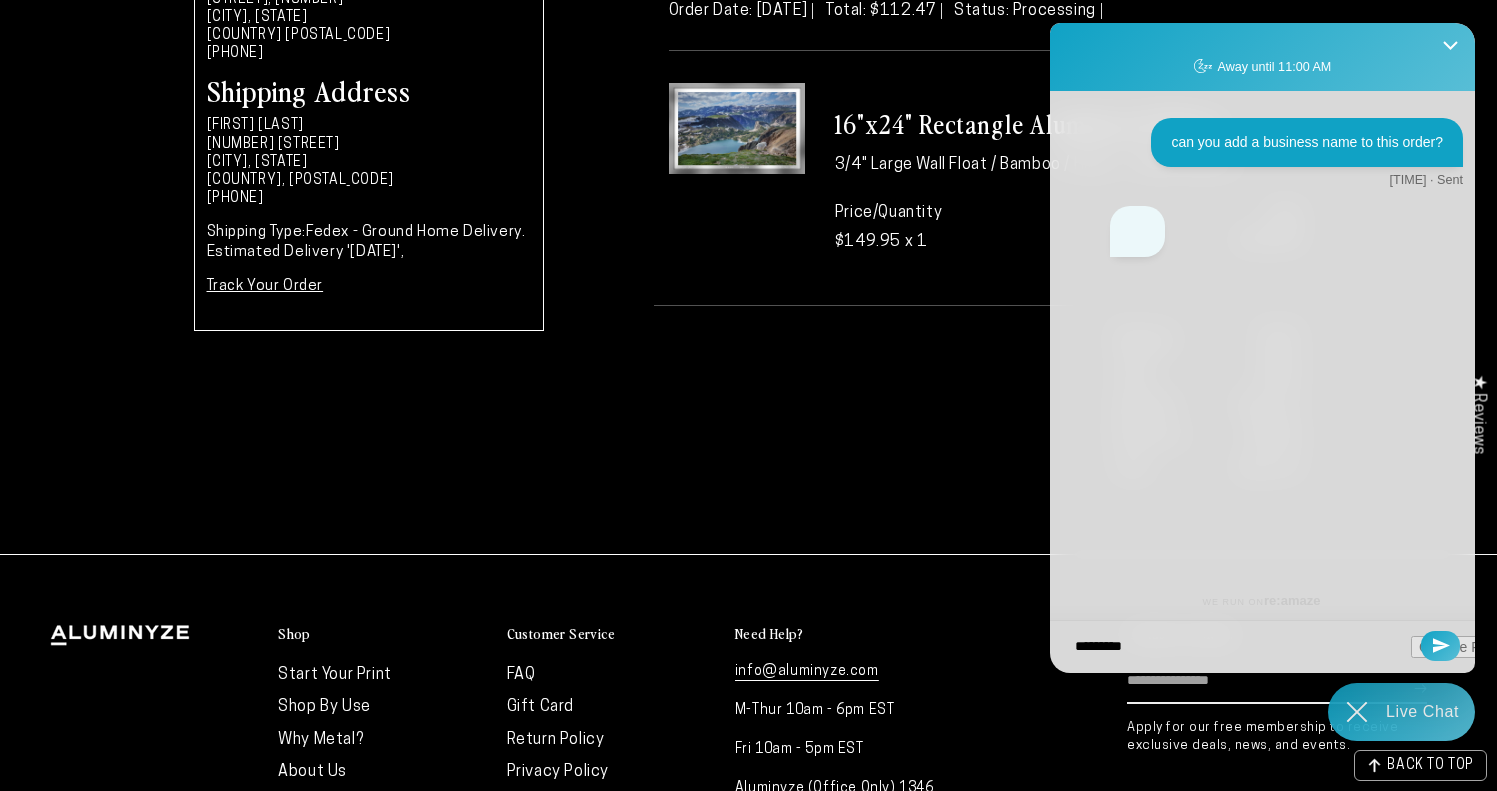 type on "**********" 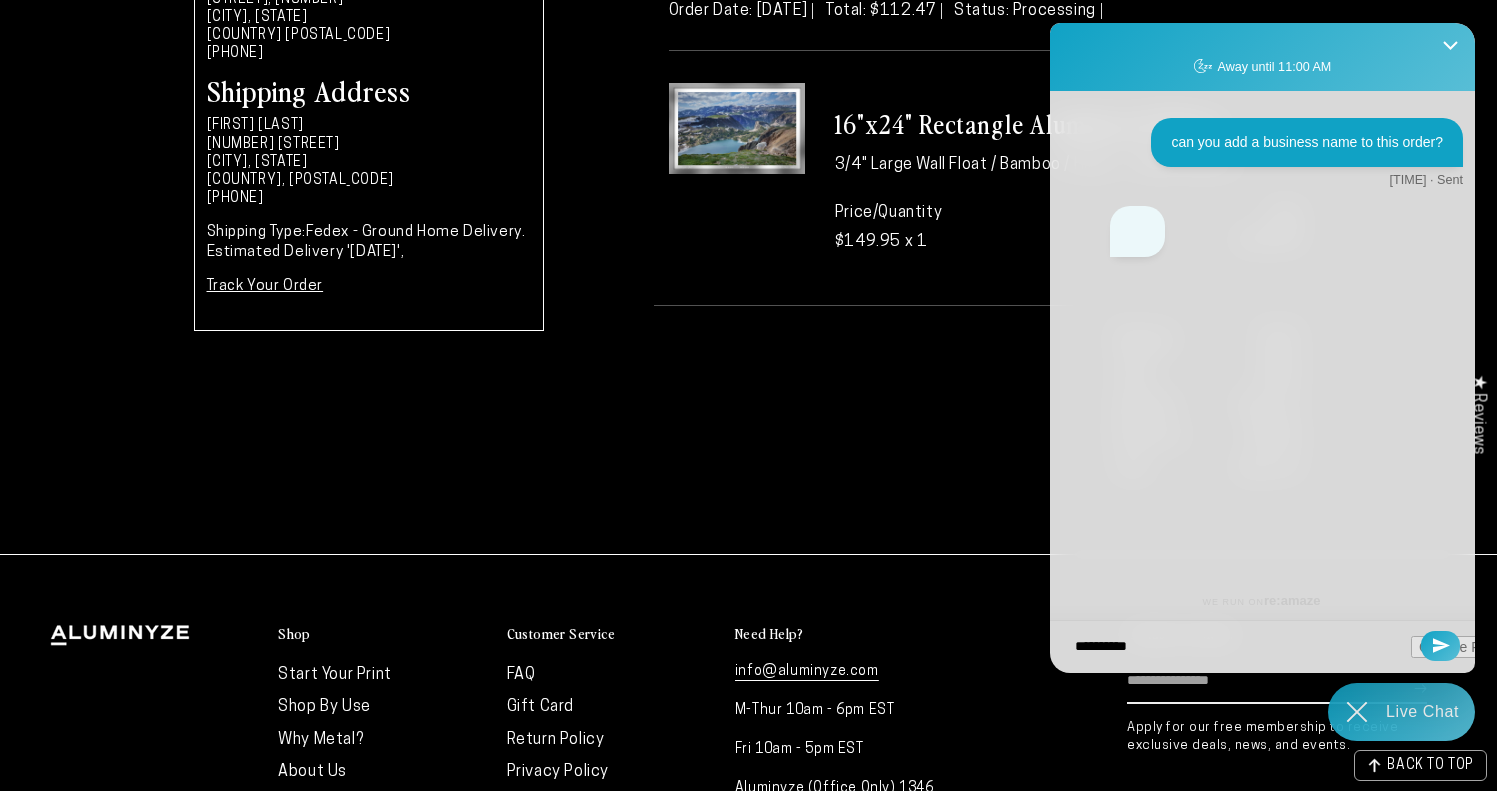 type on "**********" 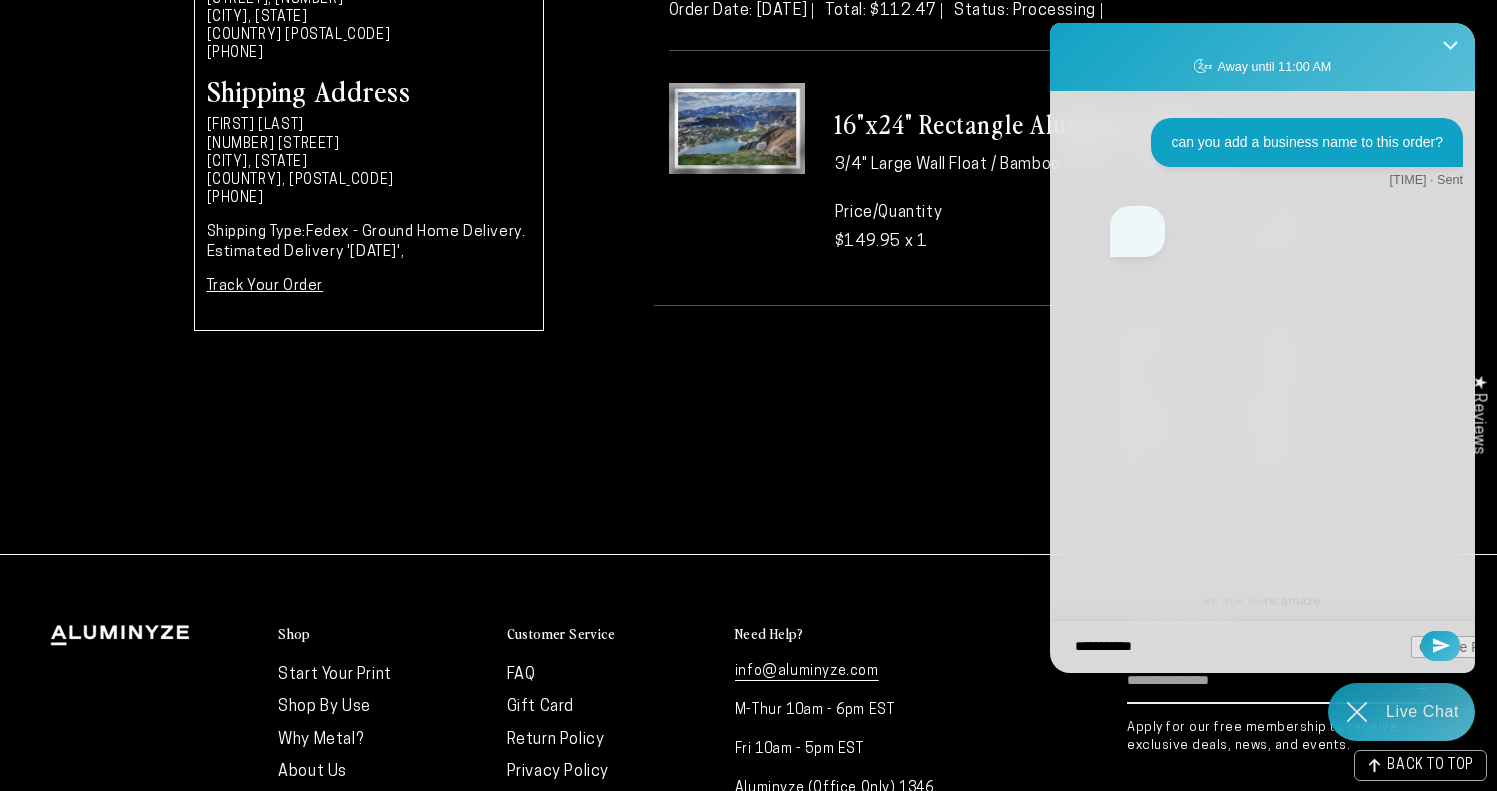 type on "**********" 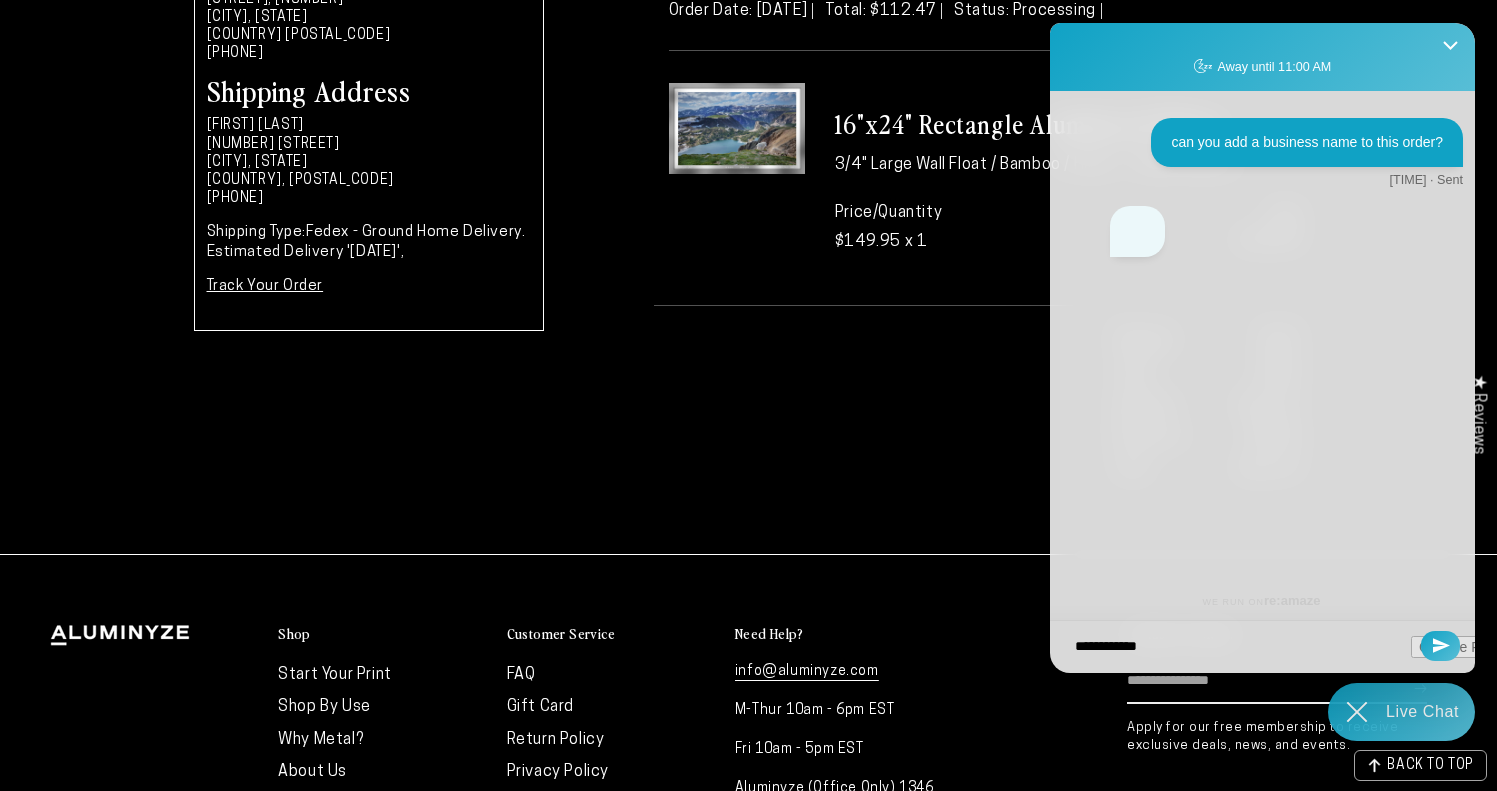 type on "**********" 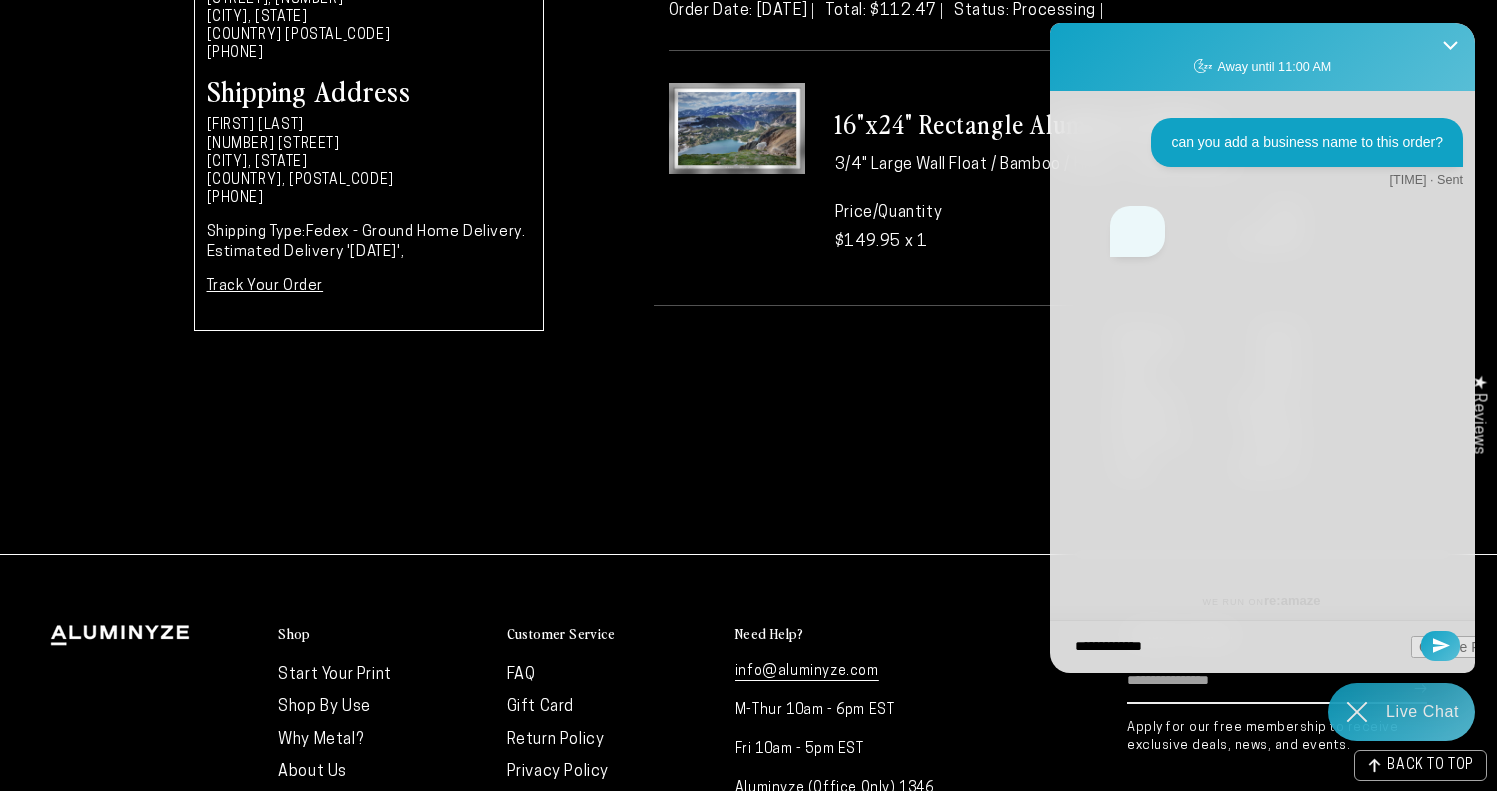 type on "**********" 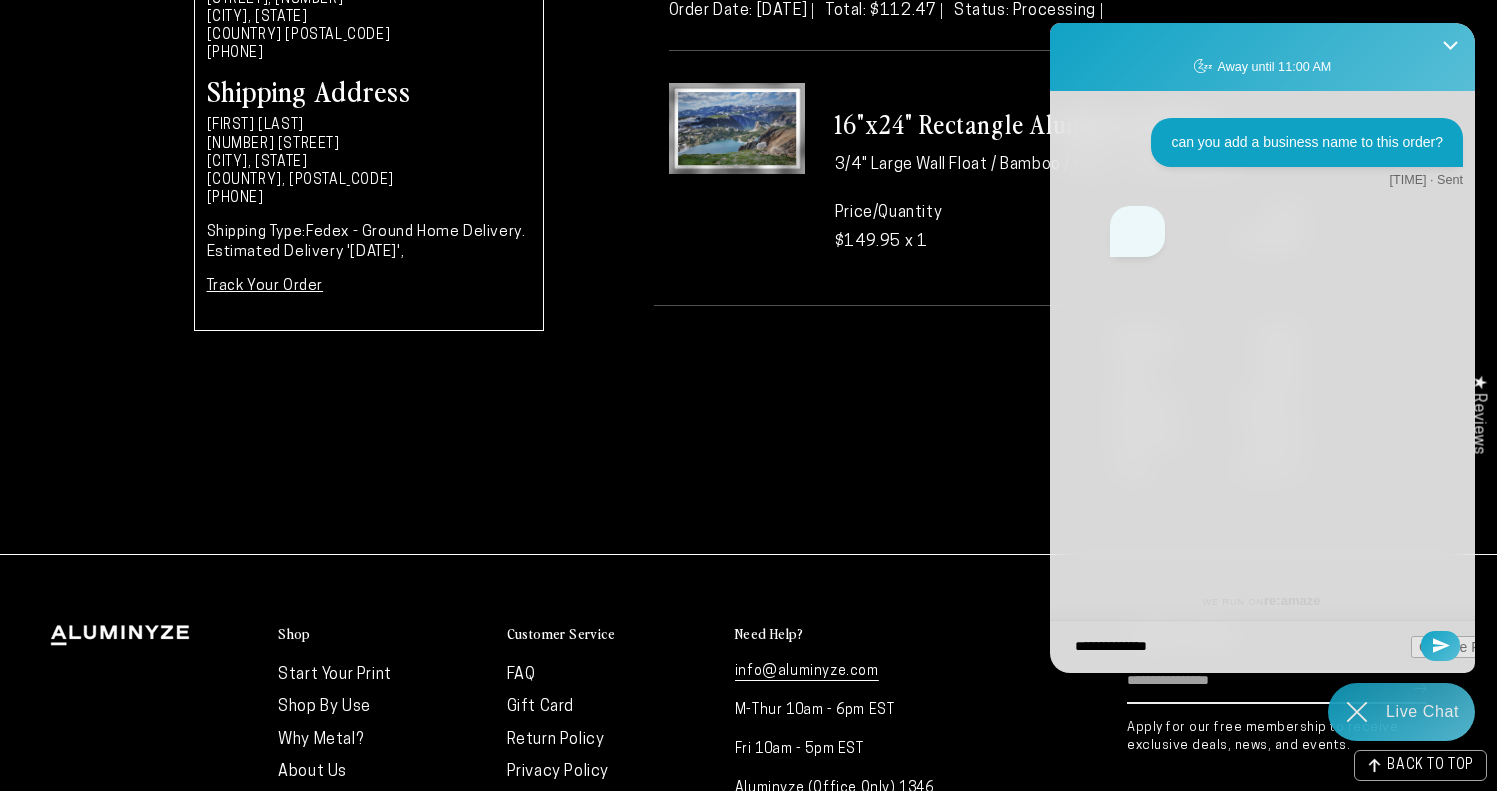 type on "**********" 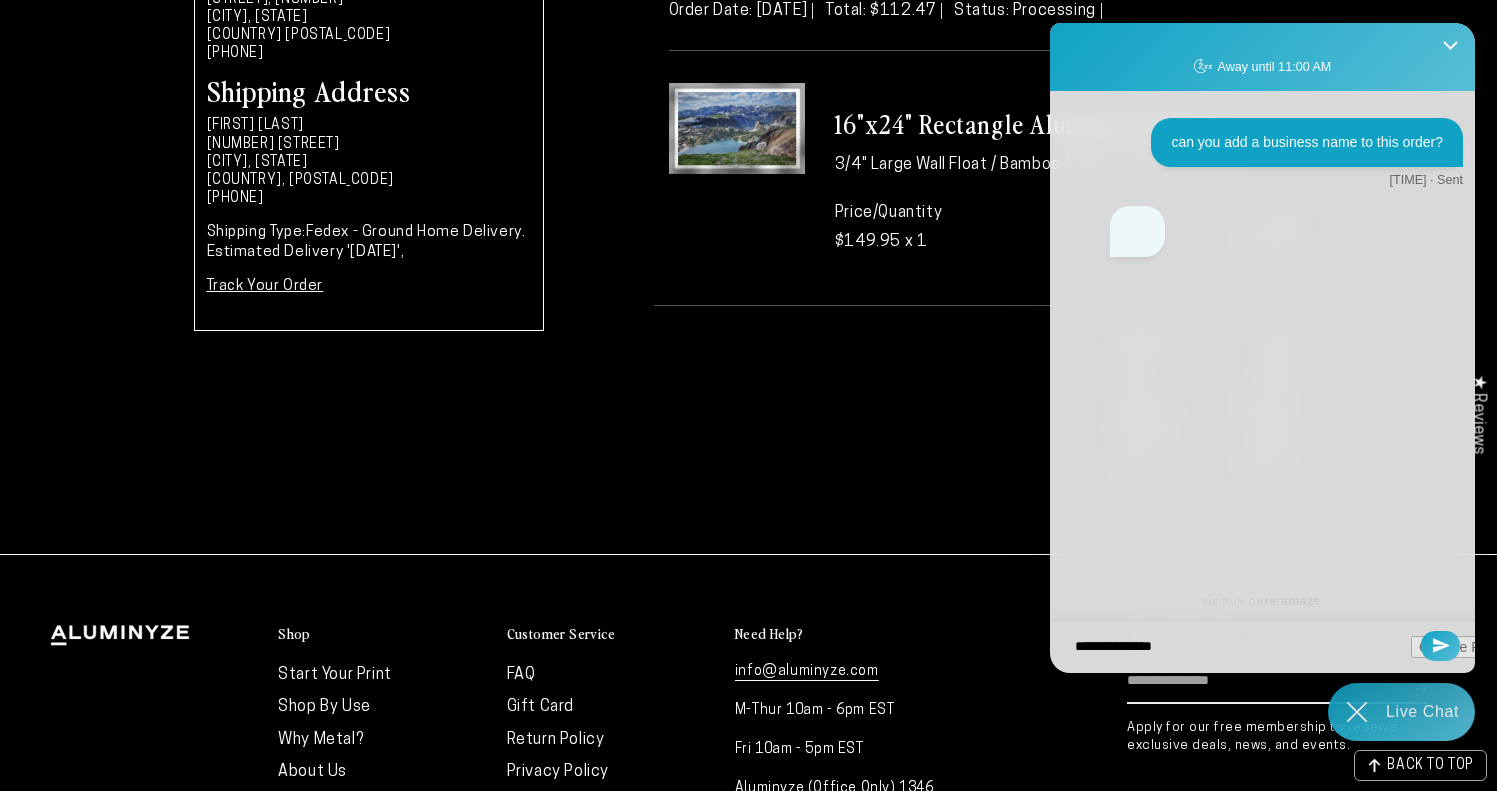 type on "**********" 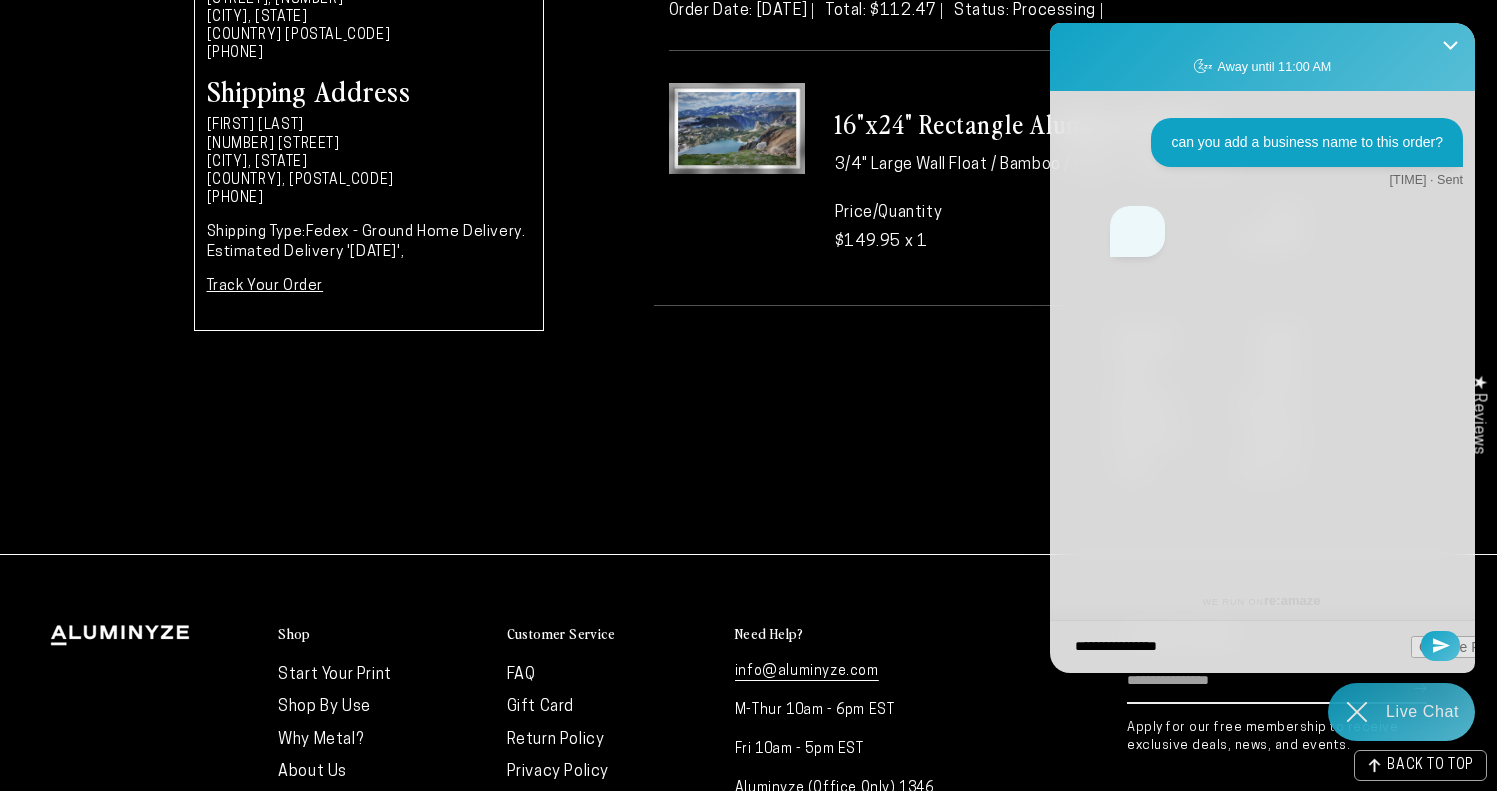 type on "**********" 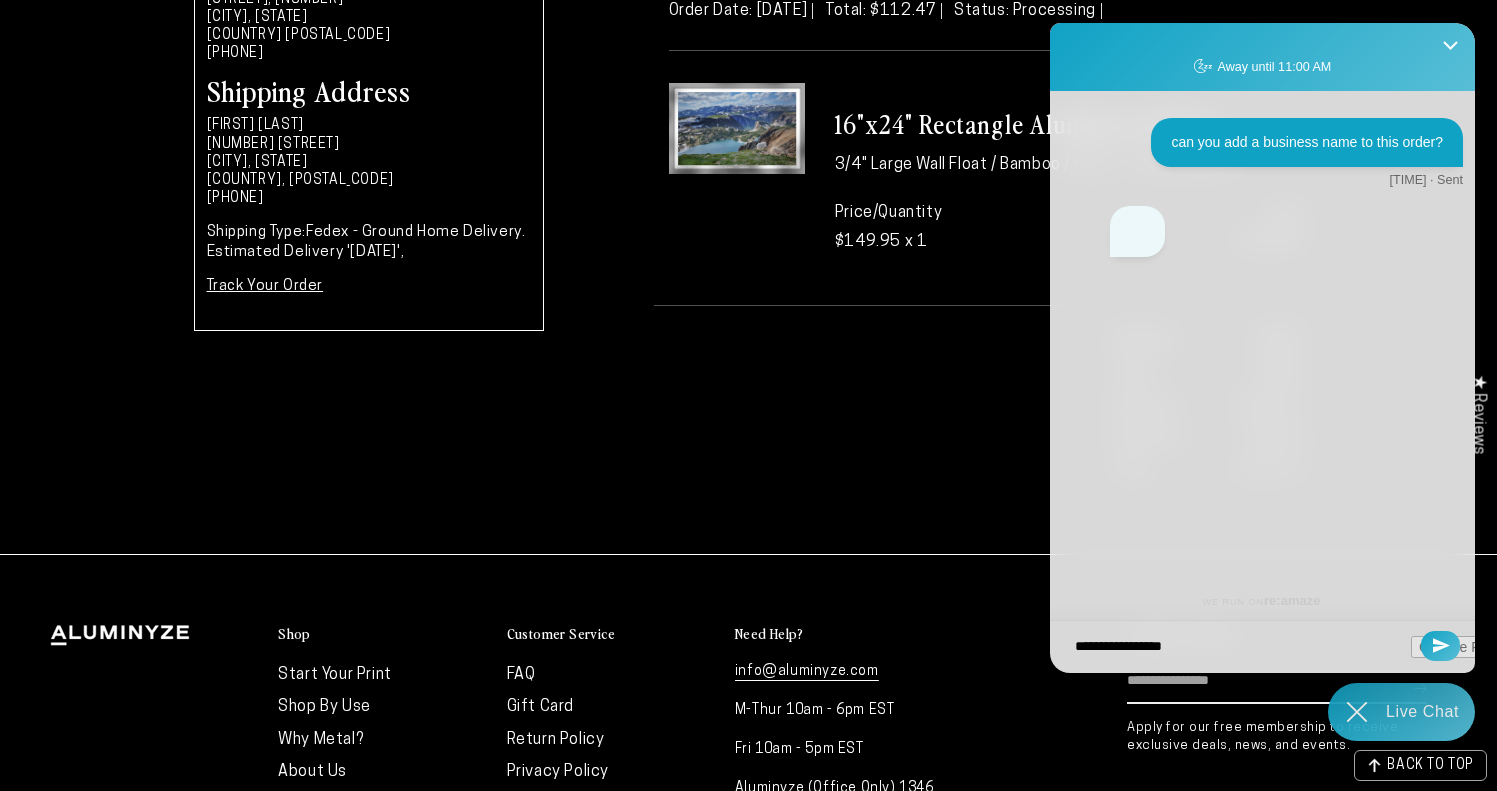 type on "**********" 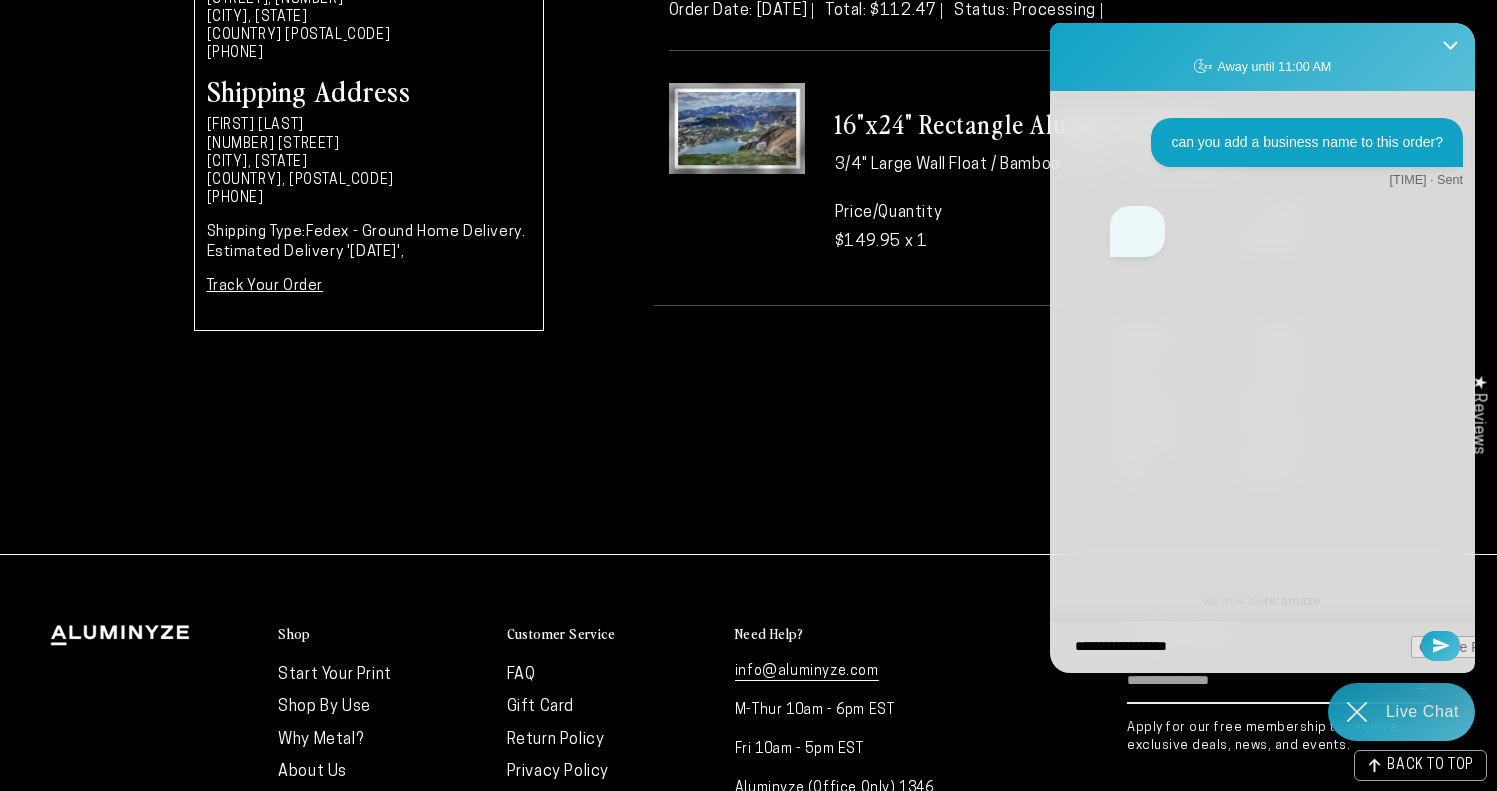 type on "**********" 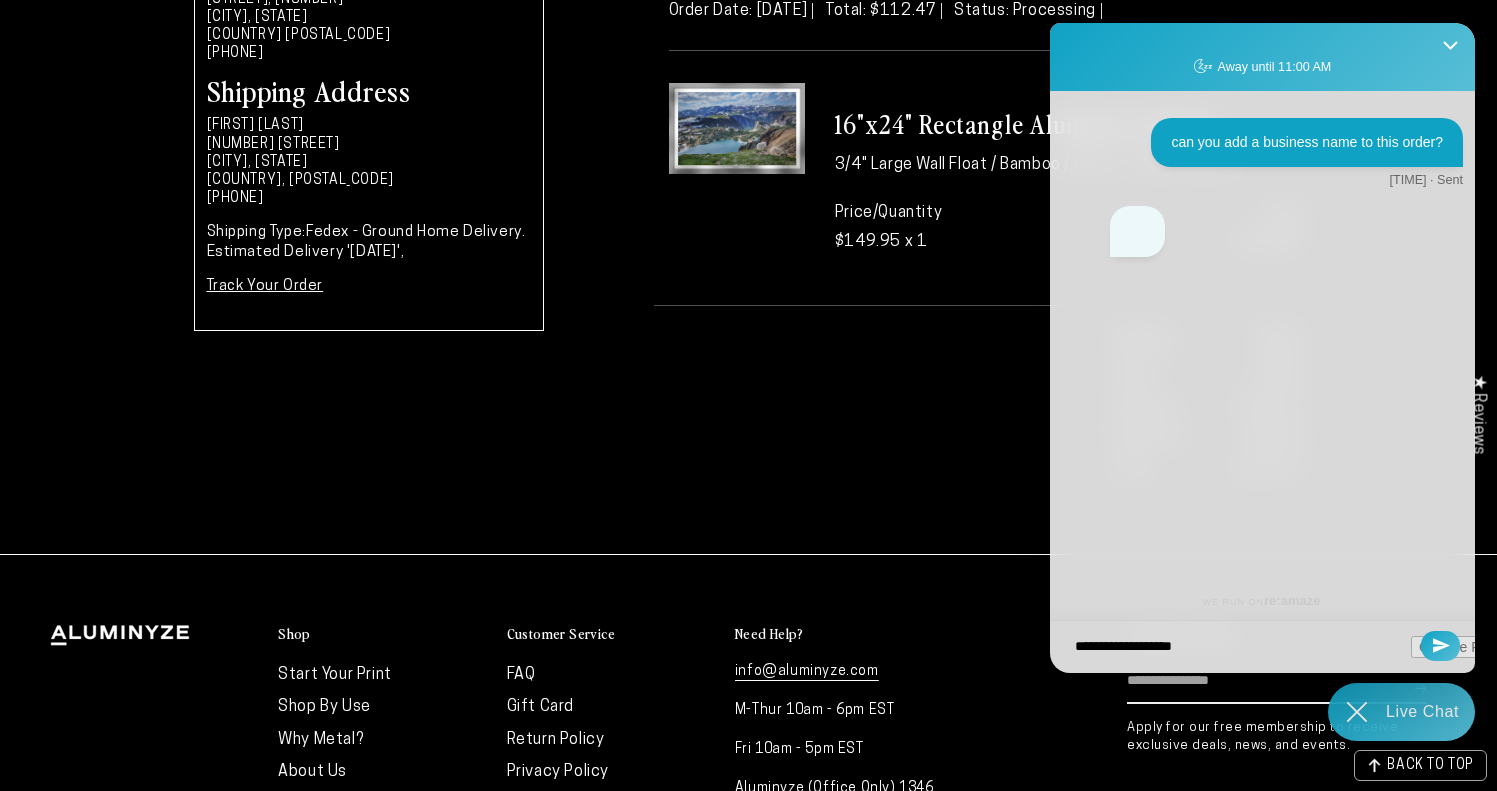 click on "**********" at bounding box center (1236, 647) 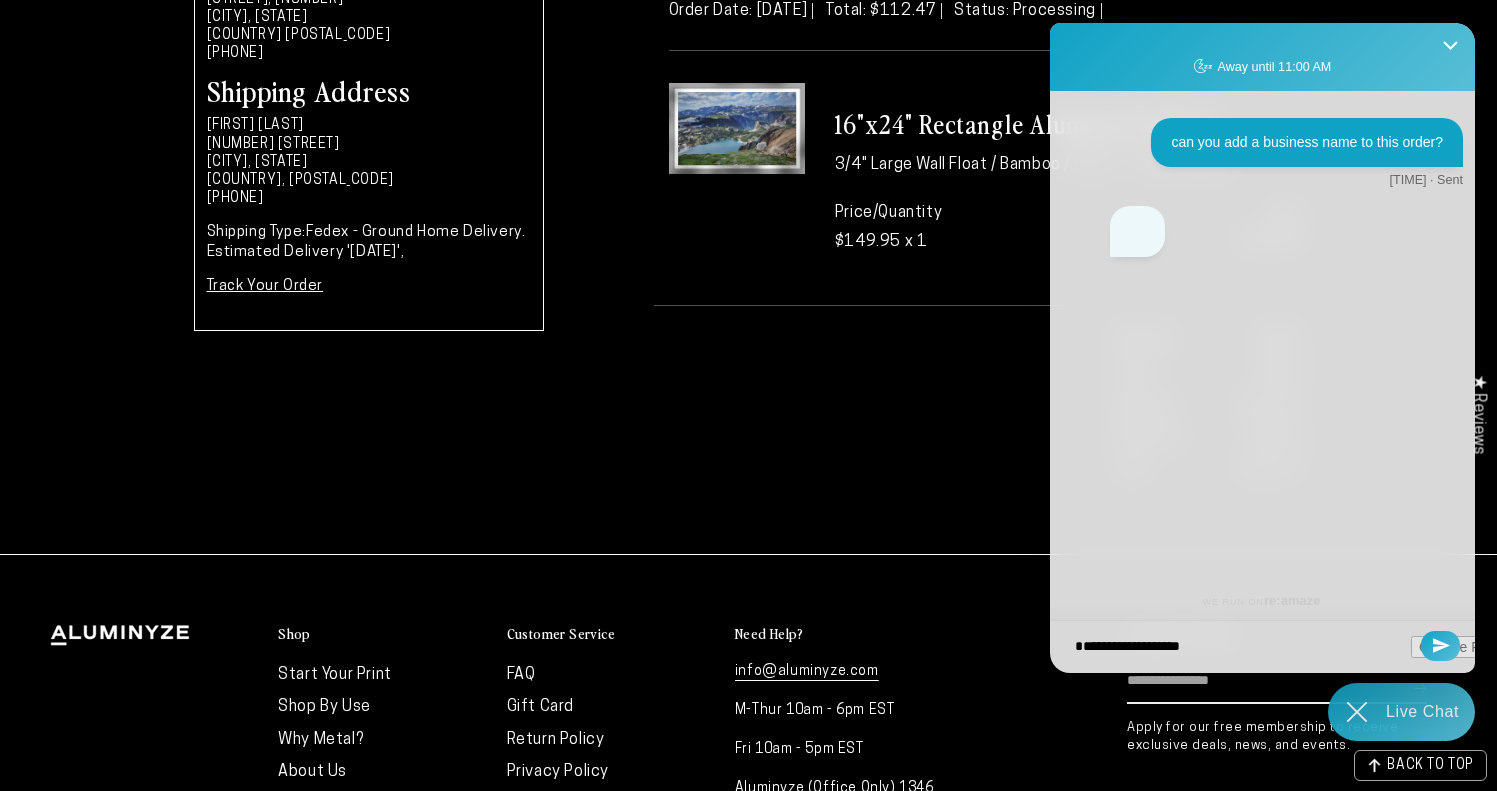 type on "**********" 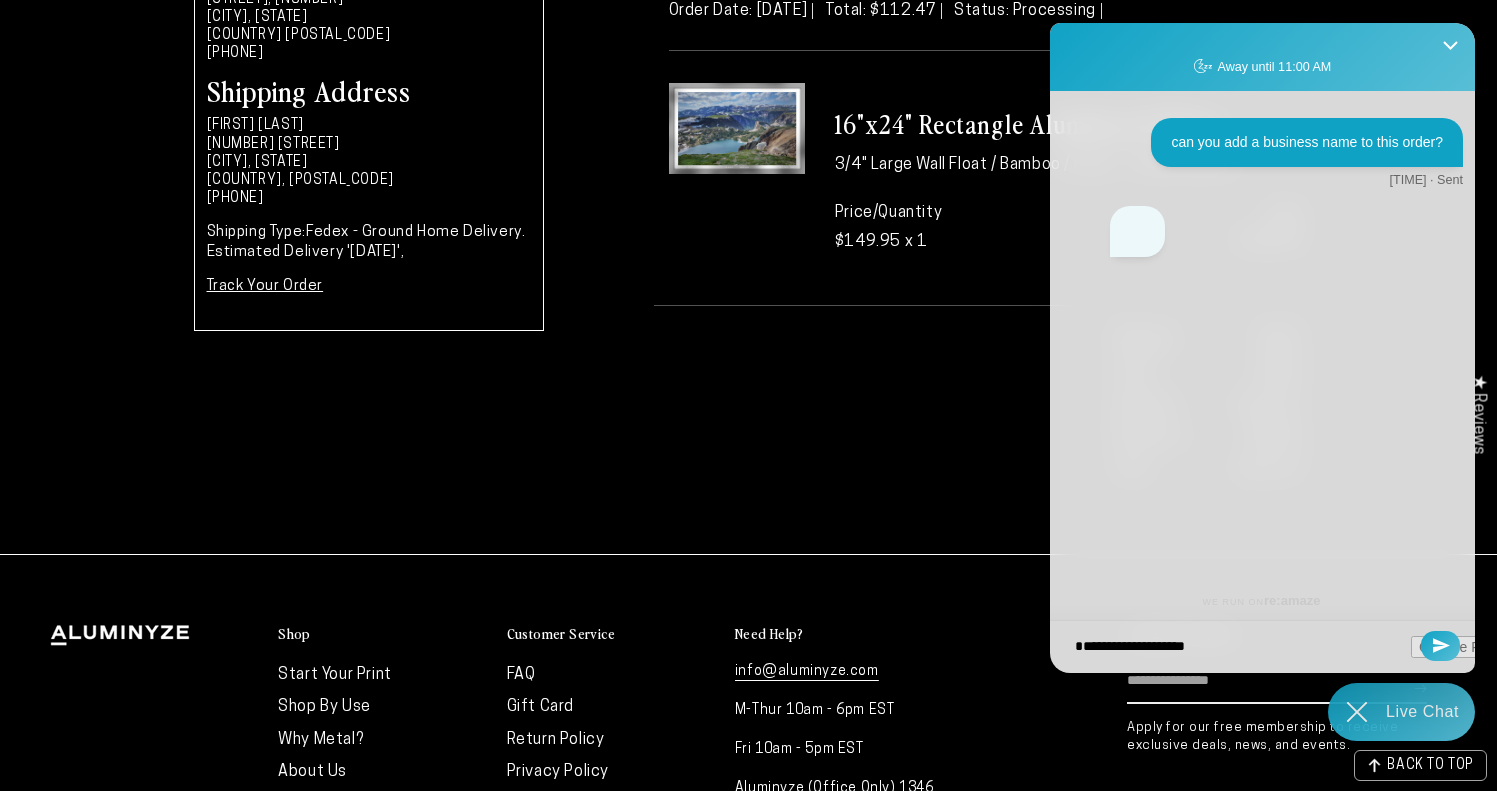 type on "**********" 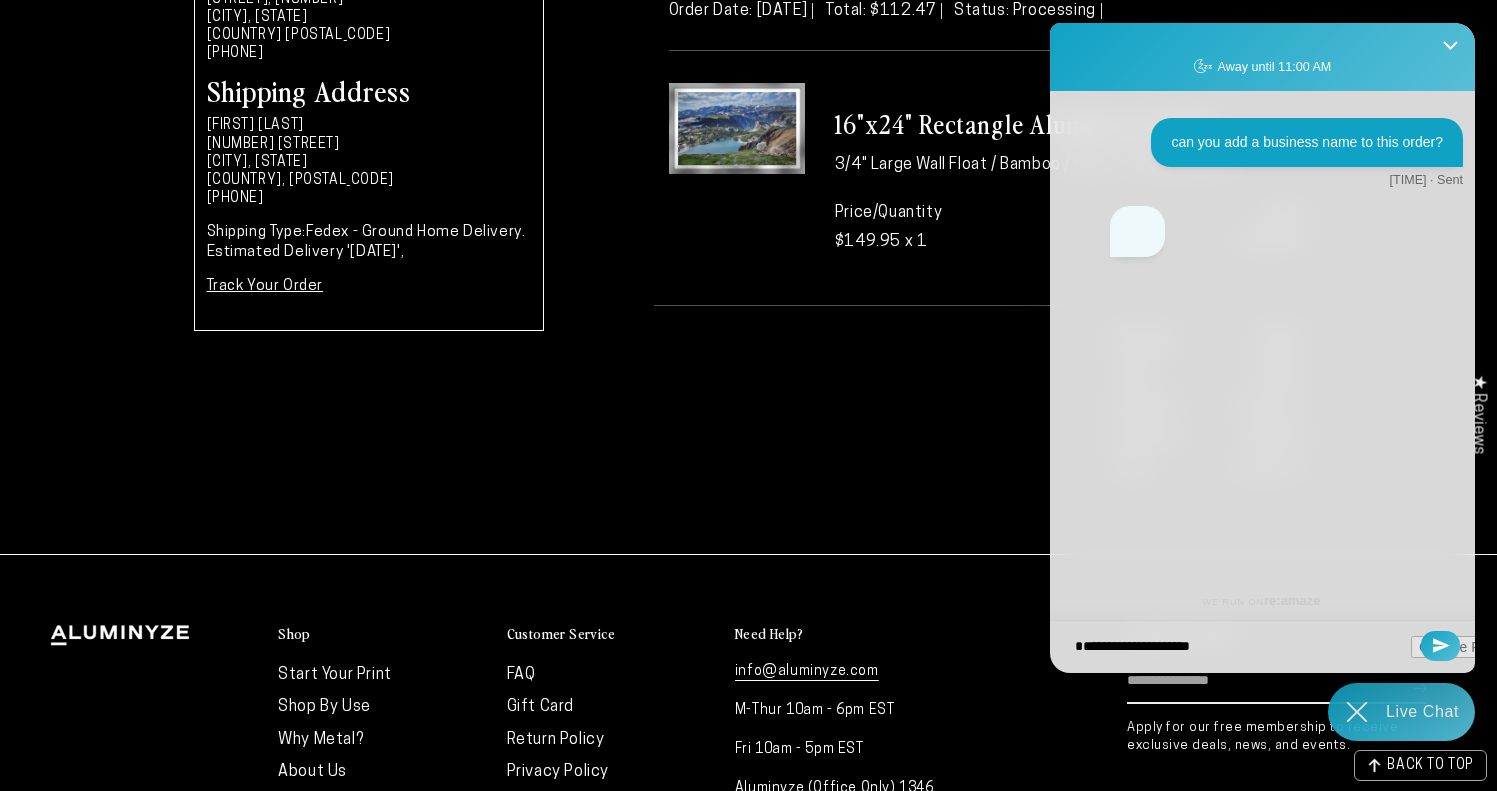type on "**********" 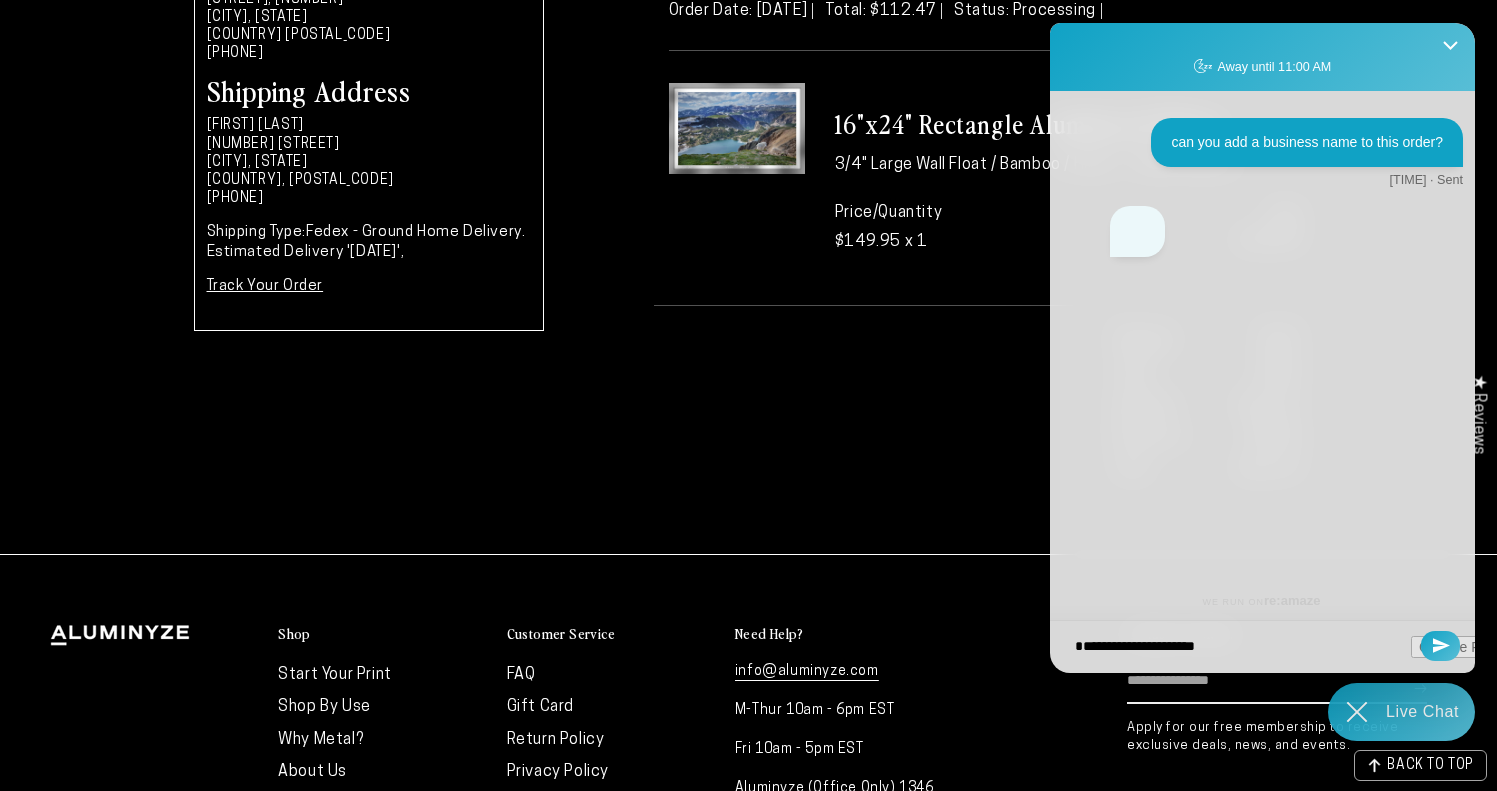 type on "**********" 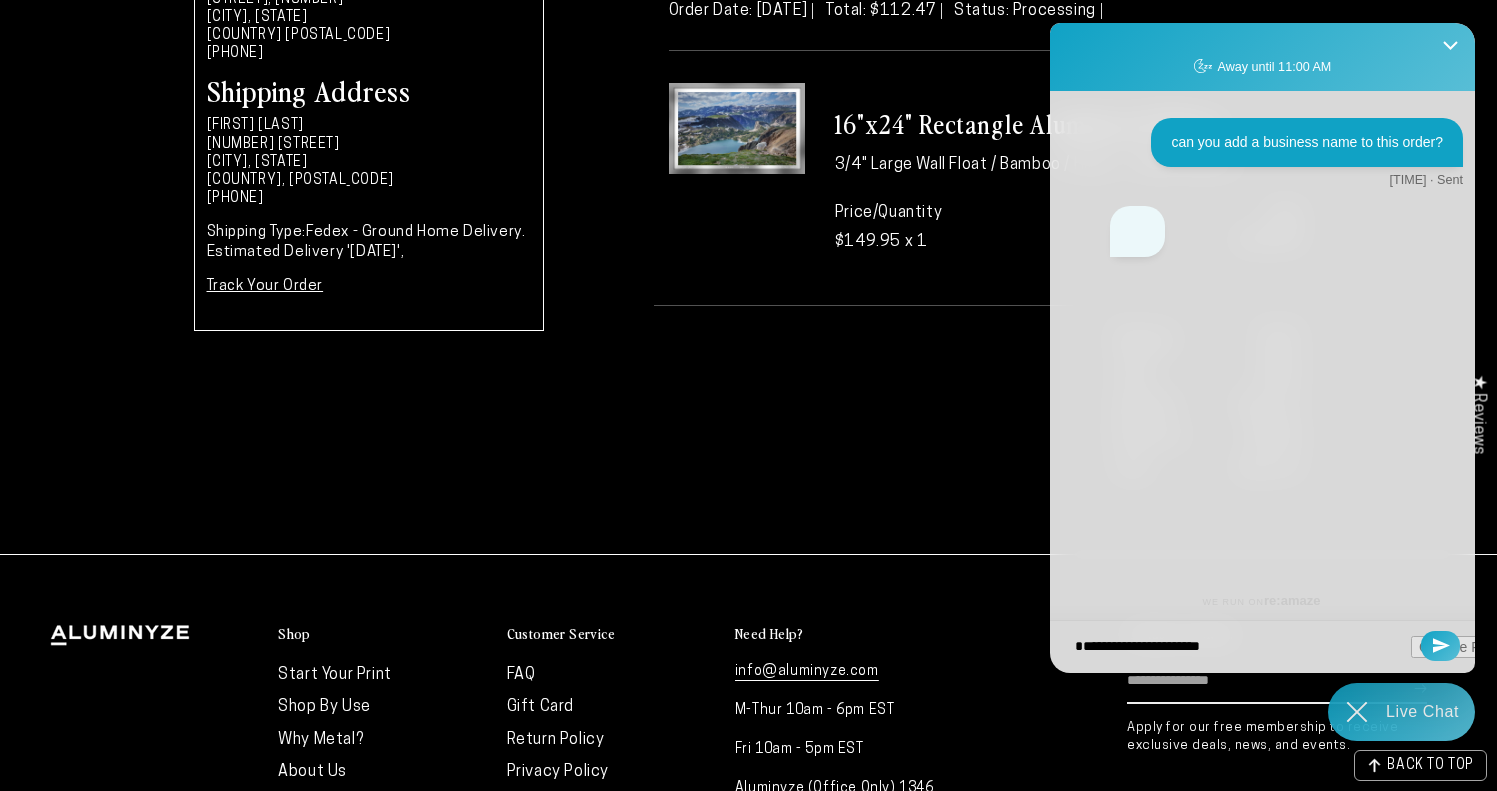 type on "**********" 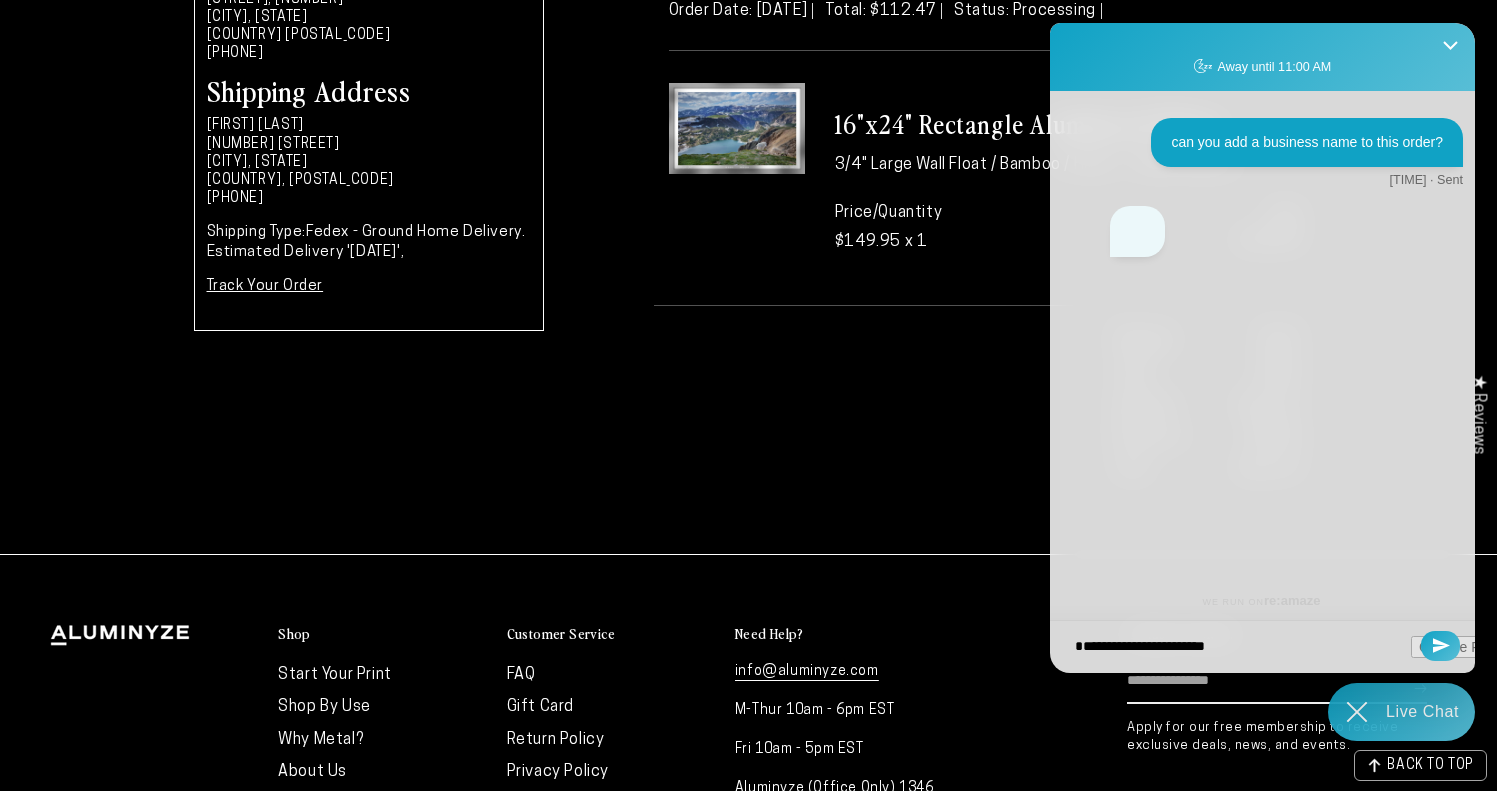 type on "**********" 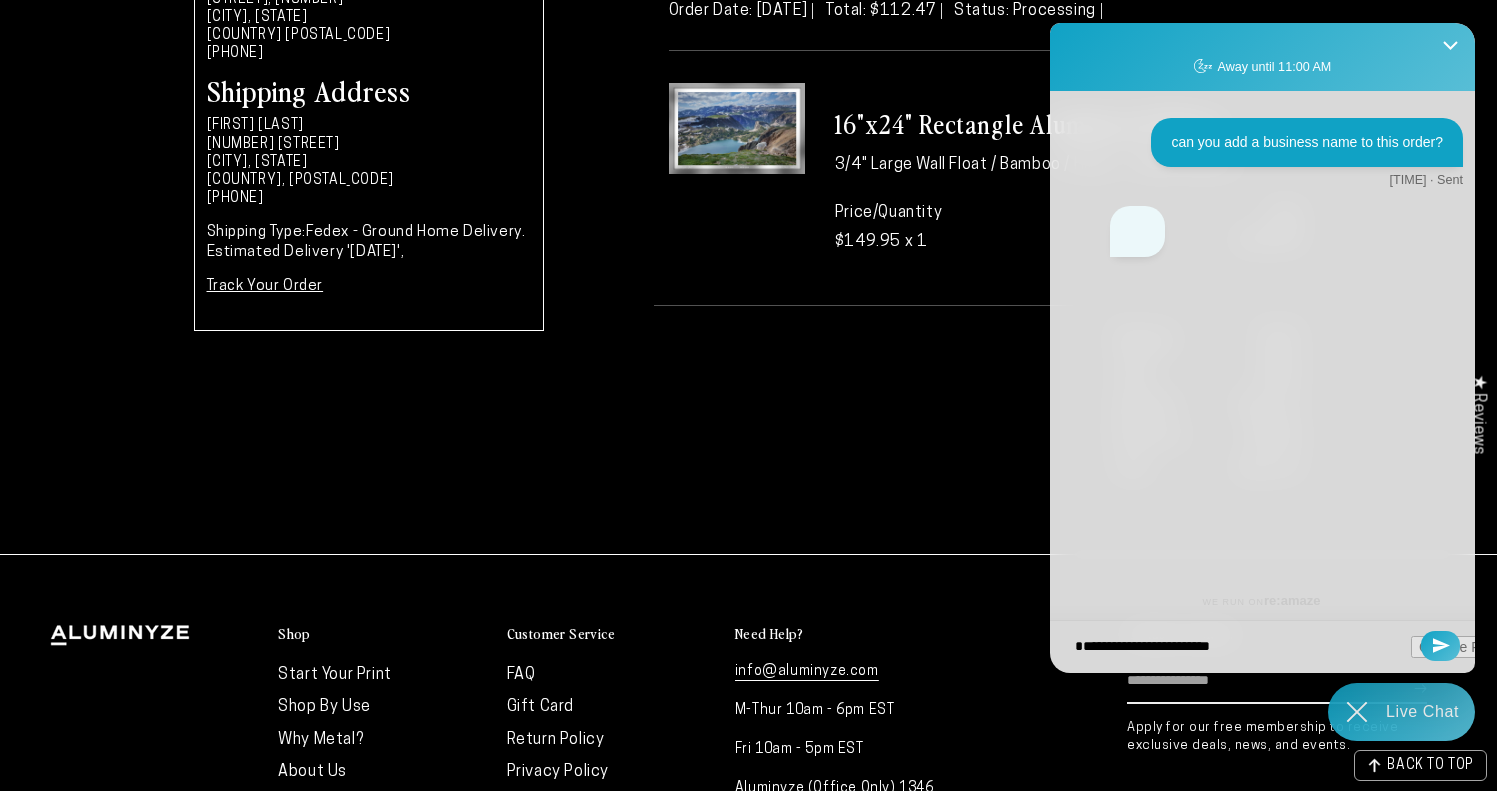 type on "**********" 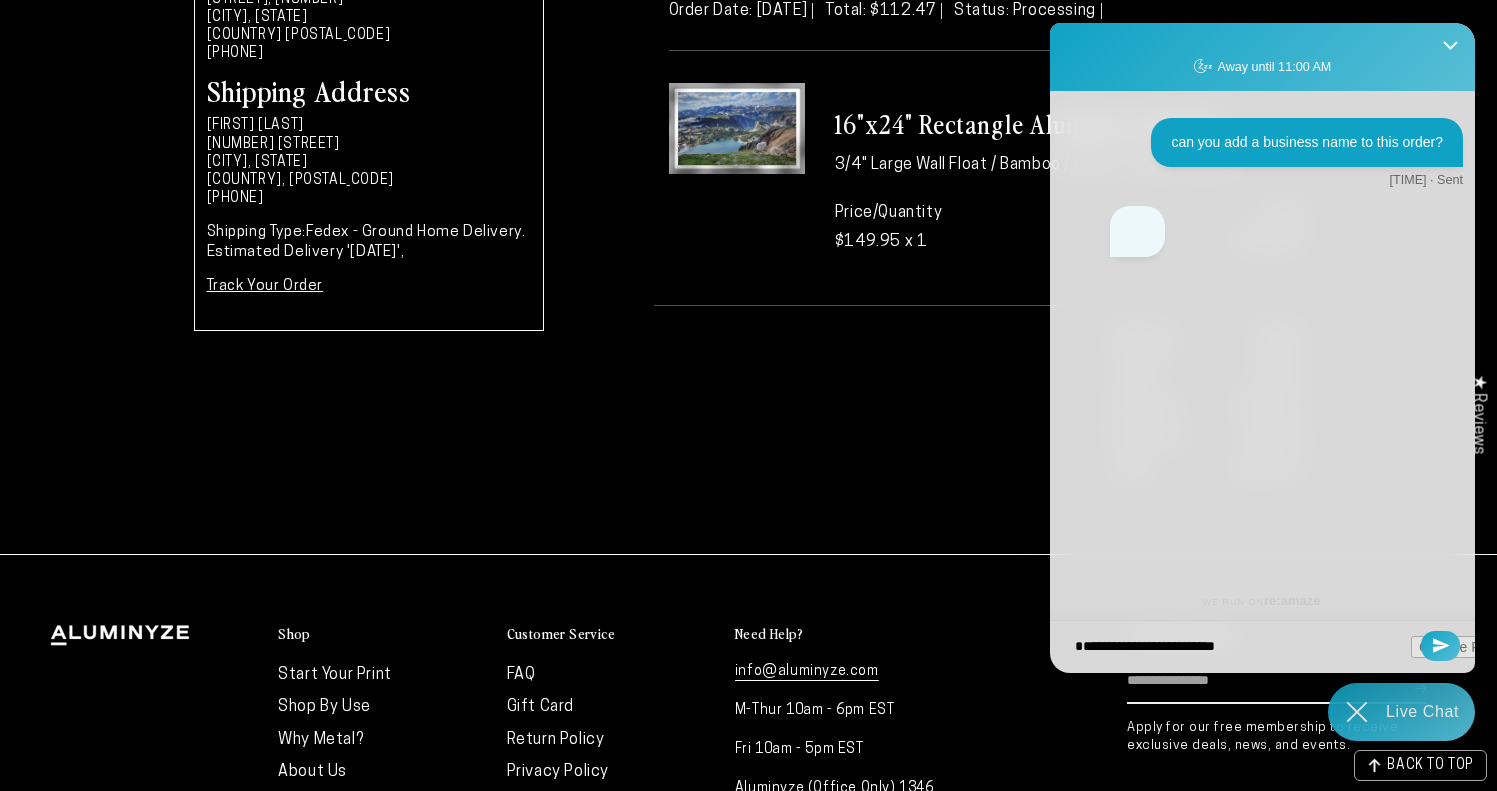 type on "**********" 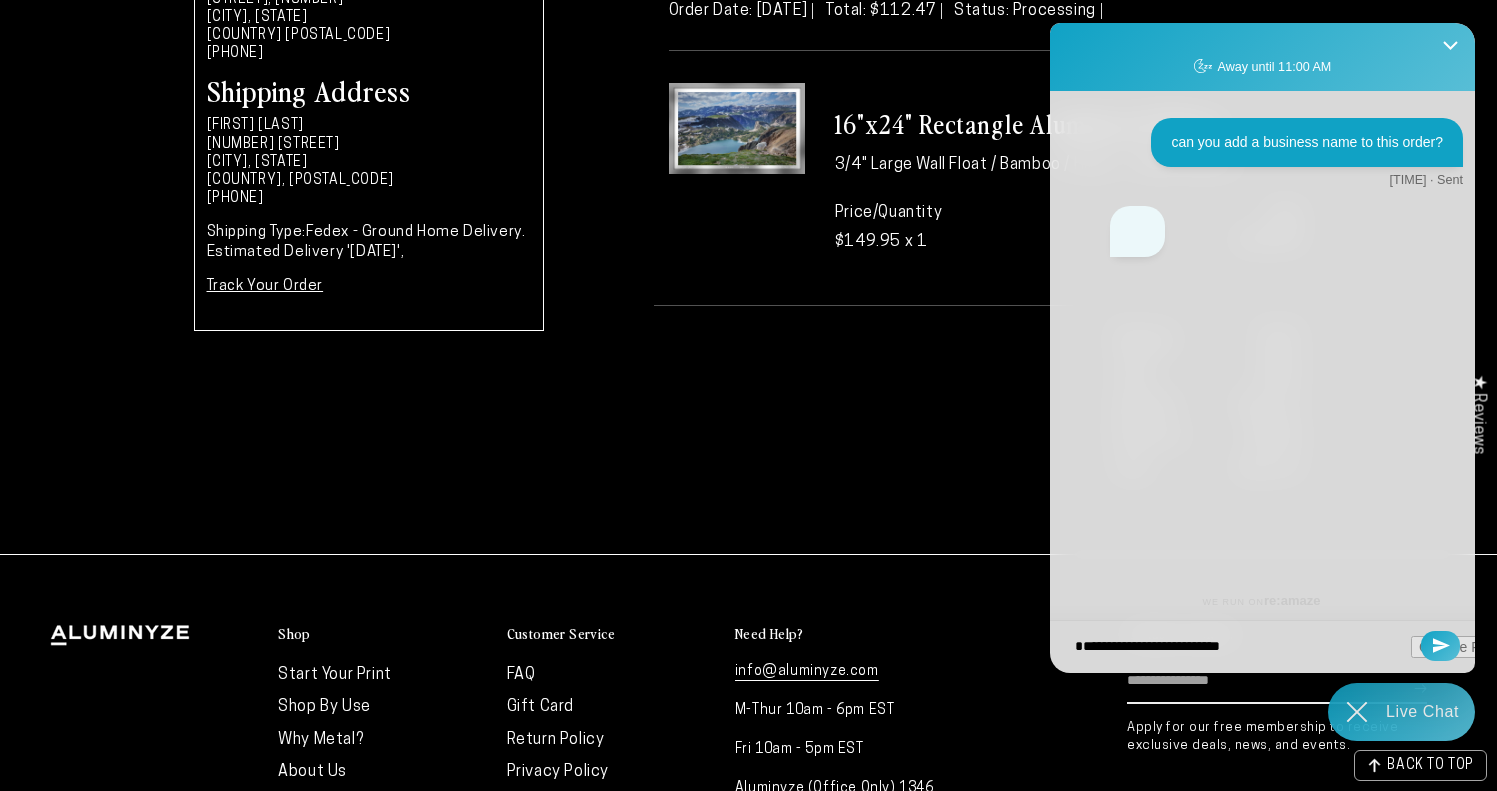 type on "**********" 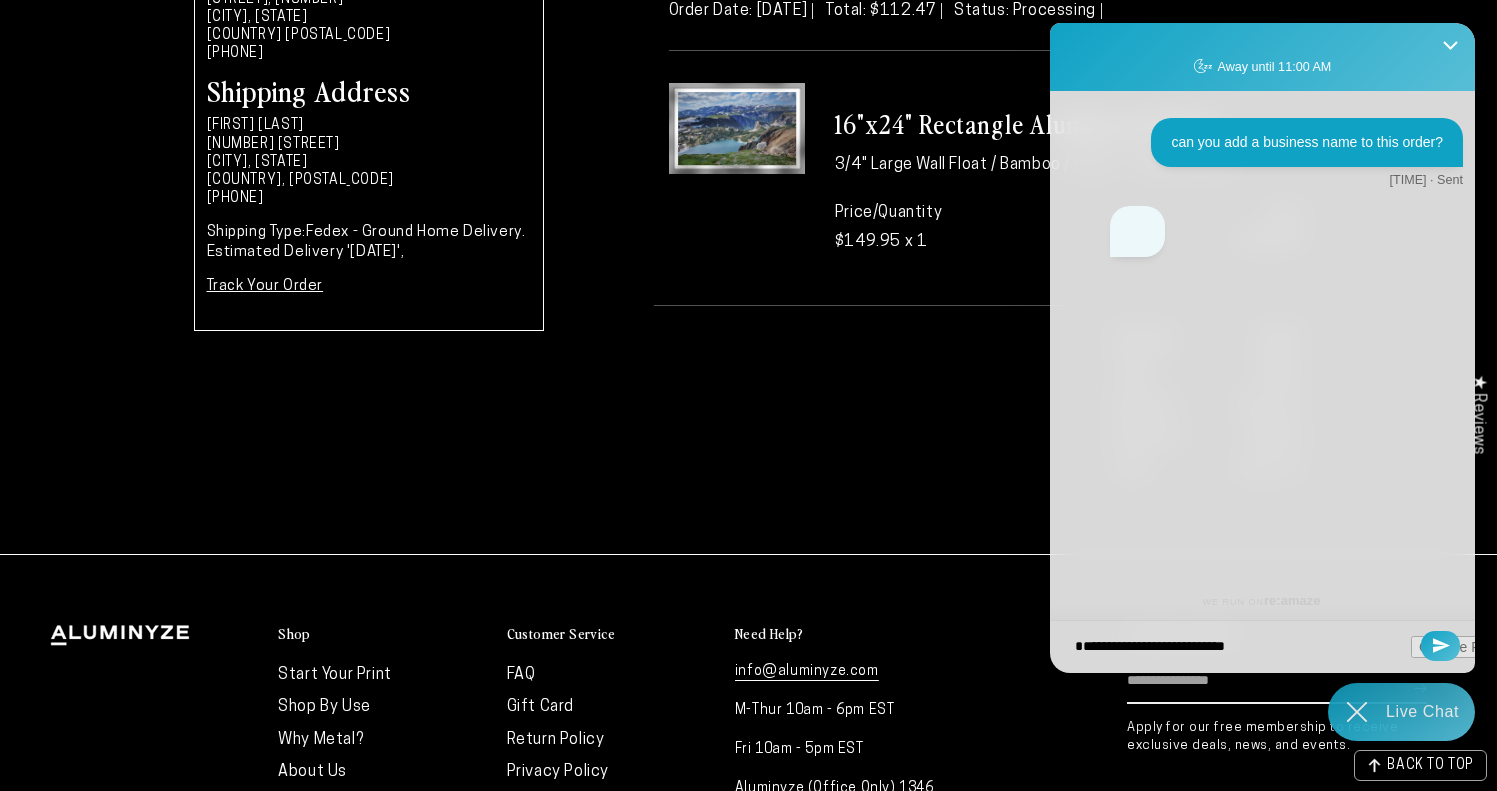 type on "**********" 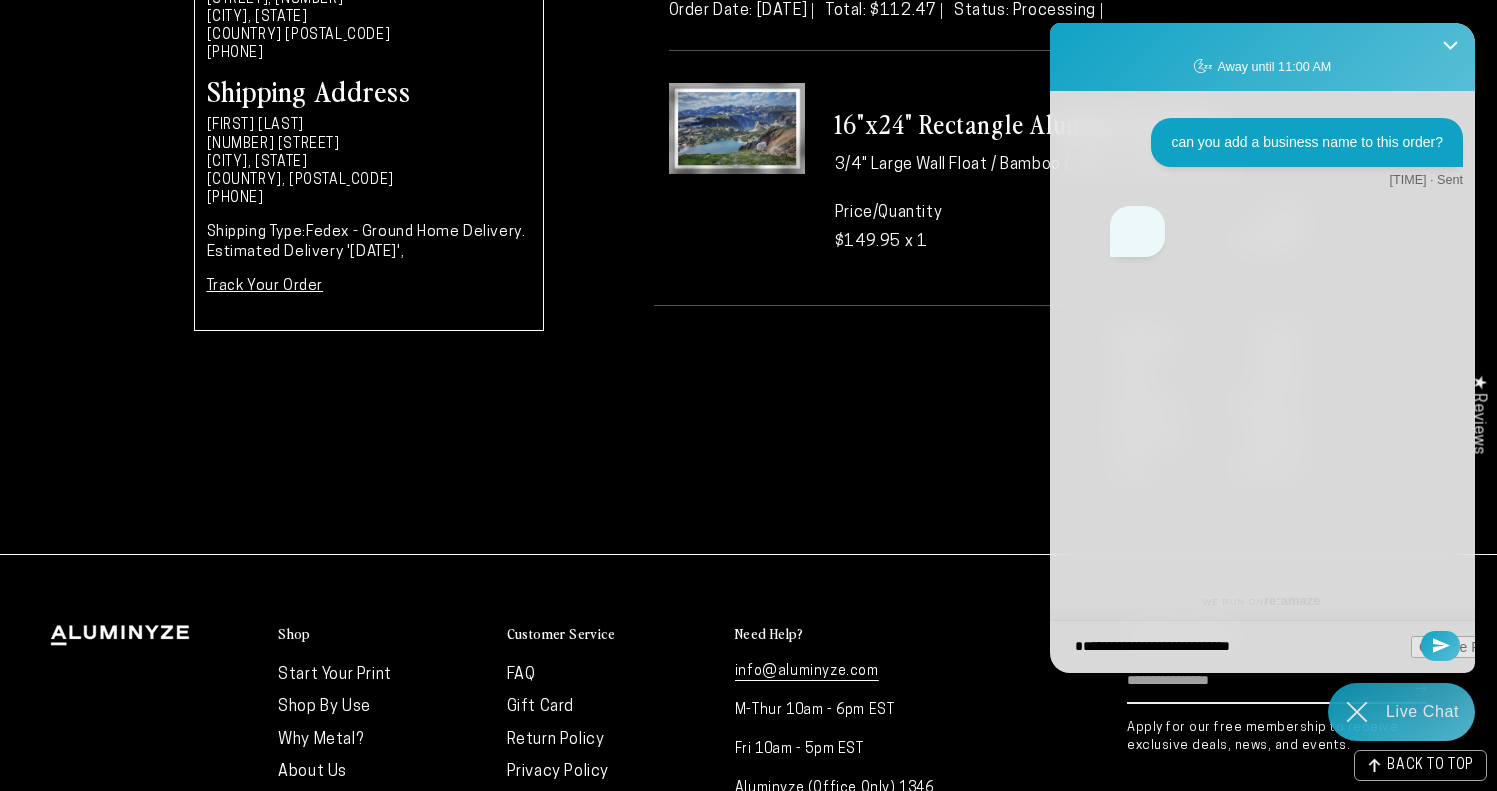 type on "**********" 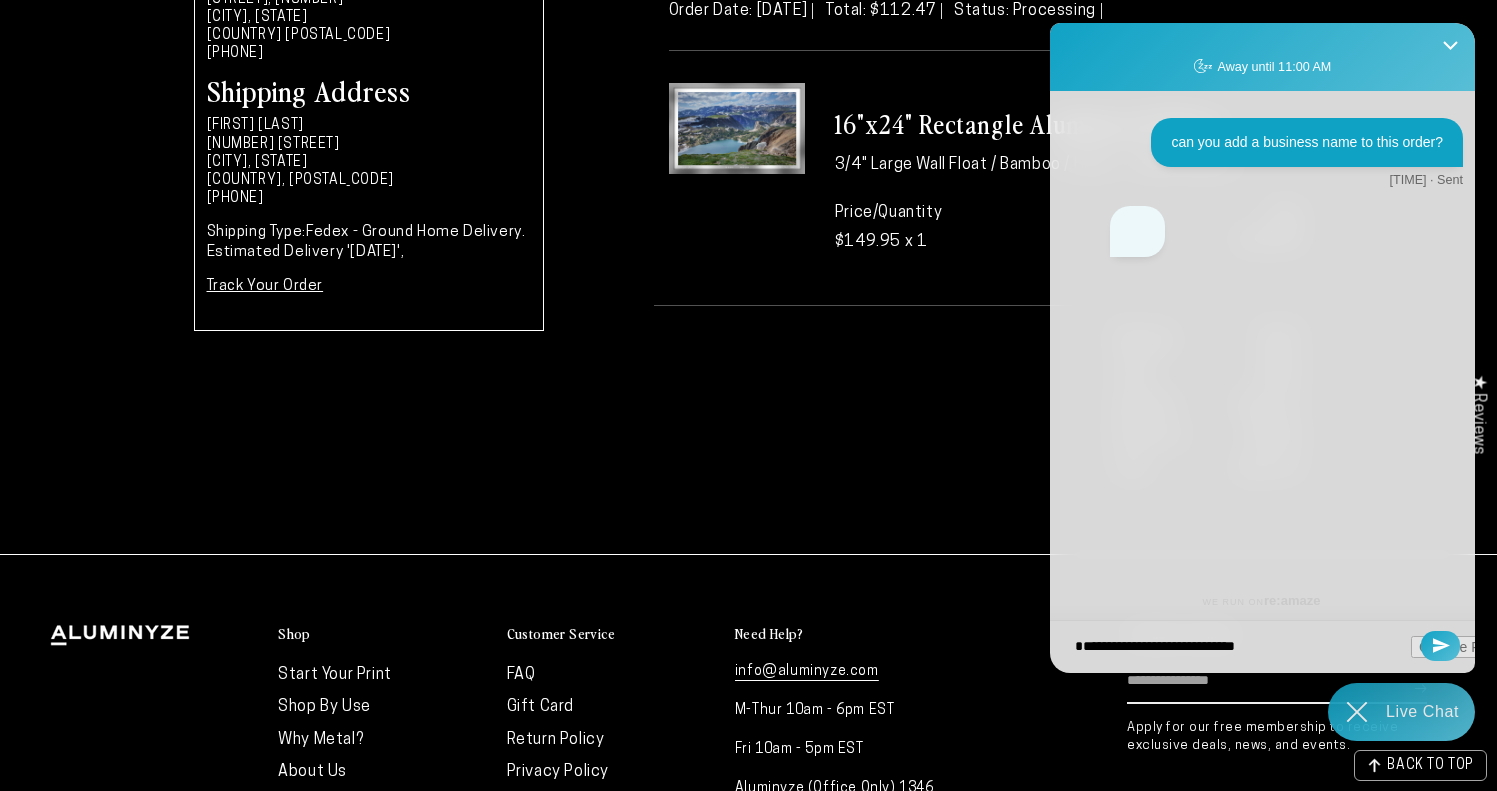 click on "**********" at bounding box center (1236, 647) 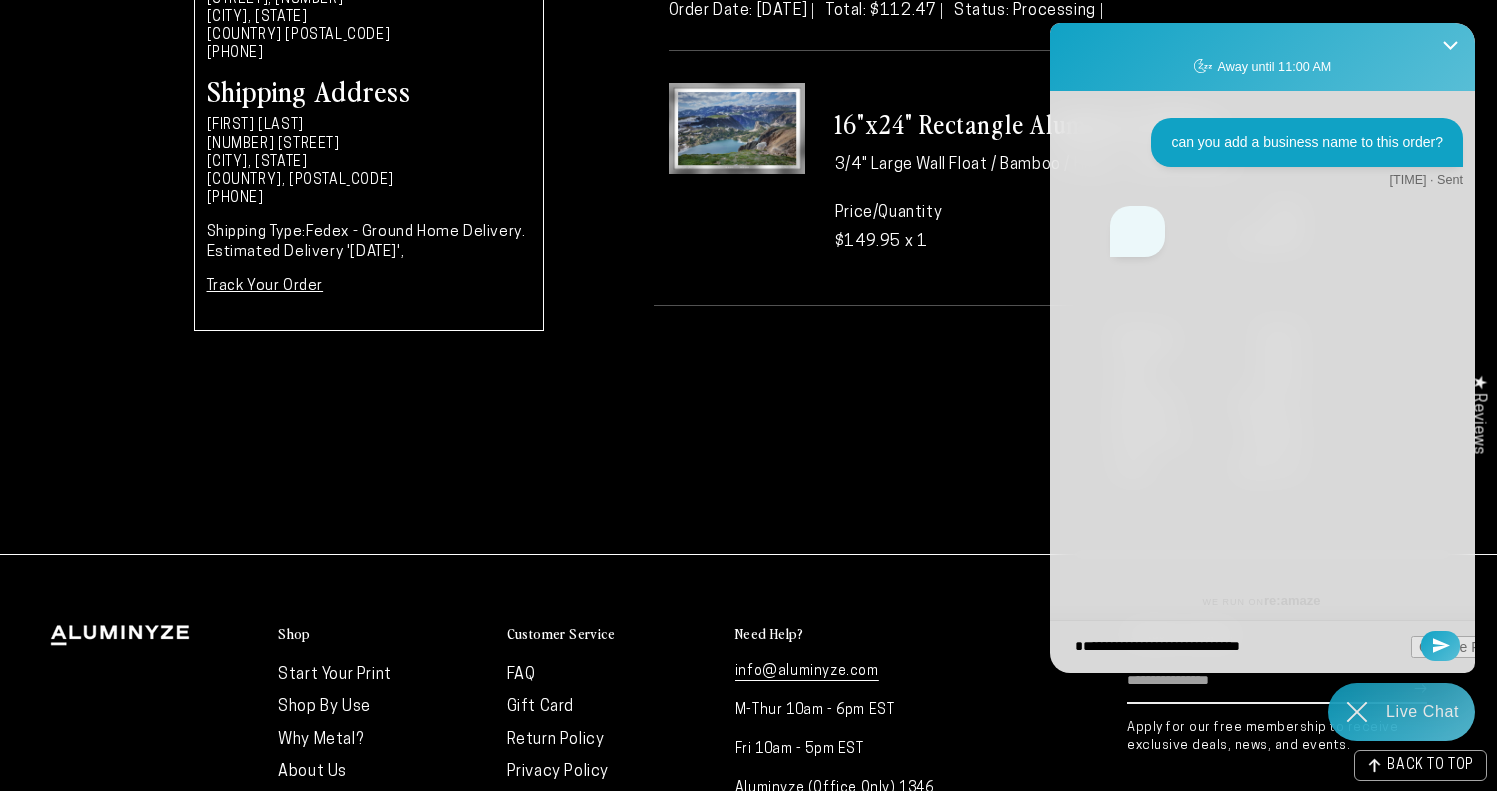 type on "**********" 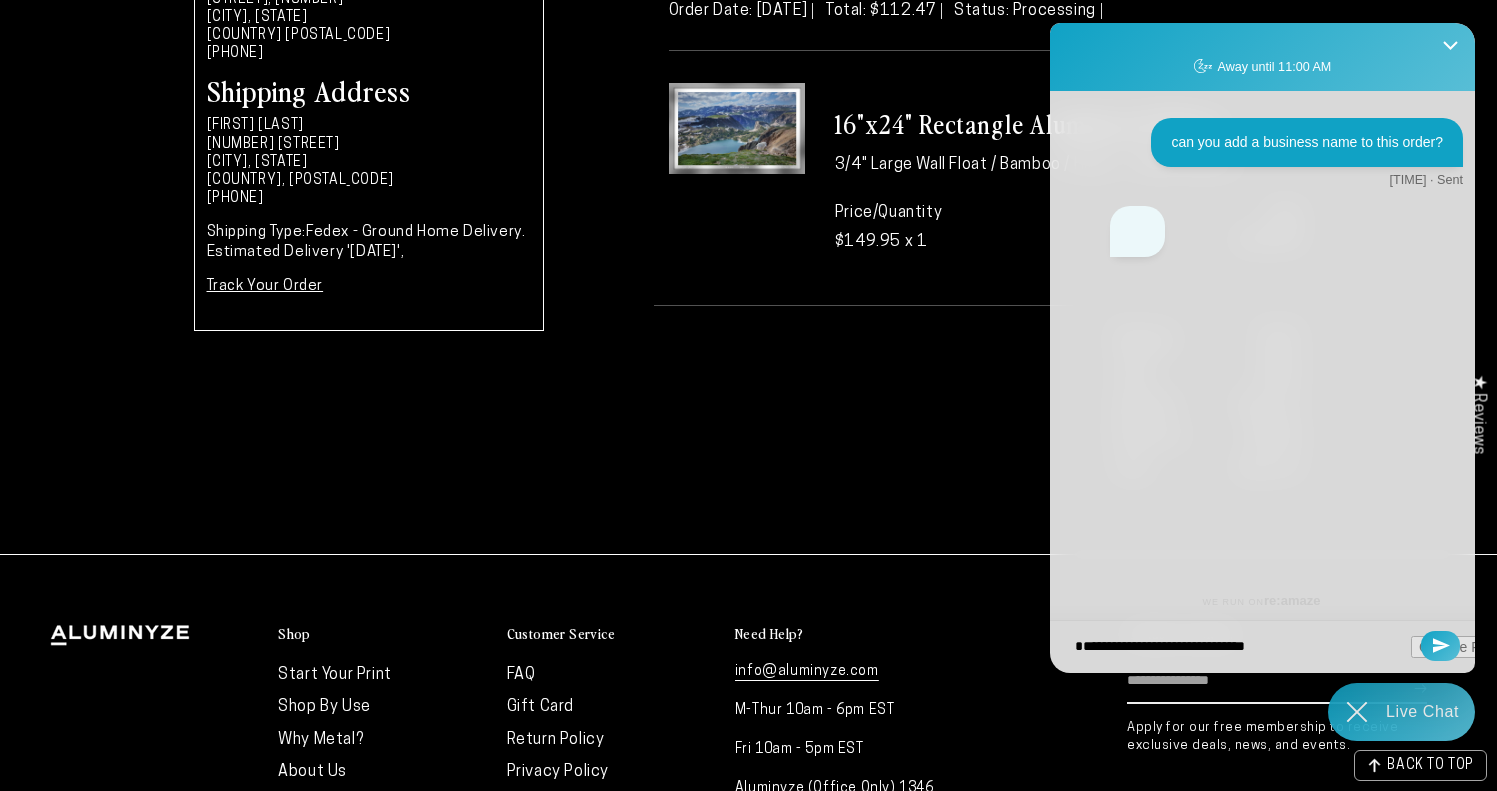 type on "**********" 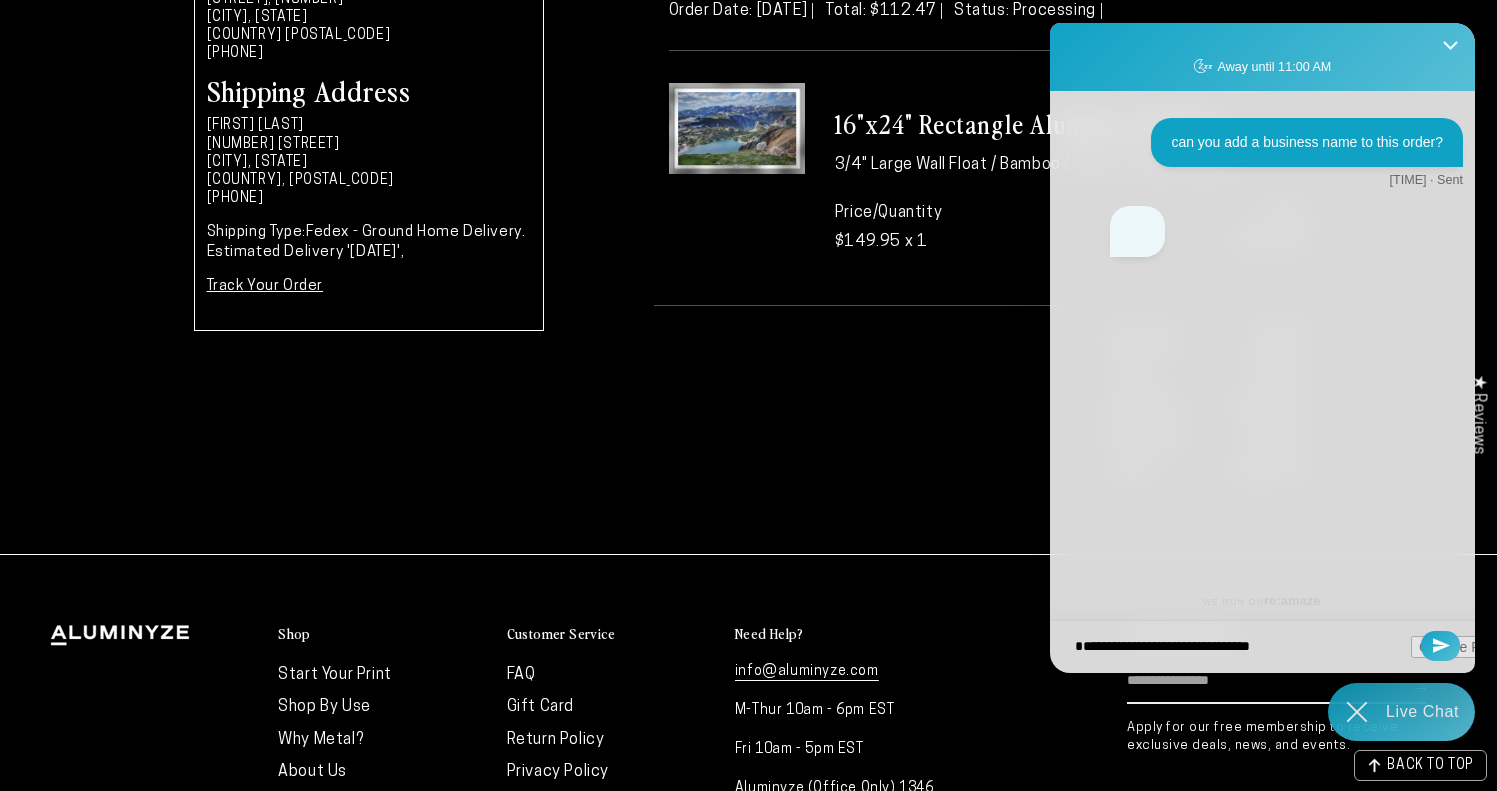 type on "**********" 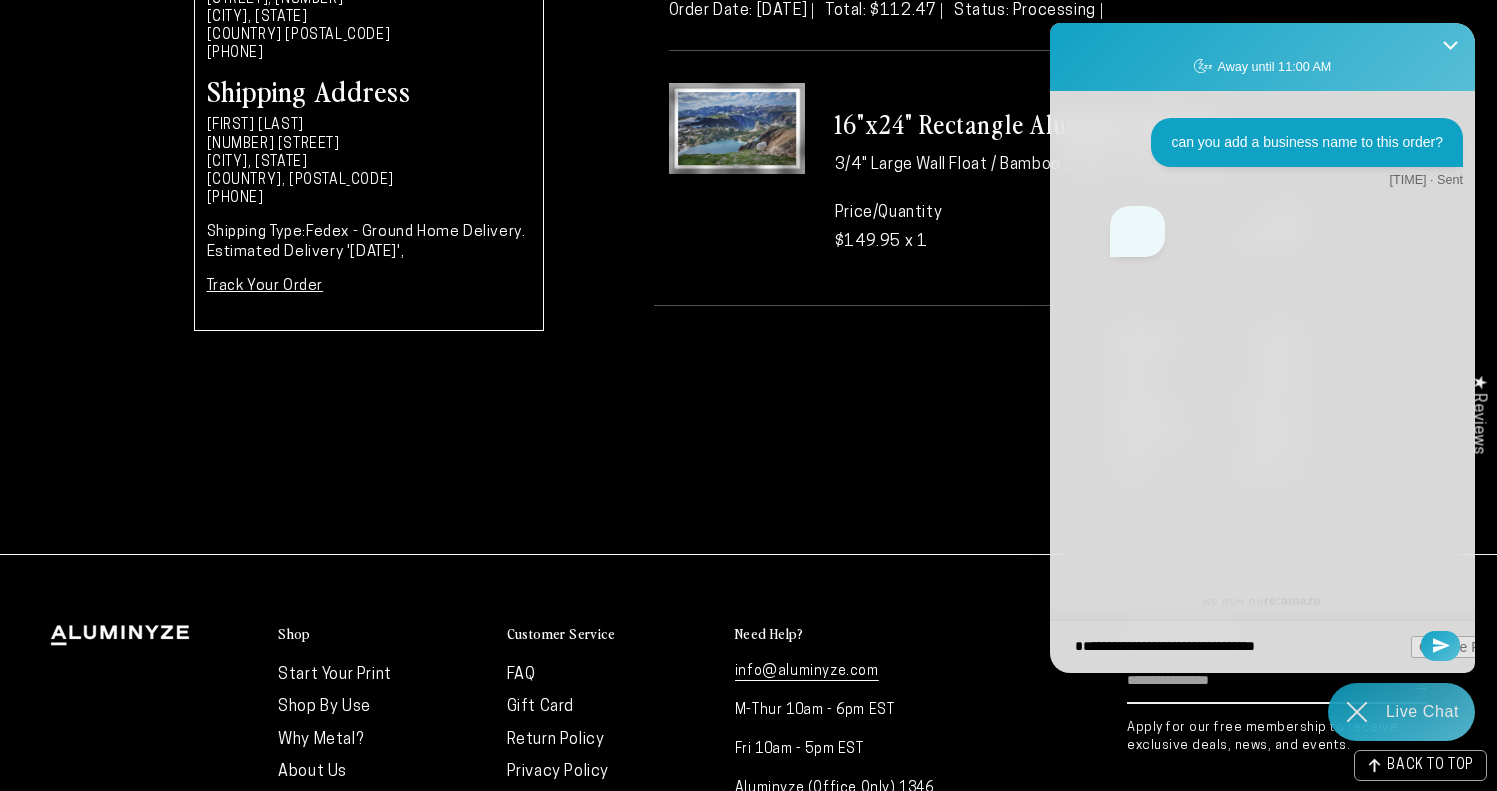 type on "**********" 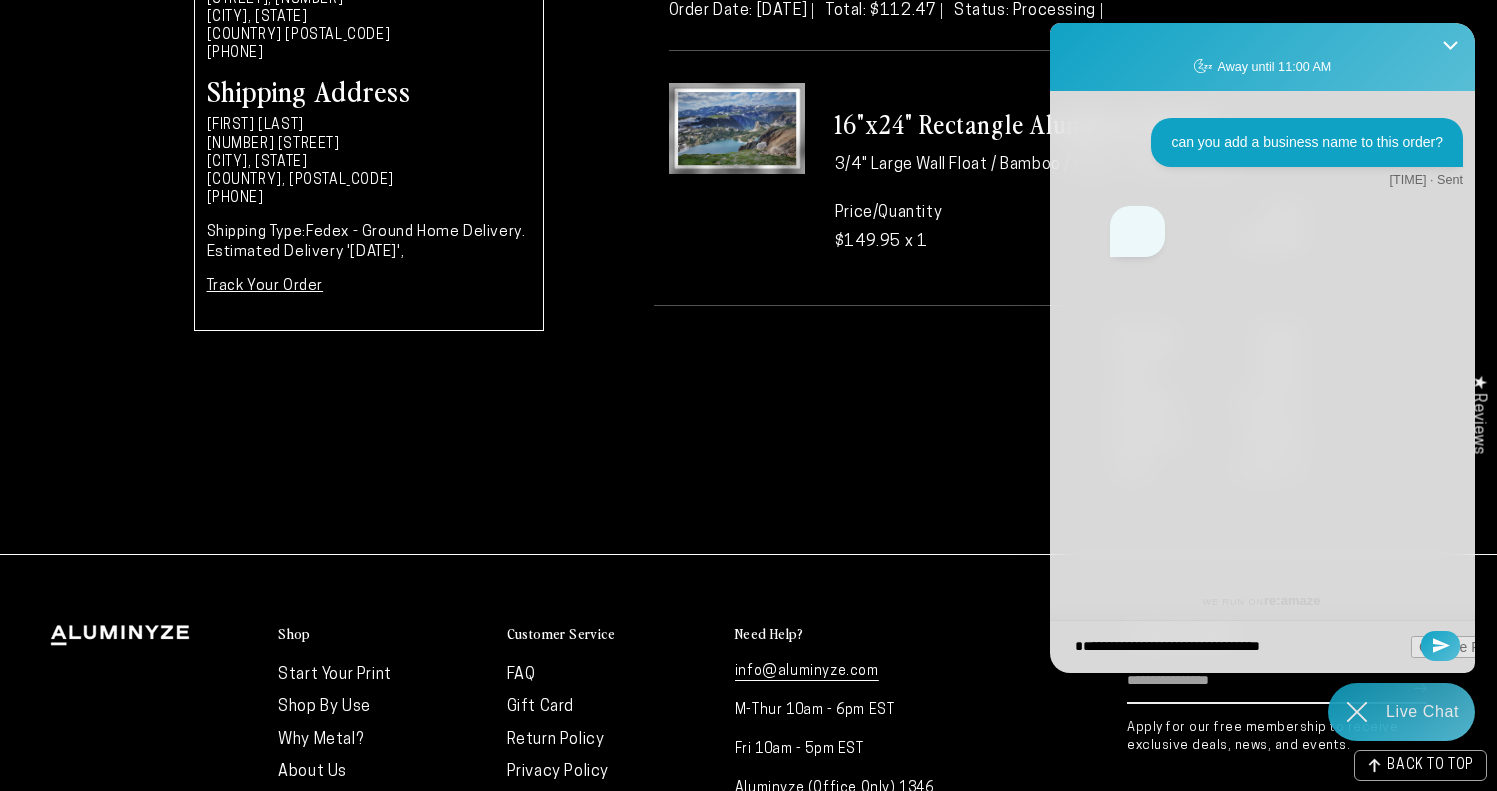 type on "**********" 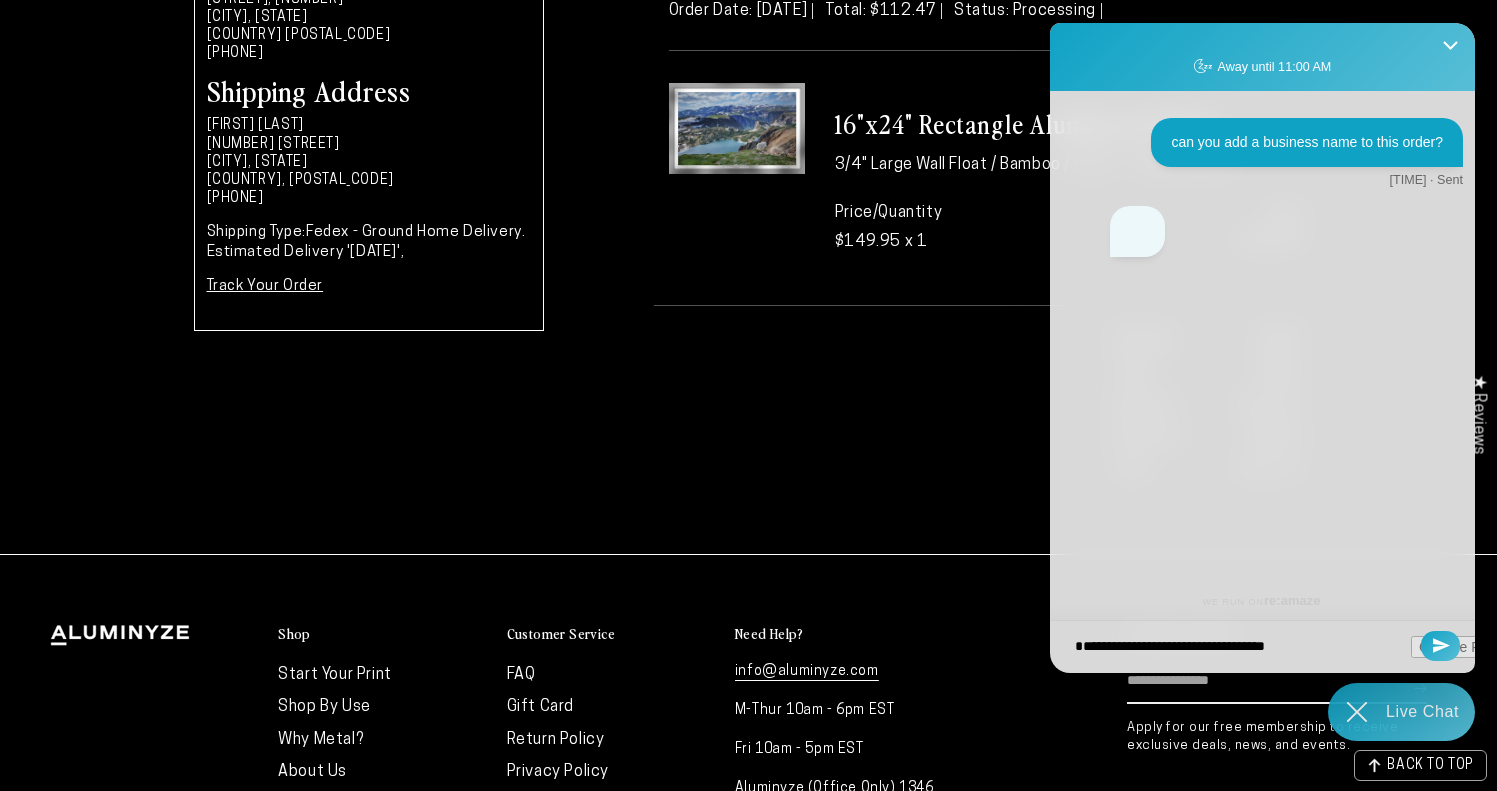 type on "**********" 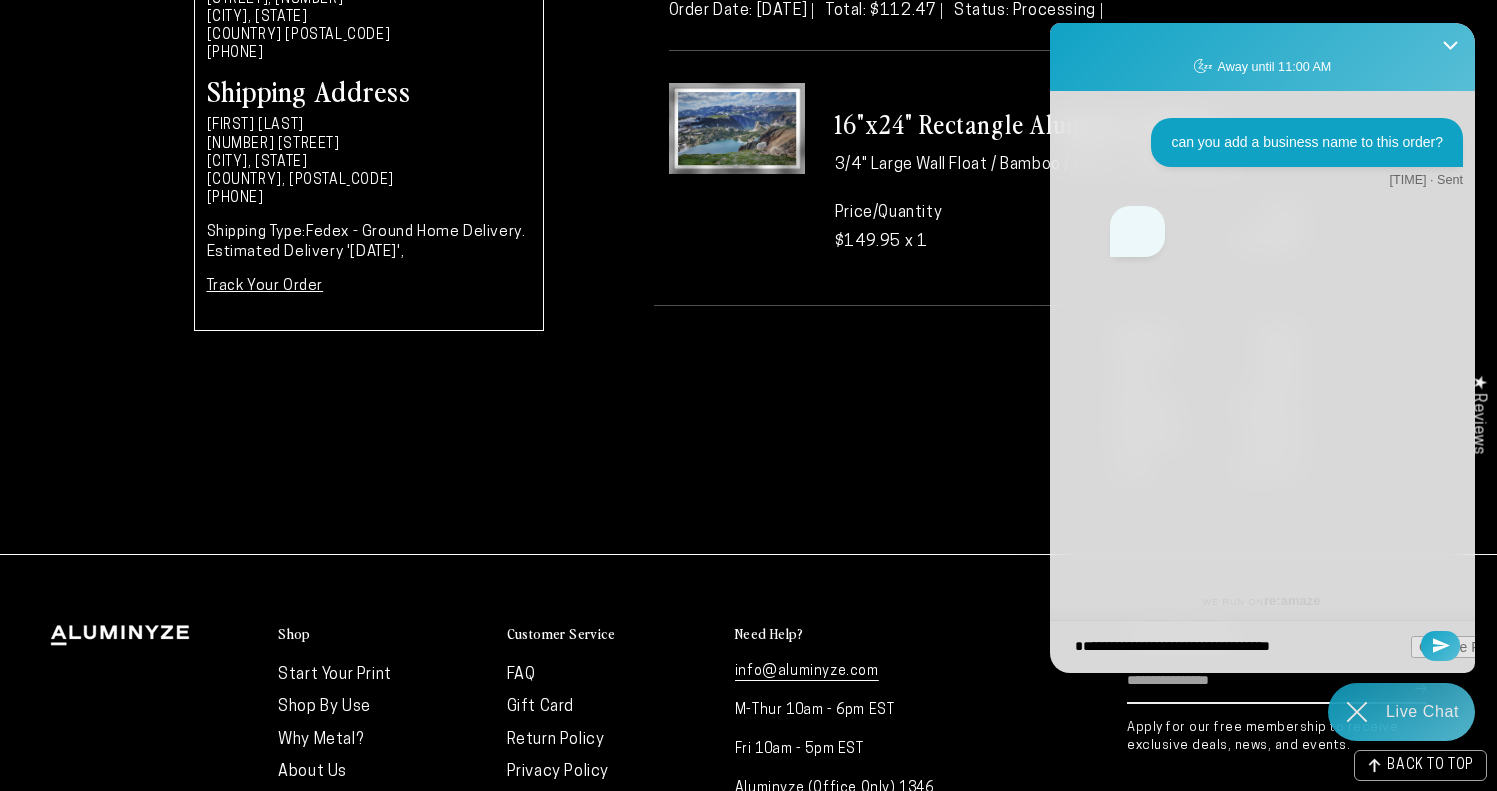 type on "**********" 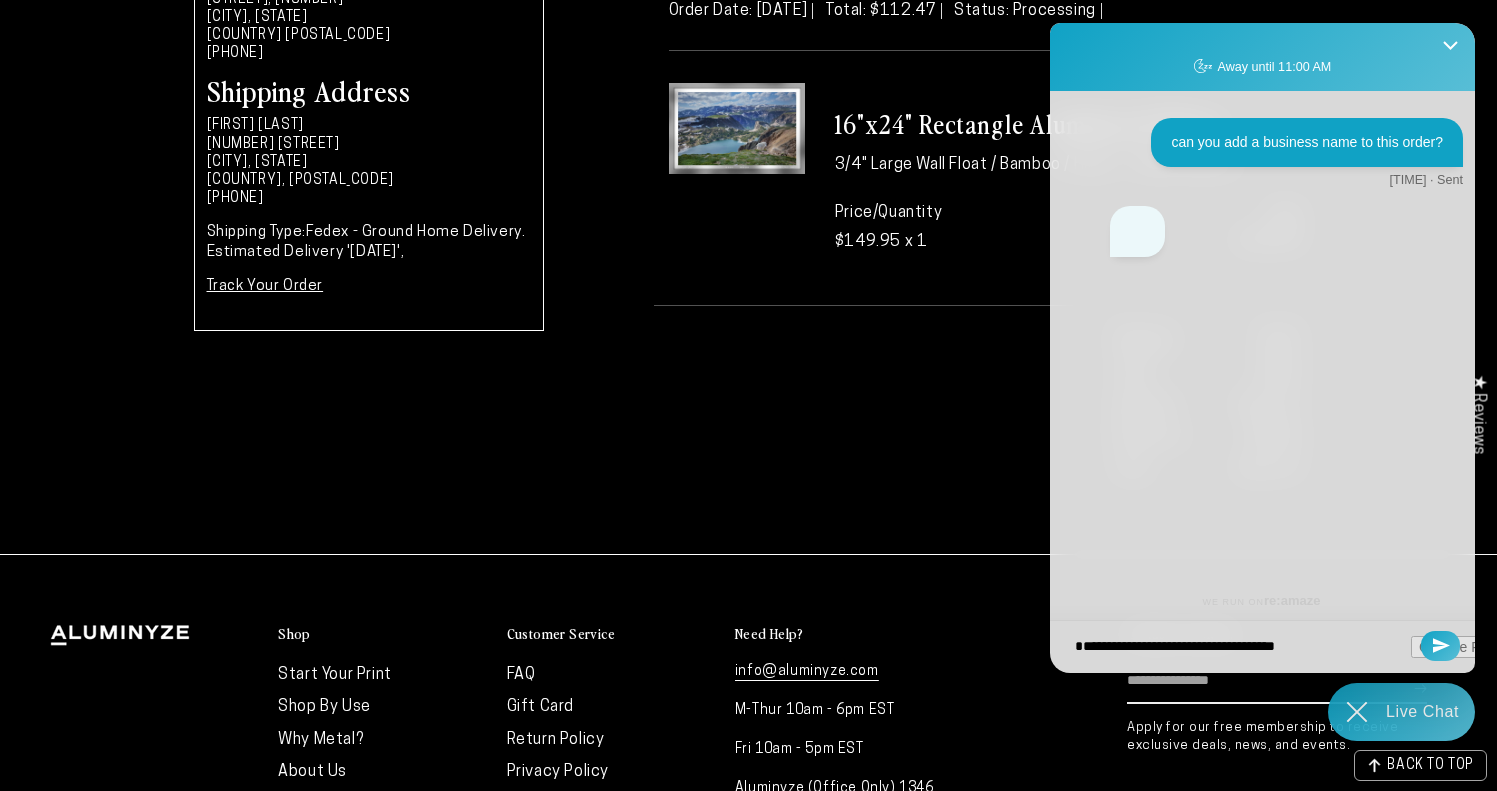 type on "**********" 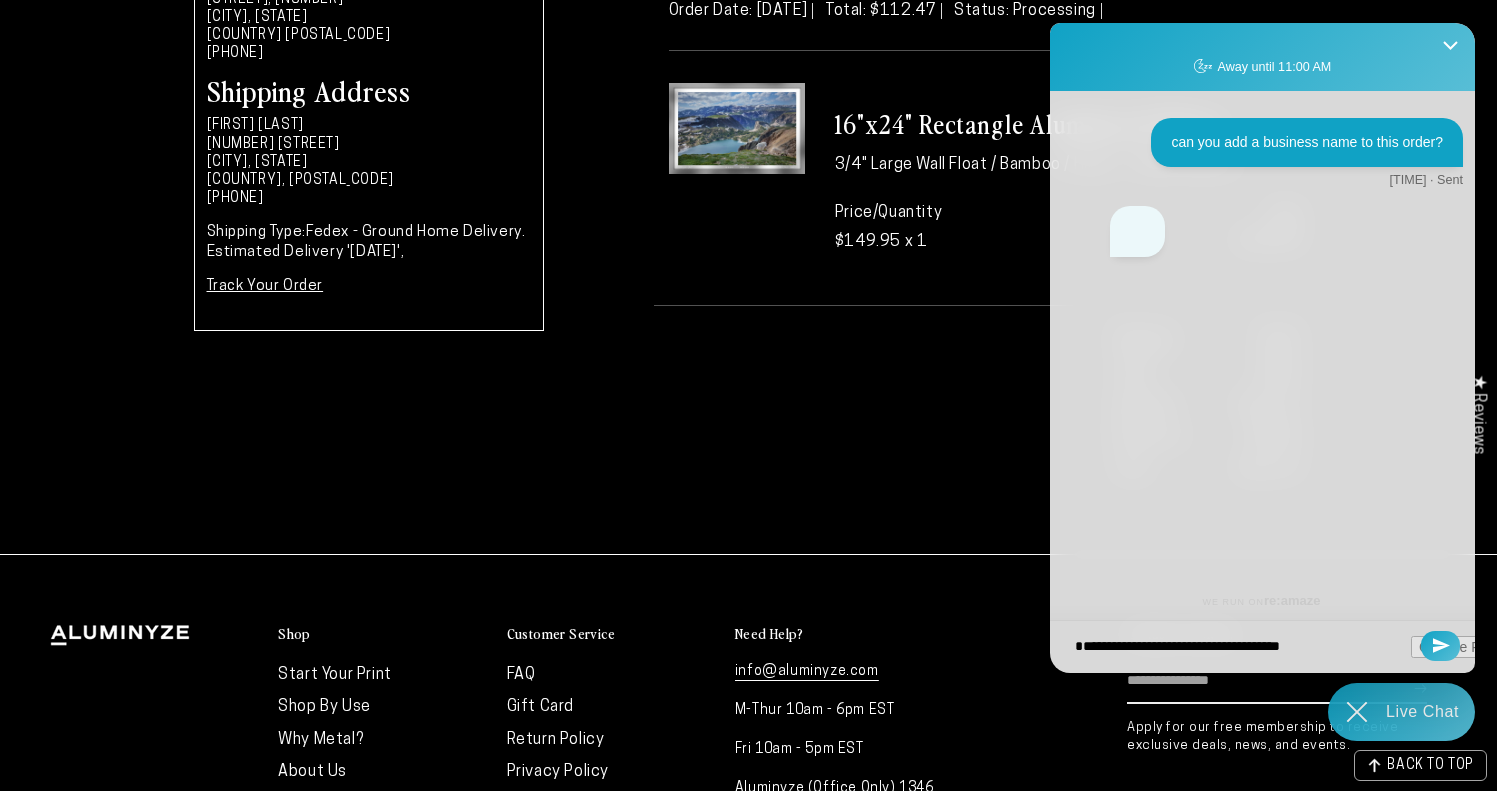 type on "**********" 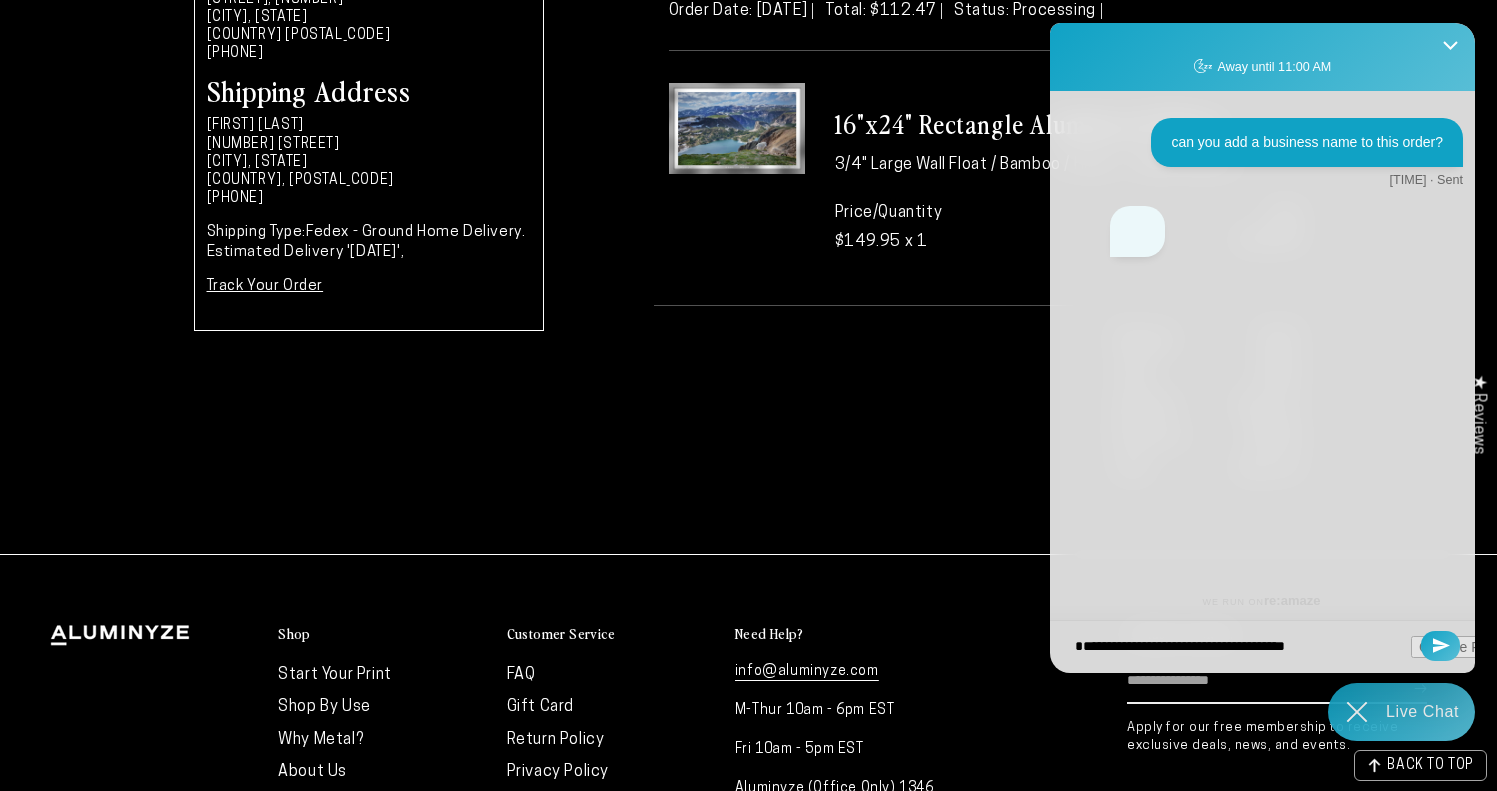 type on "**********" 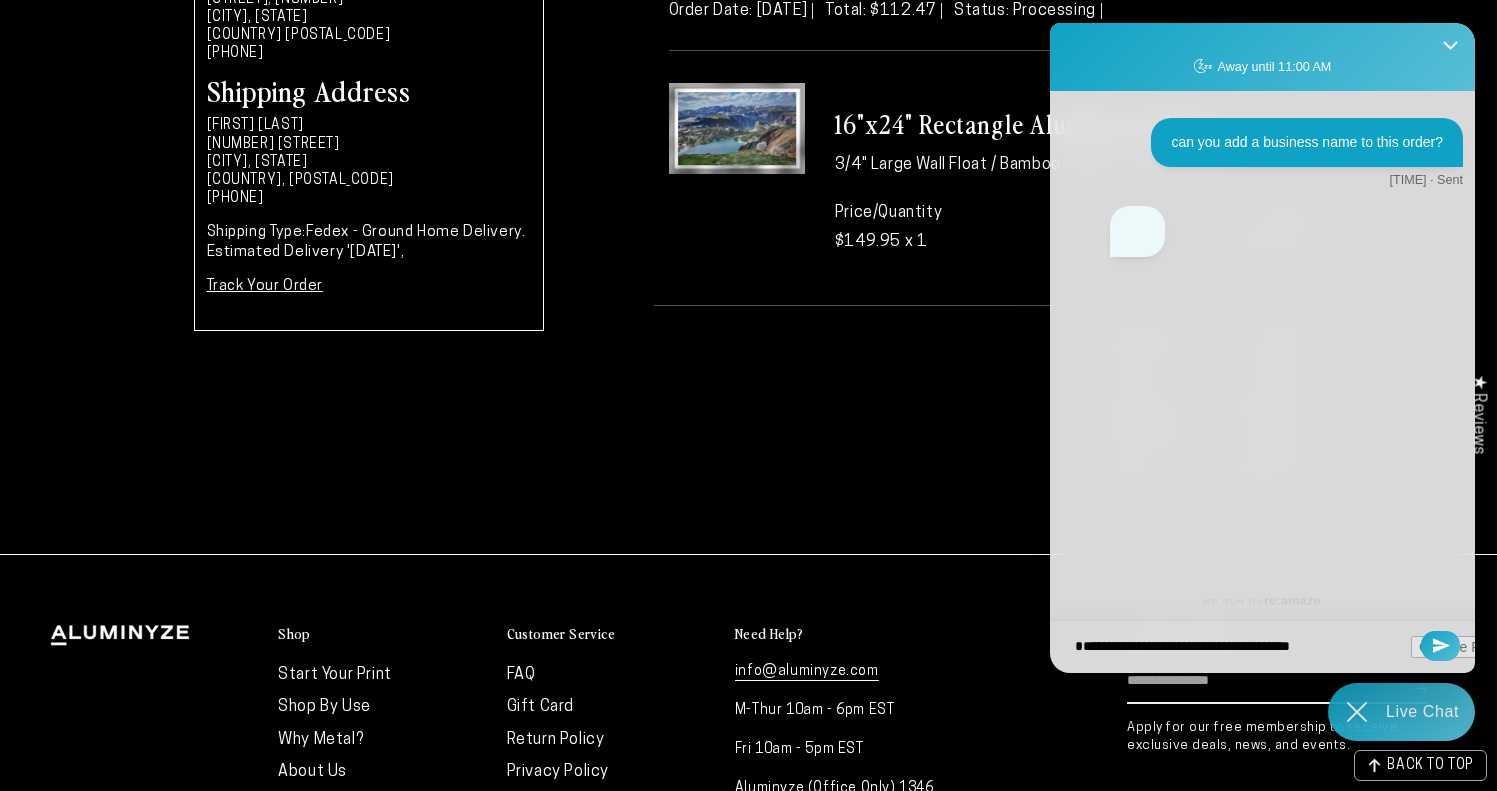 type on "**********" 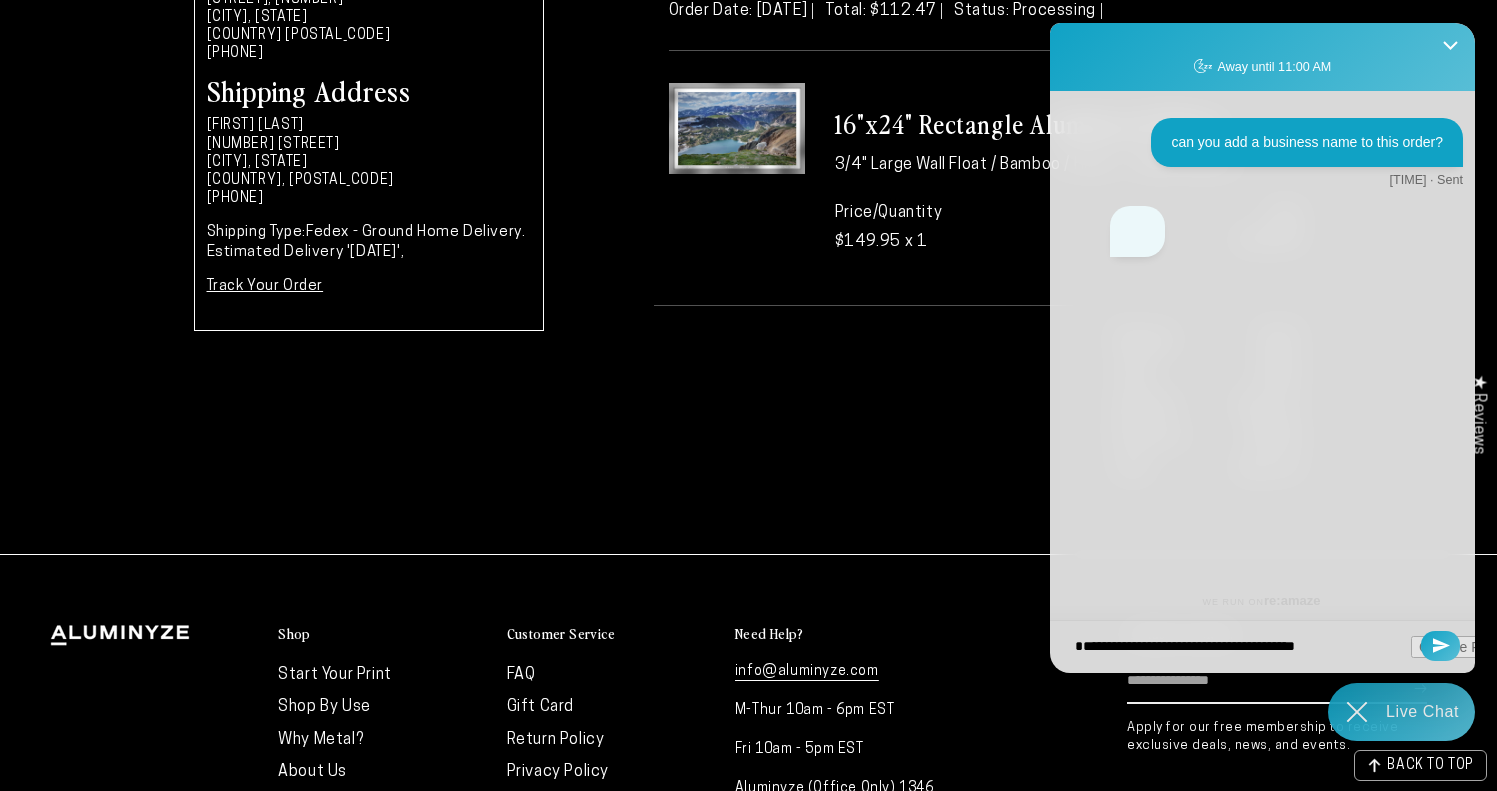 type on "**********" 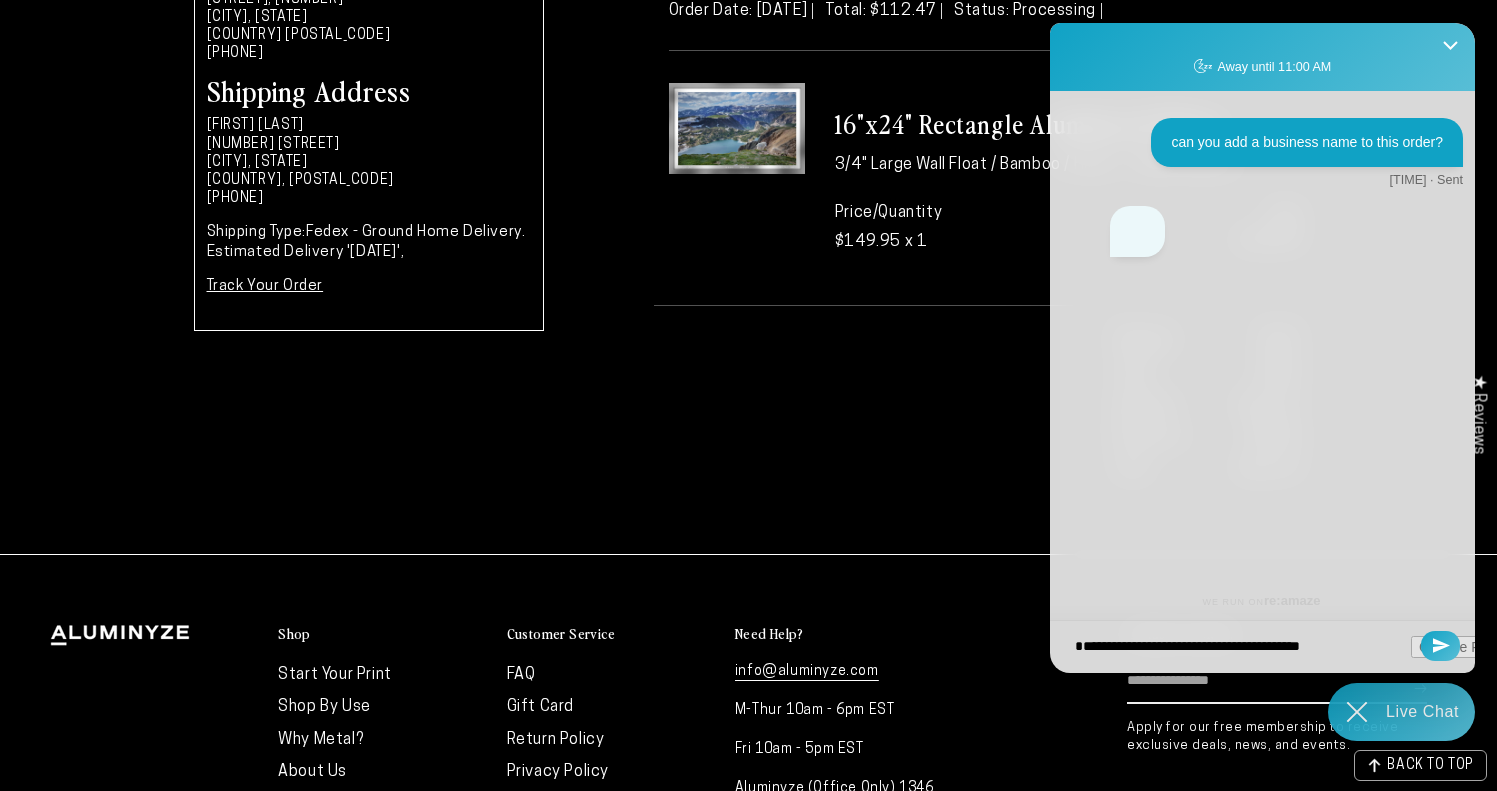 type on "**********" 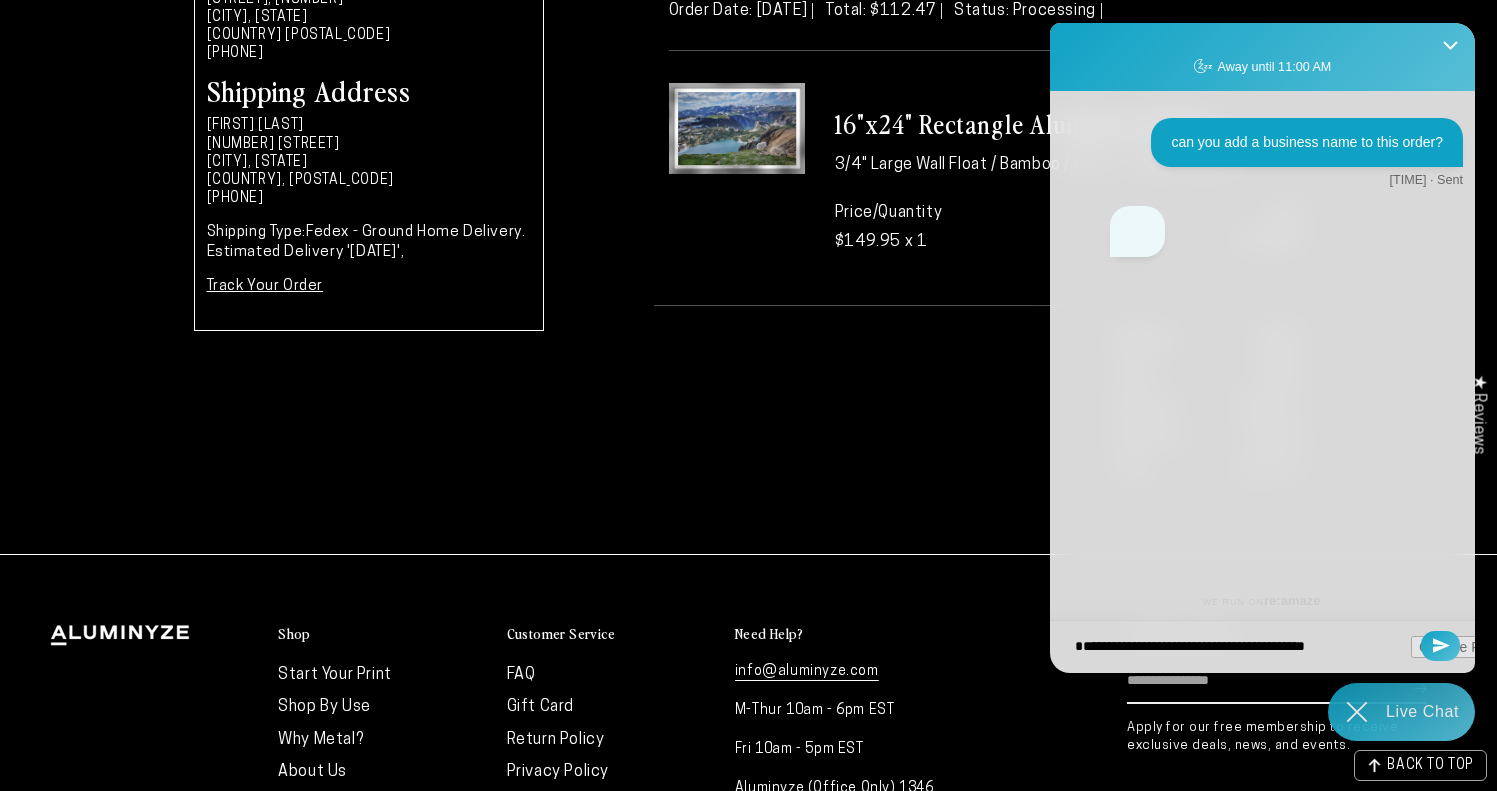 type on "**********" 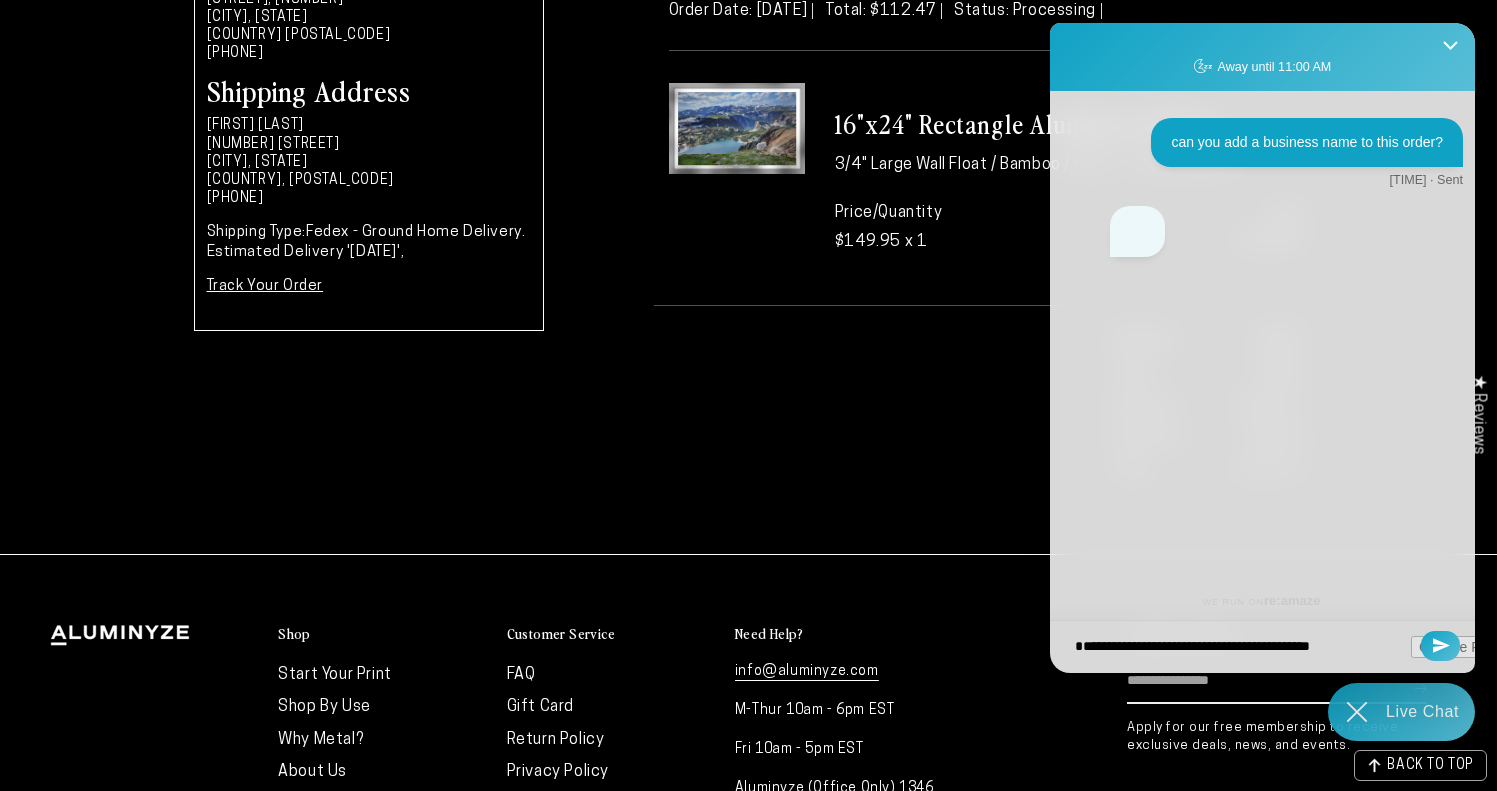 type on "**********" 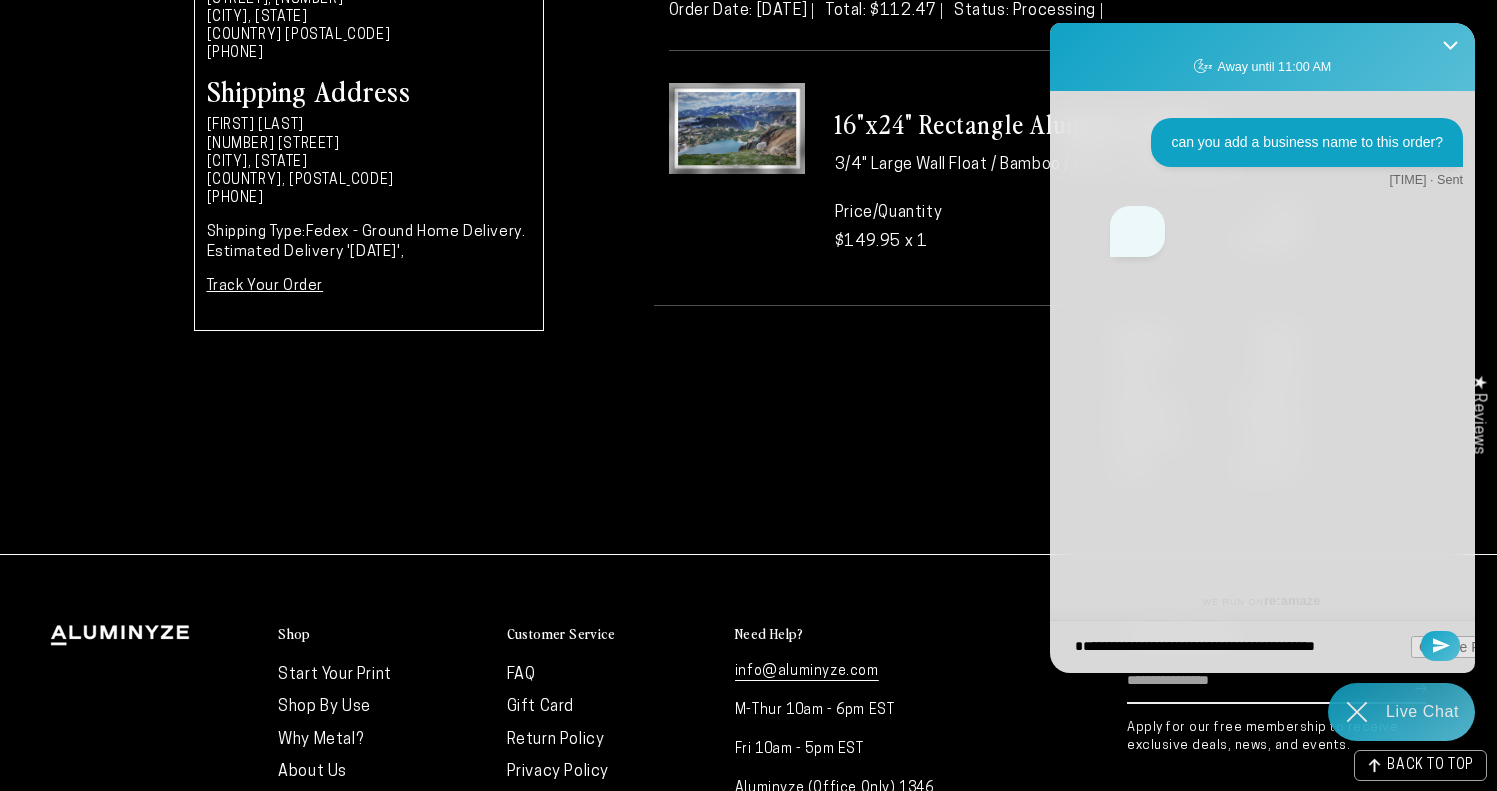 type on "**********" 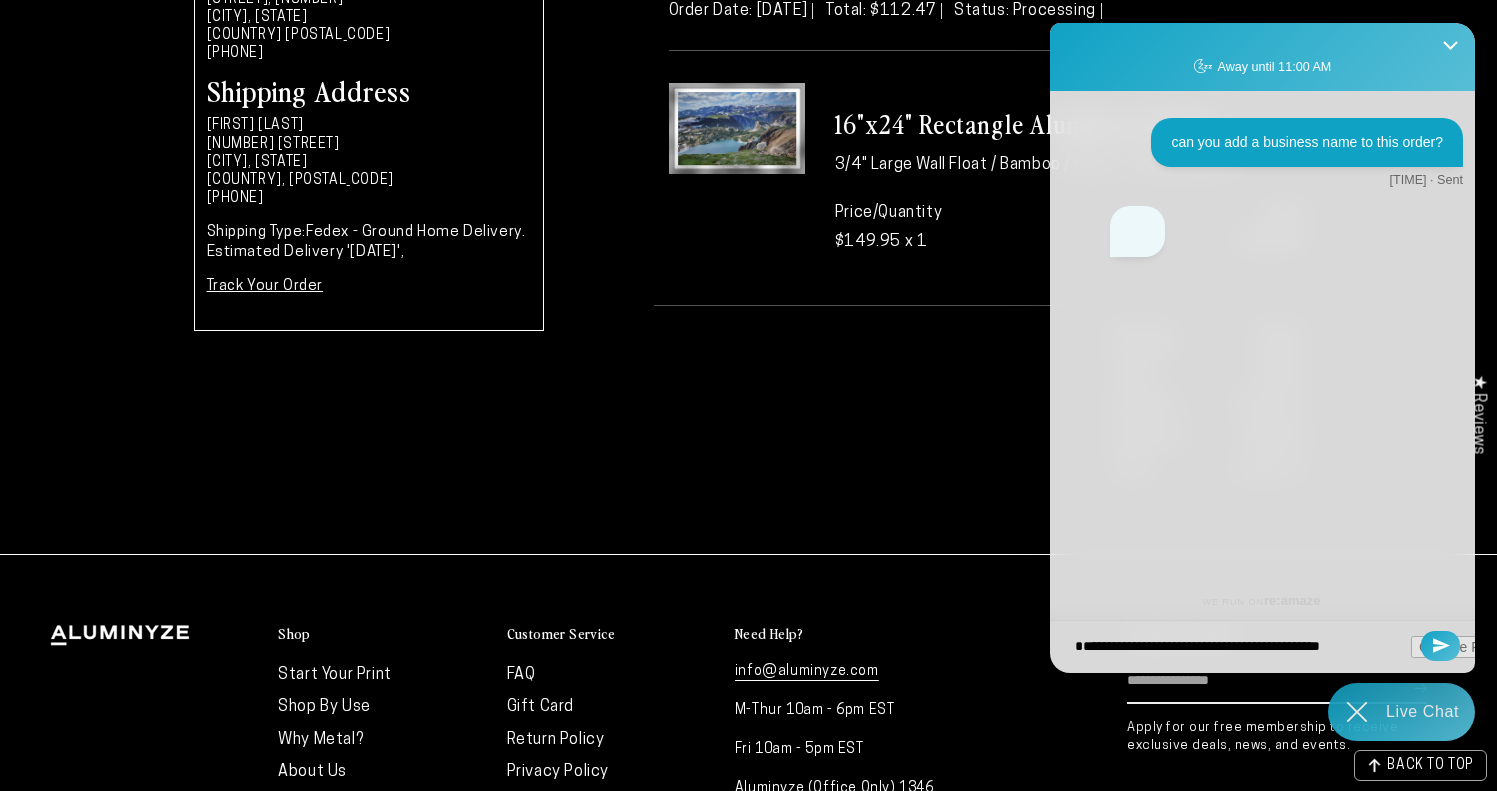 type on "**********" 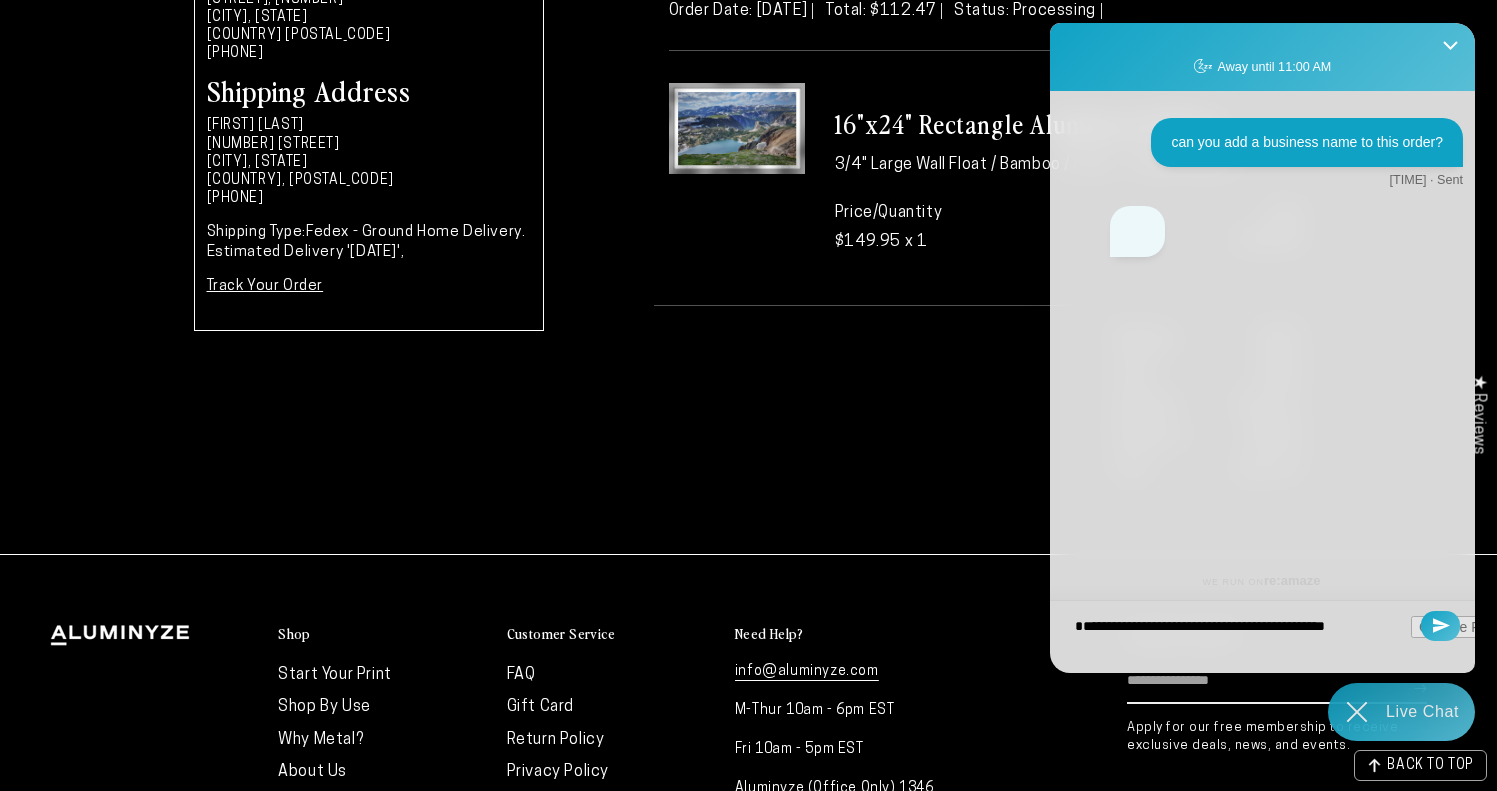 type on "**********" 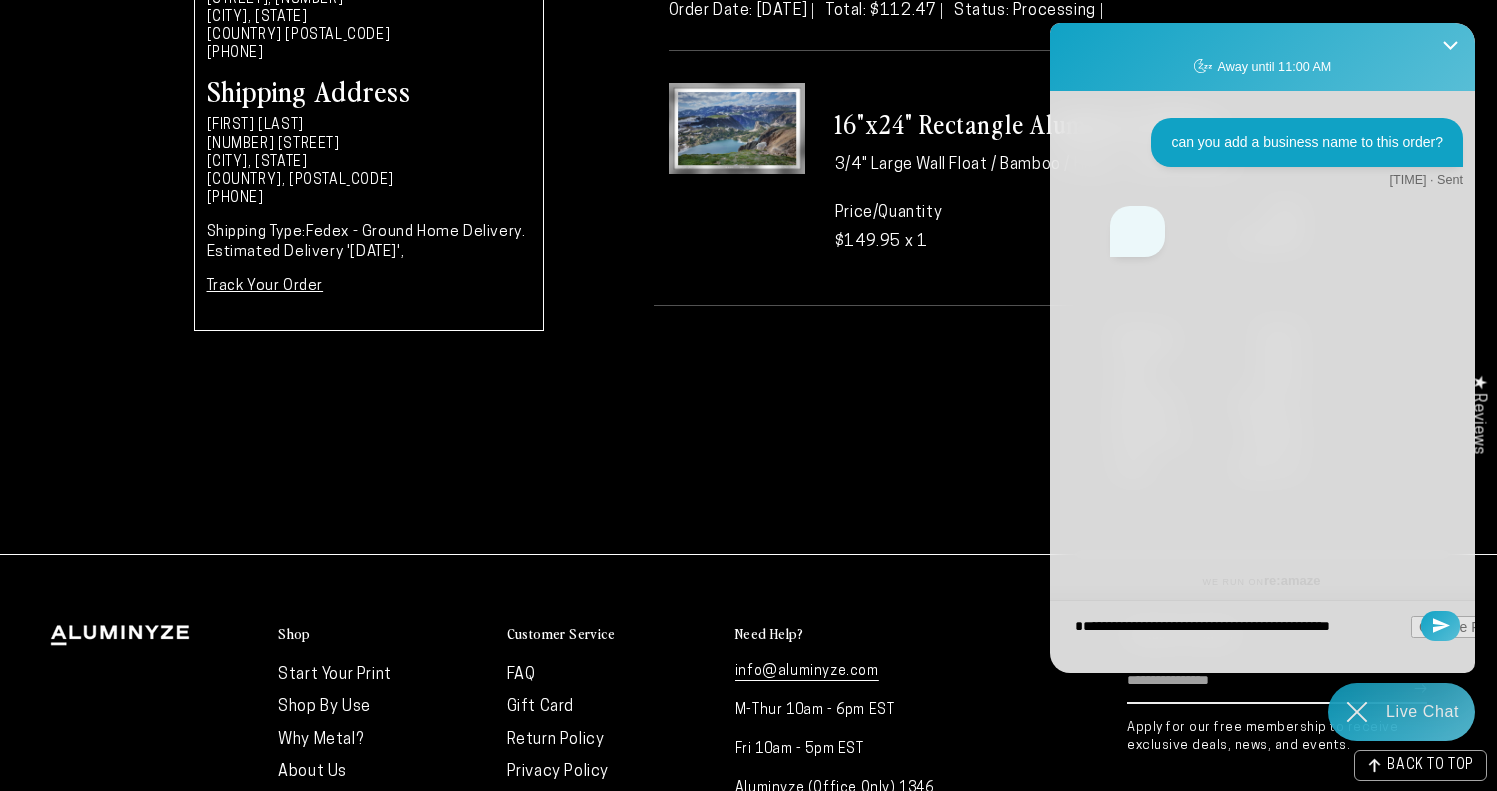 type on "**********" 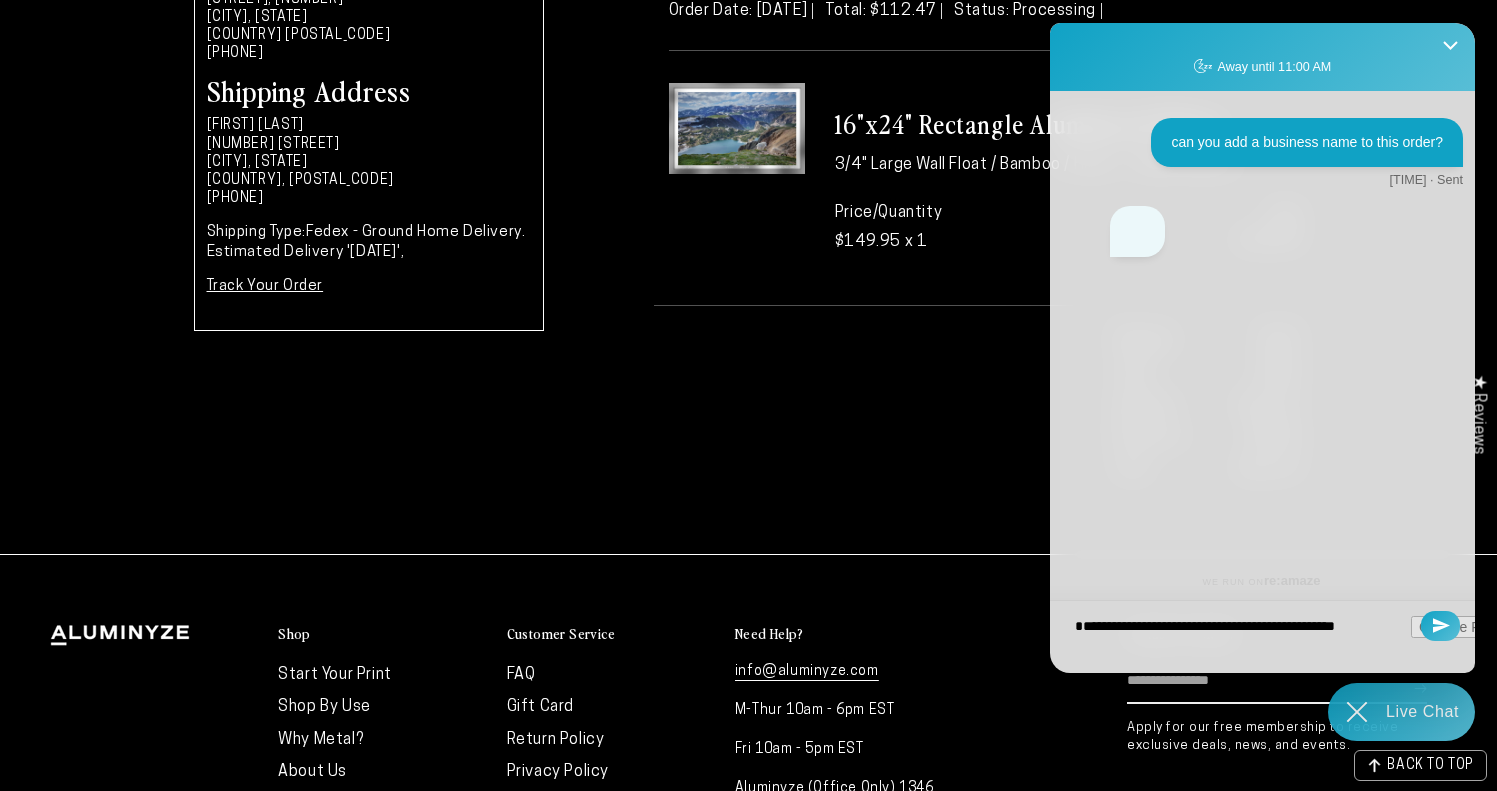 type on "**********" 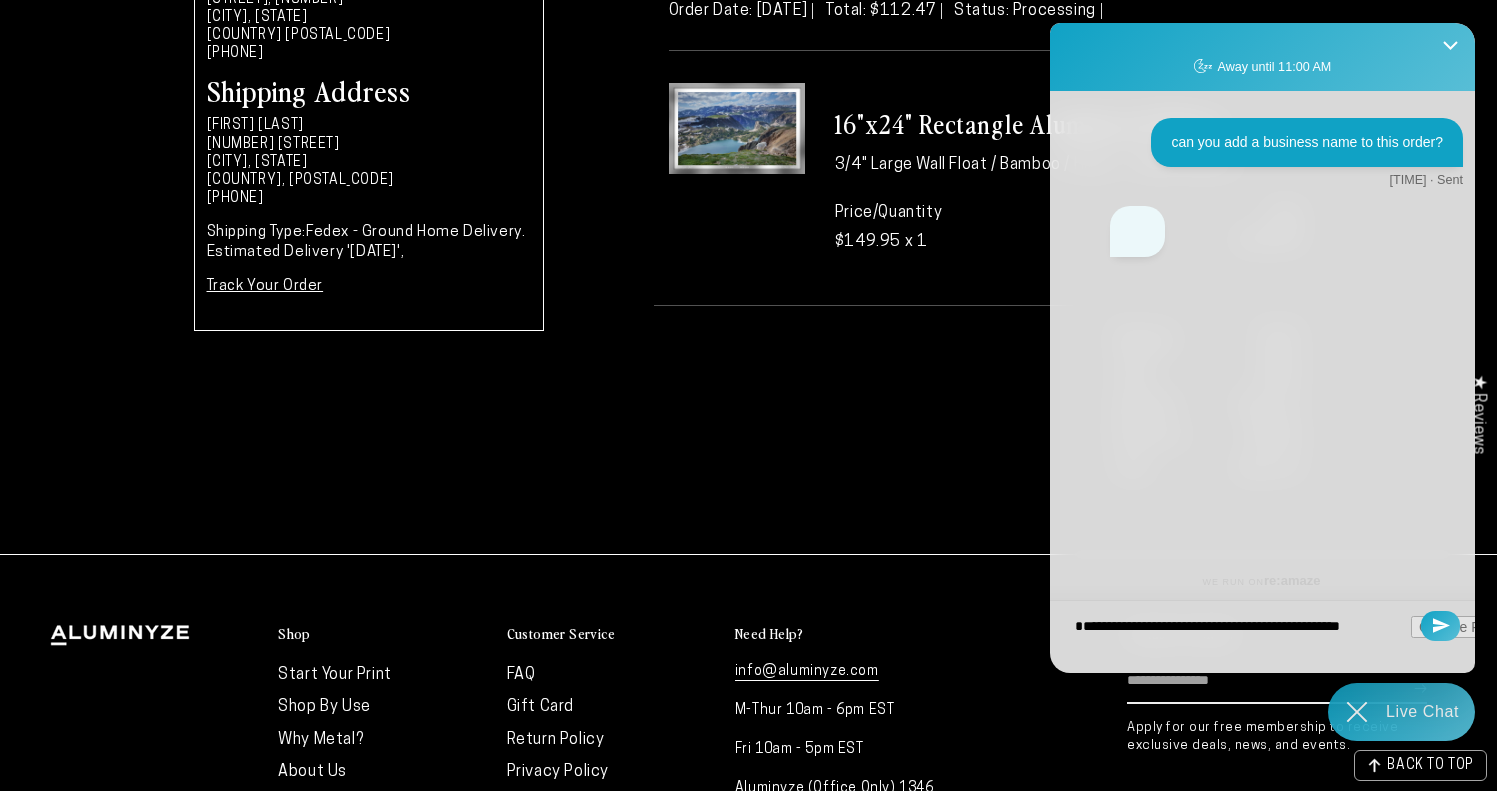 type on "**********" 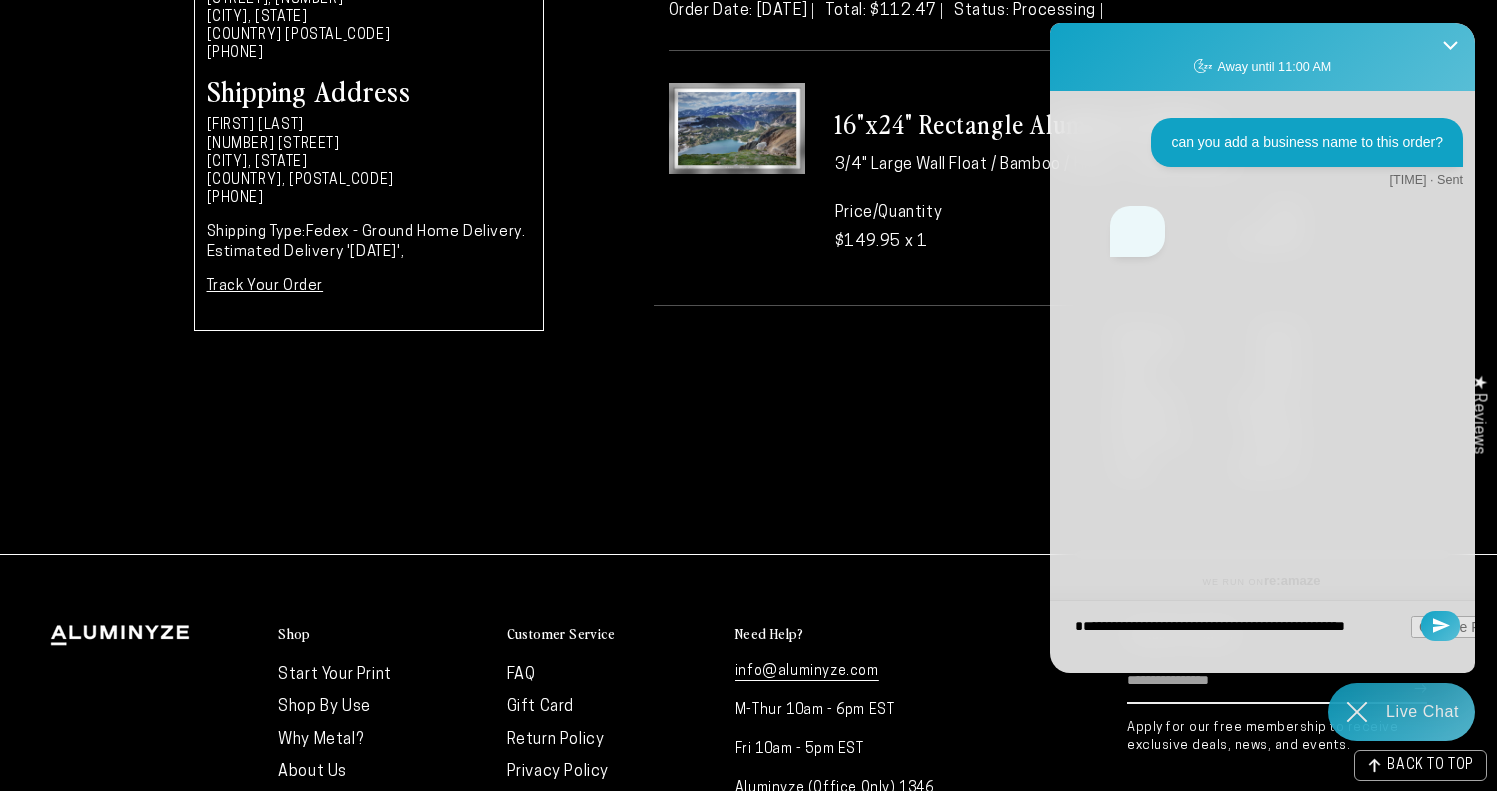 type 